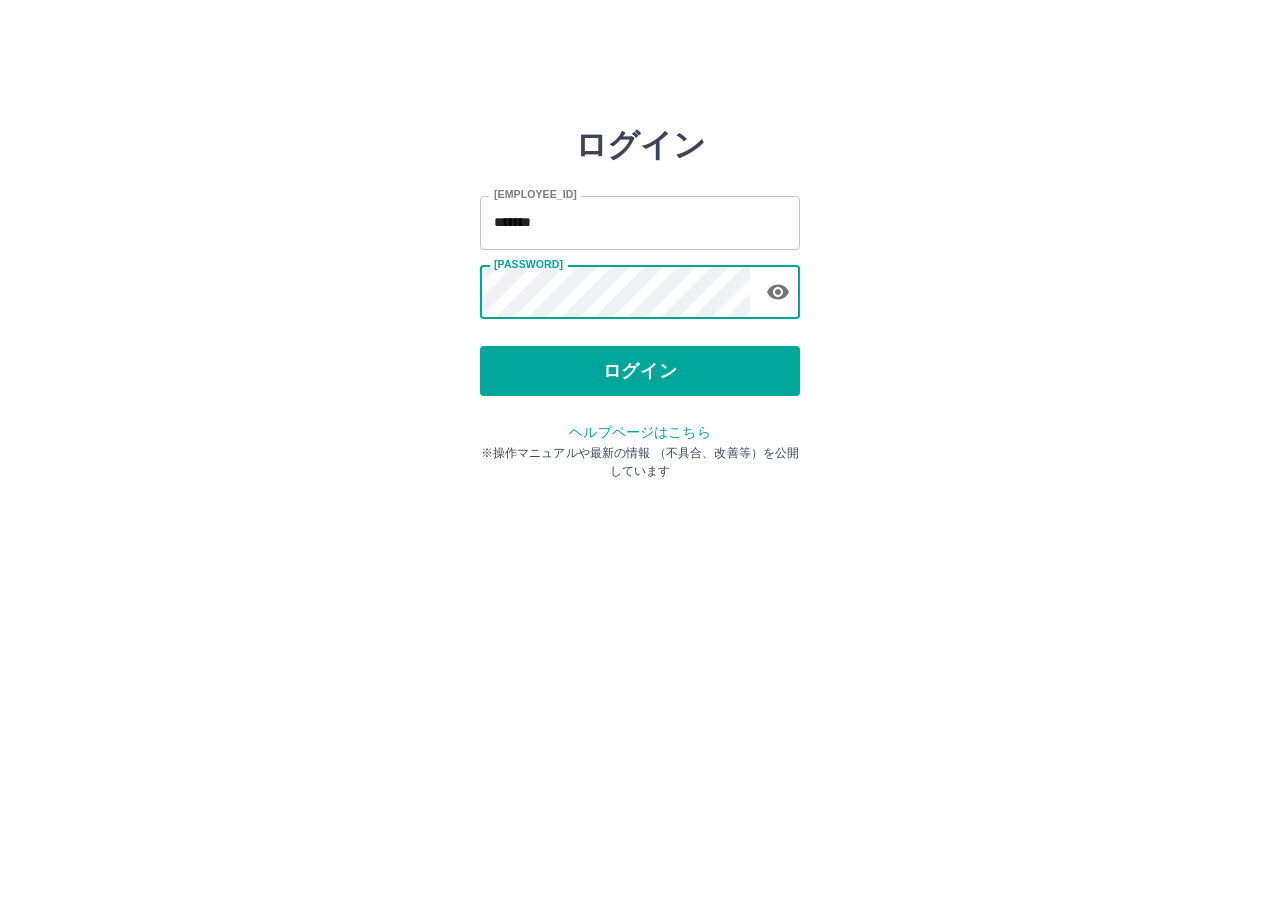 scroll, scrollTop: 0, scrollLeft: 0, axis: both 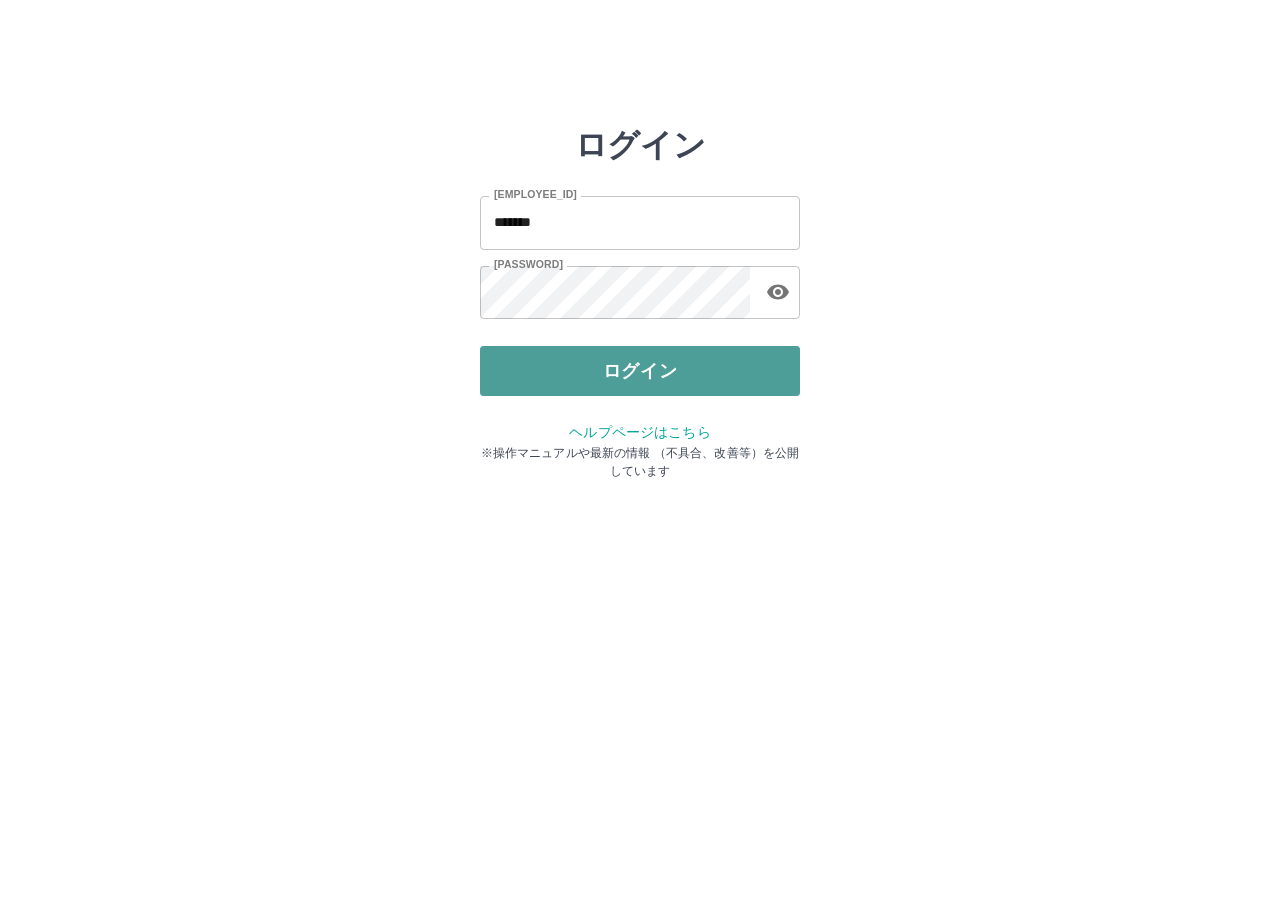 click on "ログイン" at bounding box center (640, 371) 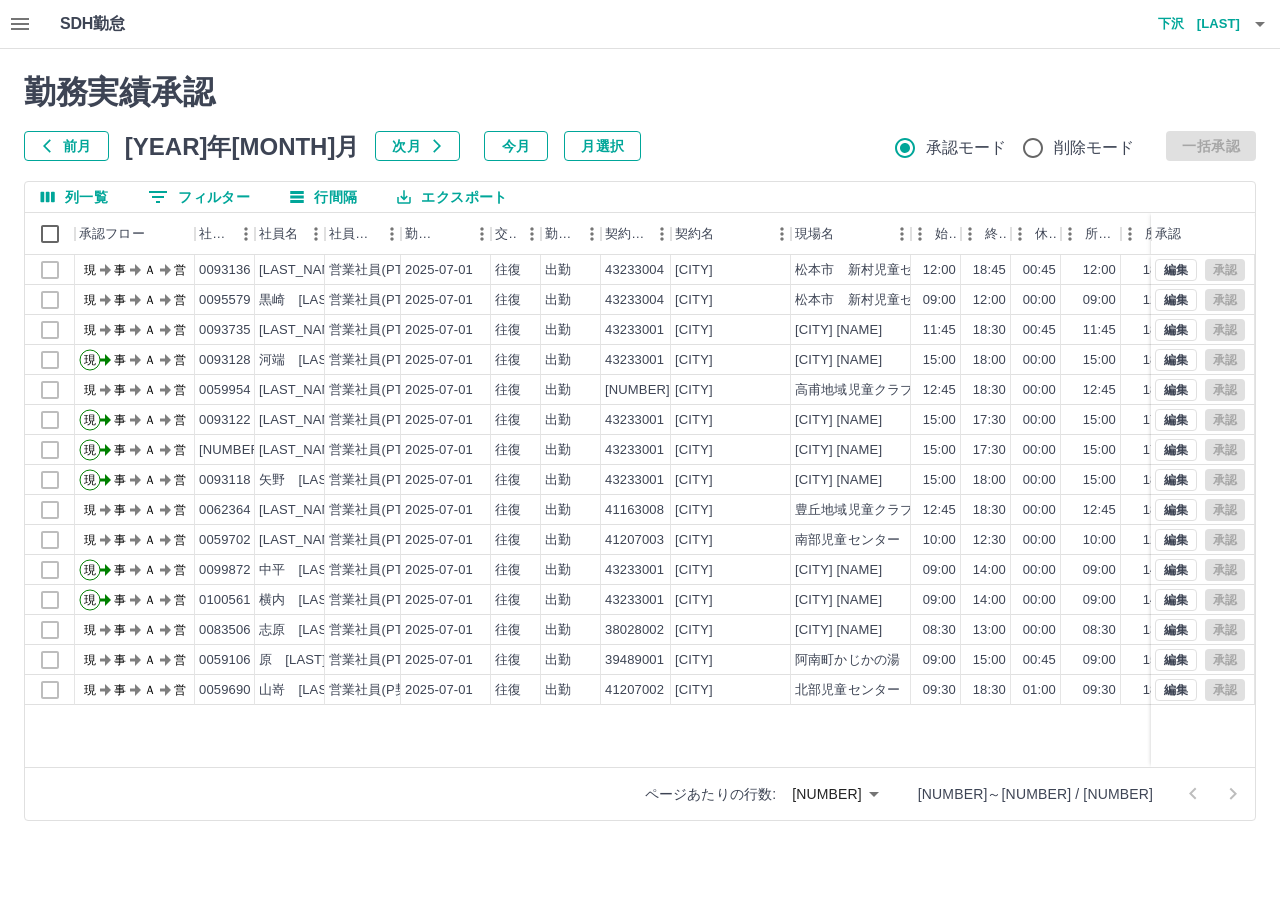 scroll, scrollTop: 0, scrollLeft: 0, axis: both 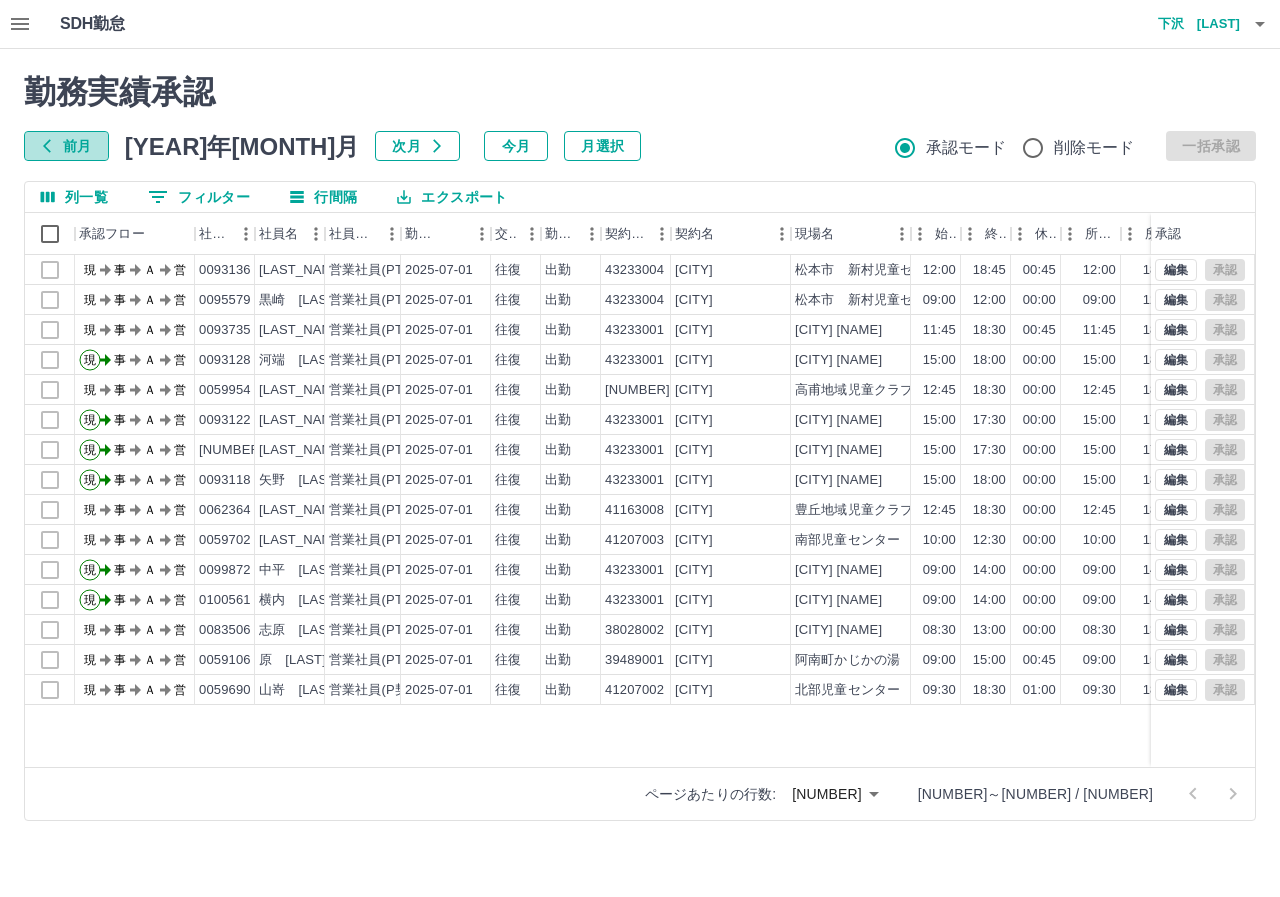 click on "前月" at bounding box center (66, 146) 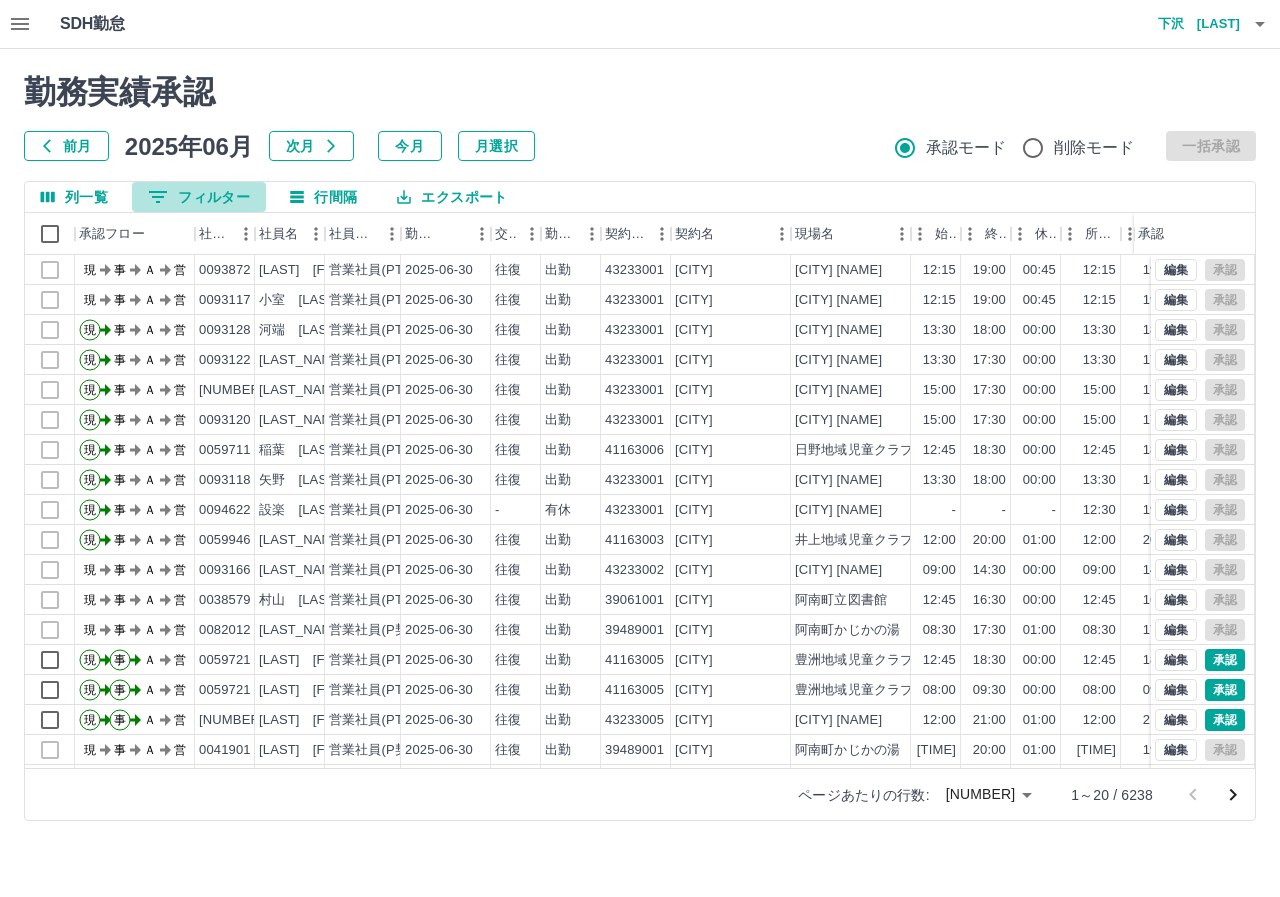 click on "0 フィルター" at bounding box center [199, 197] 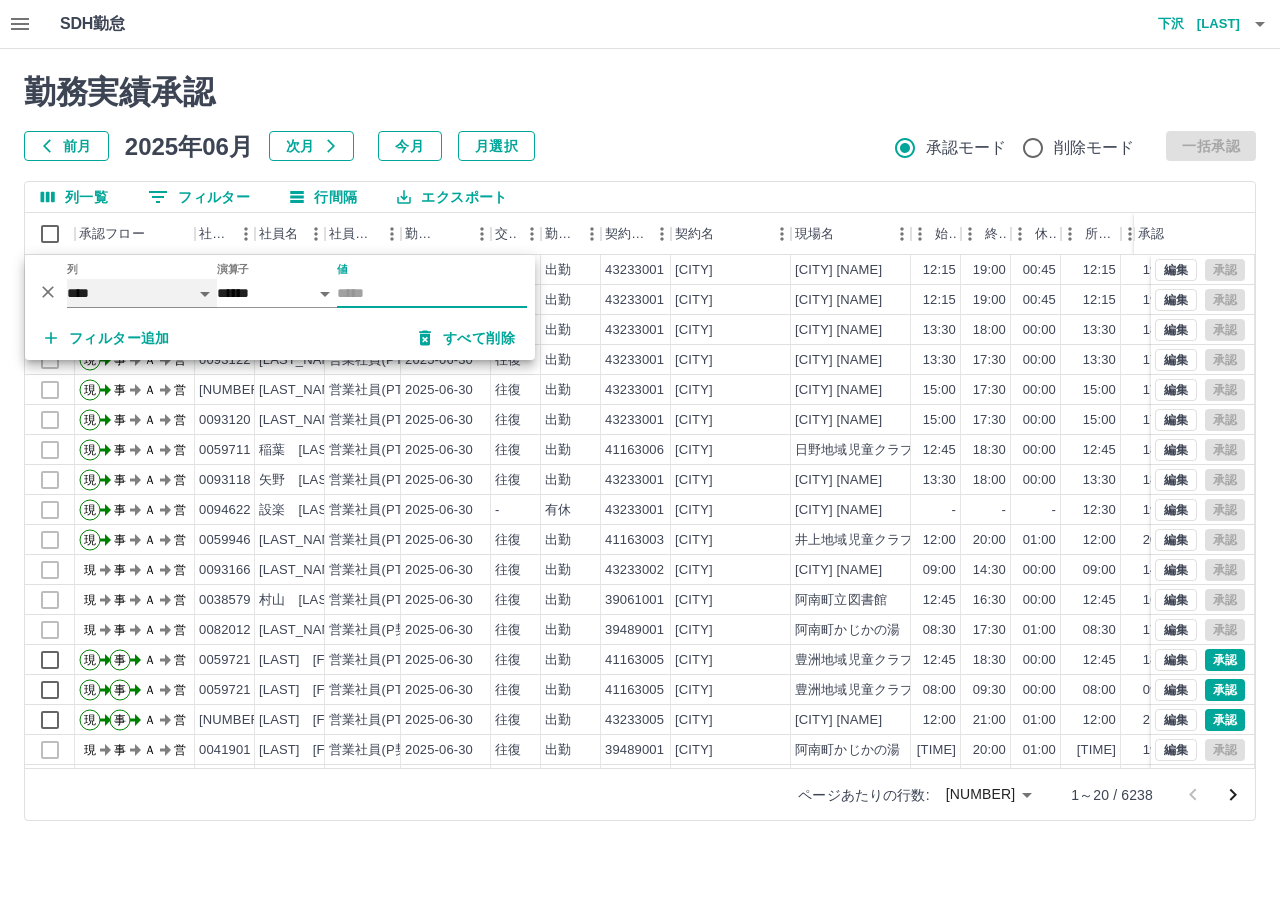 click on "**** *** **** *** *** **** ***** *** *** ** ** ** **** **** **** ** ** *** **** *****" at bounding box center [142, 293] 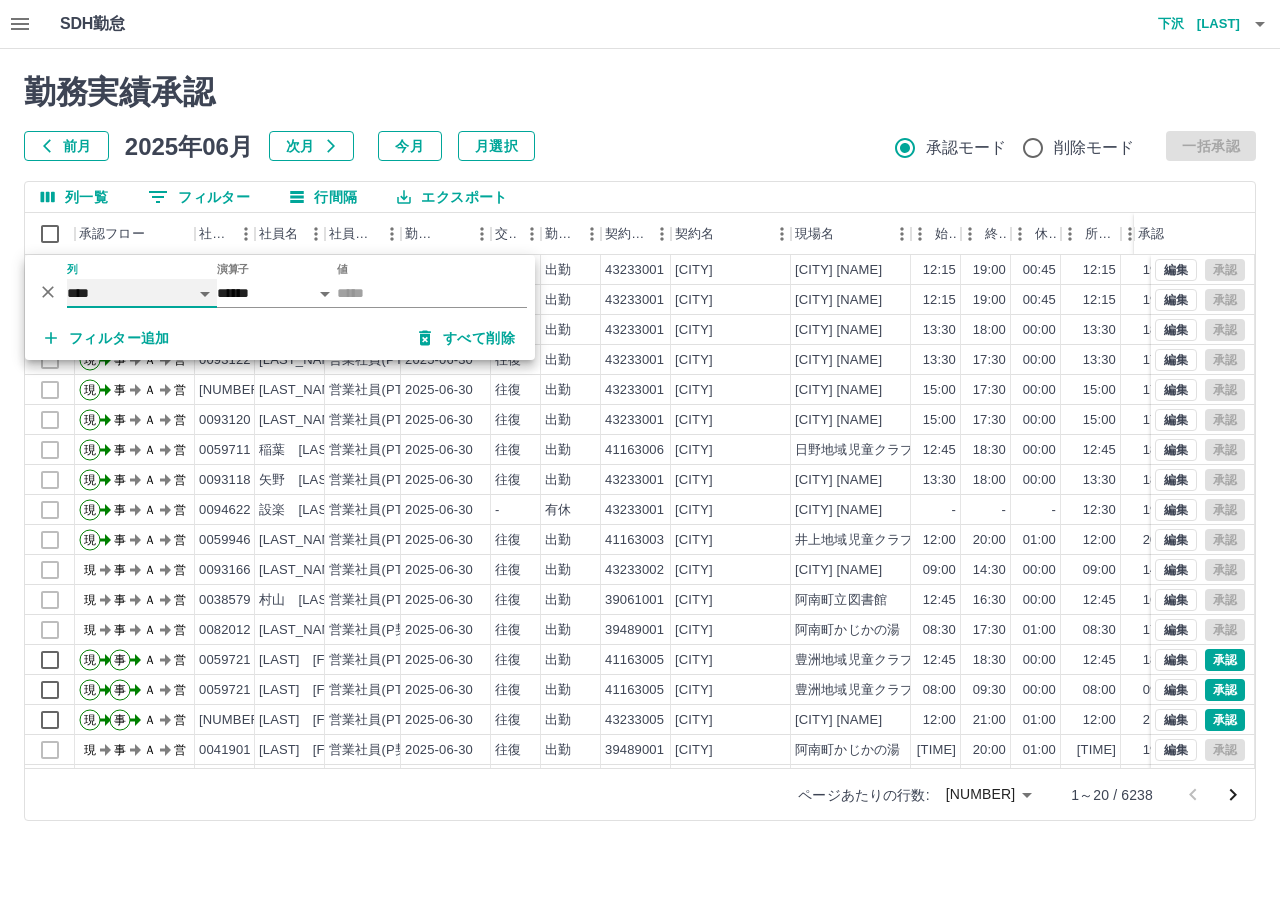 select on "**********" 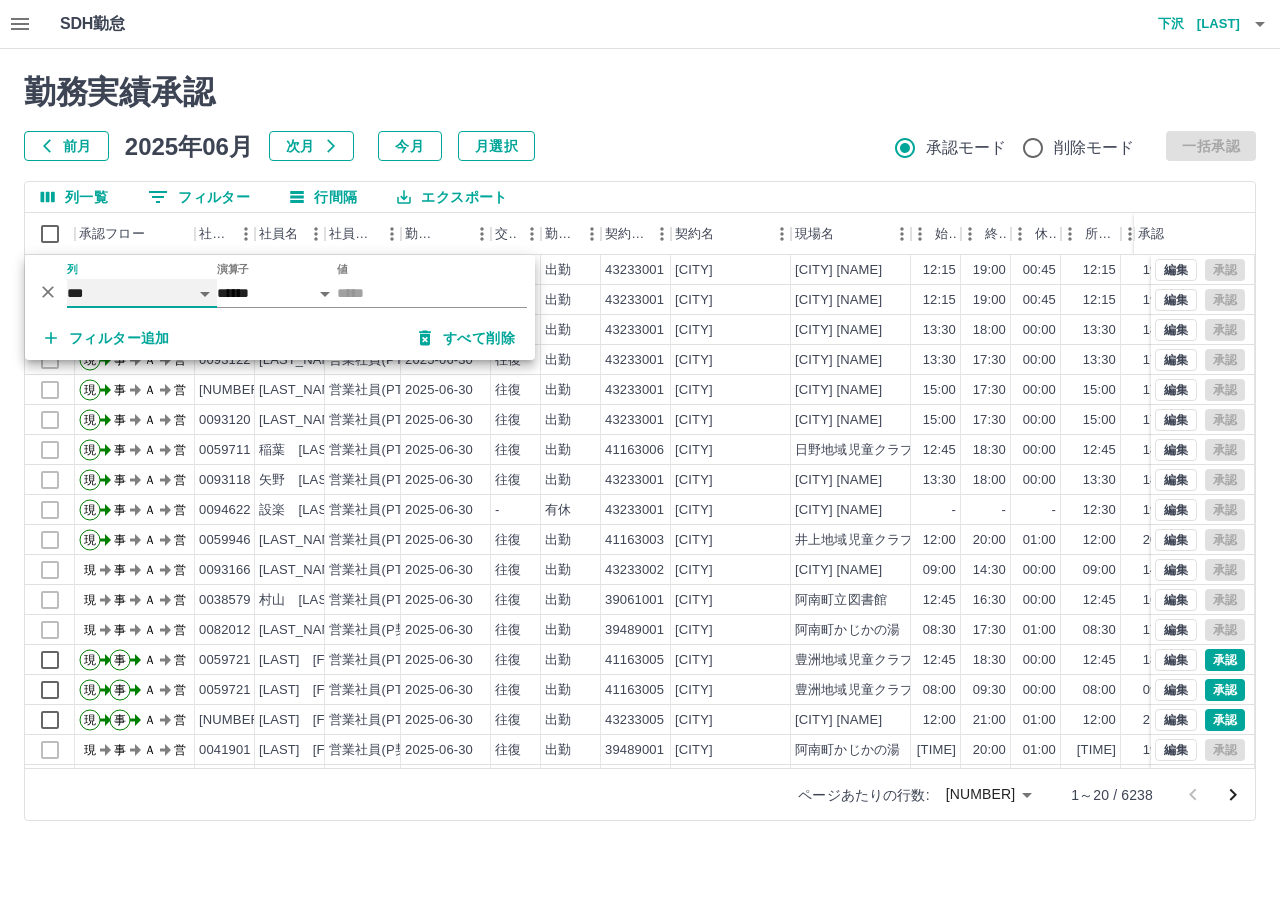 click on "**** *** **** *** *** **** ***** *** *** ** ** ** **** **** **** ** ** *** **** *****" at bounding box center (142, 293) 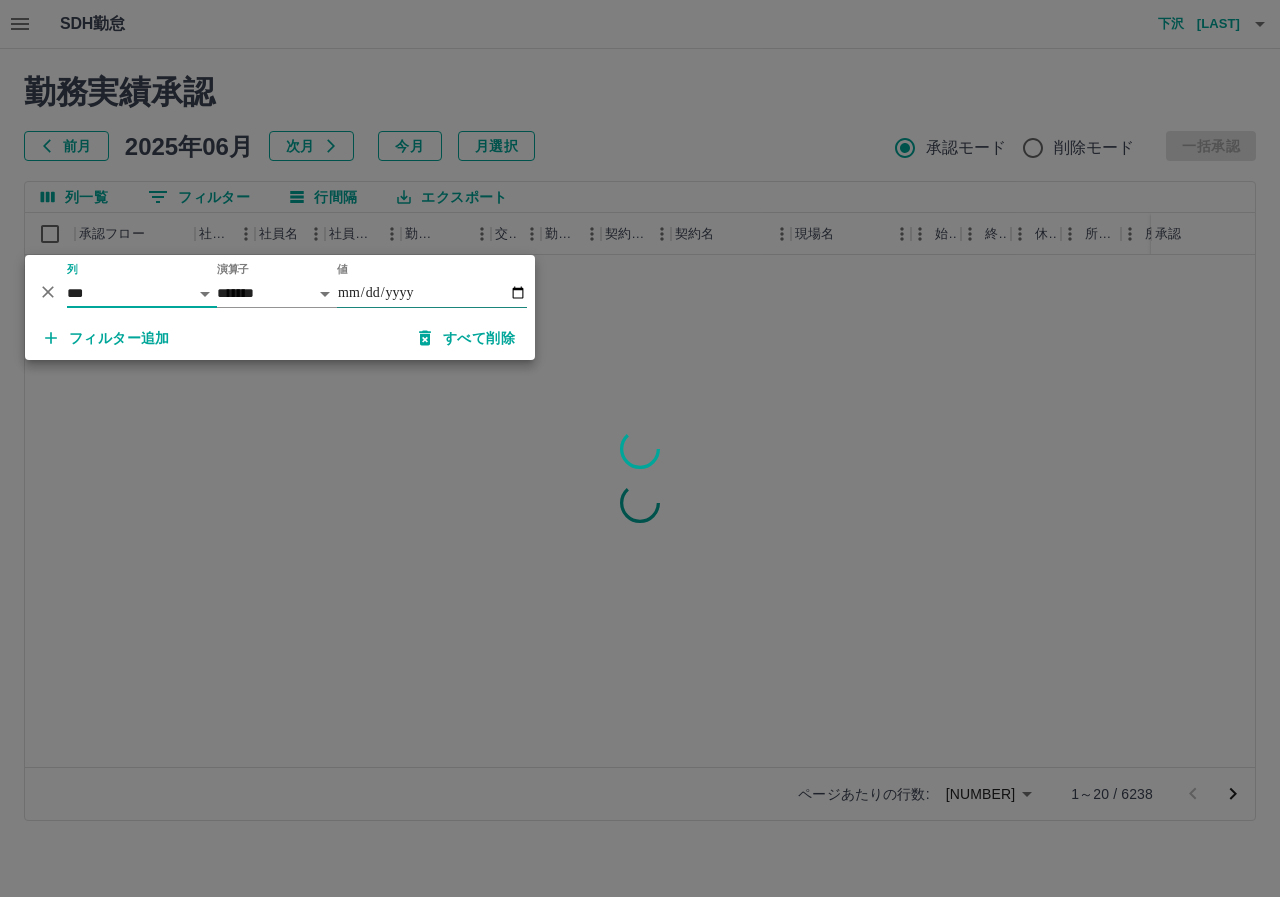 click on "値" at bounding box center (432, 293) 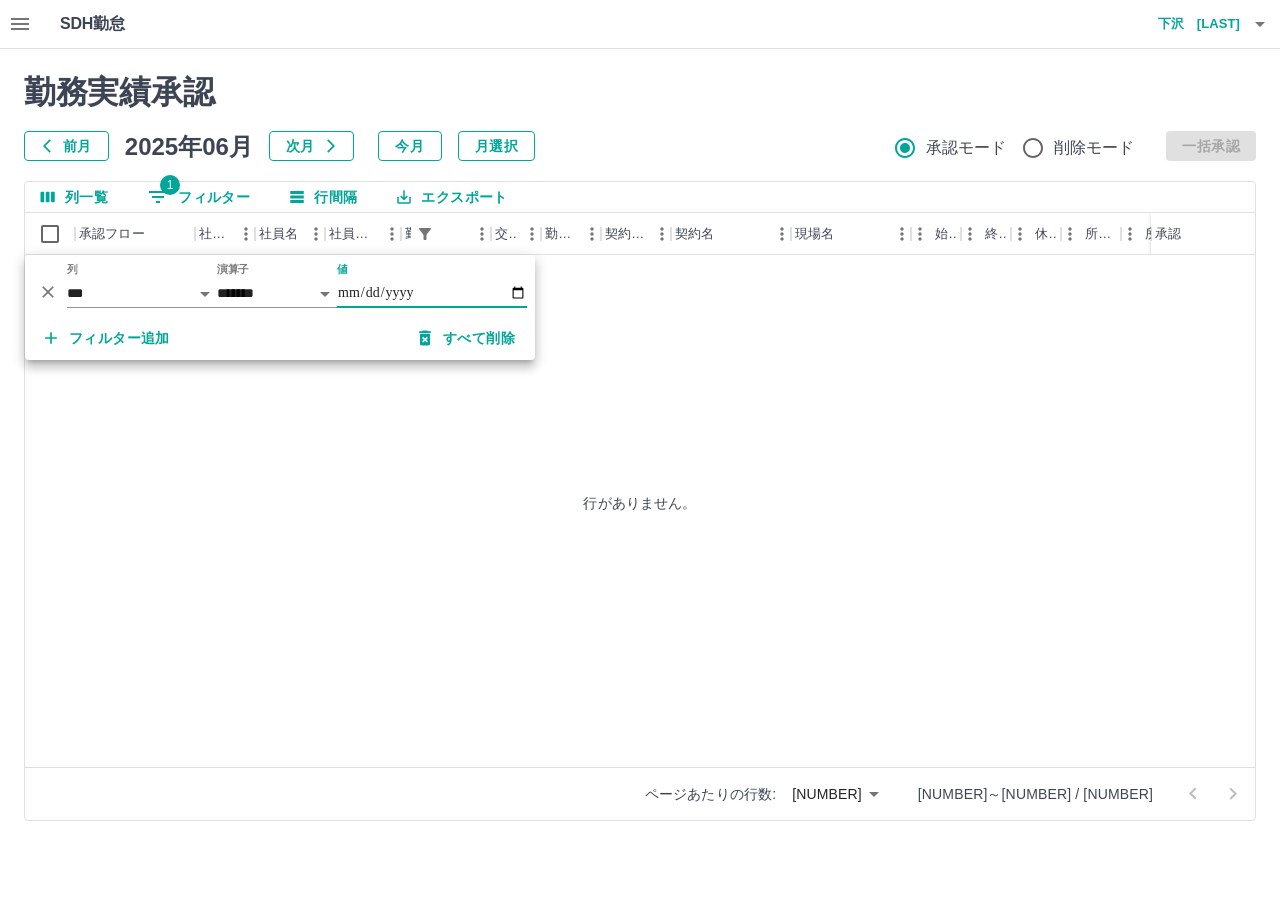 click on "**********" at bounding box center [432, 293] 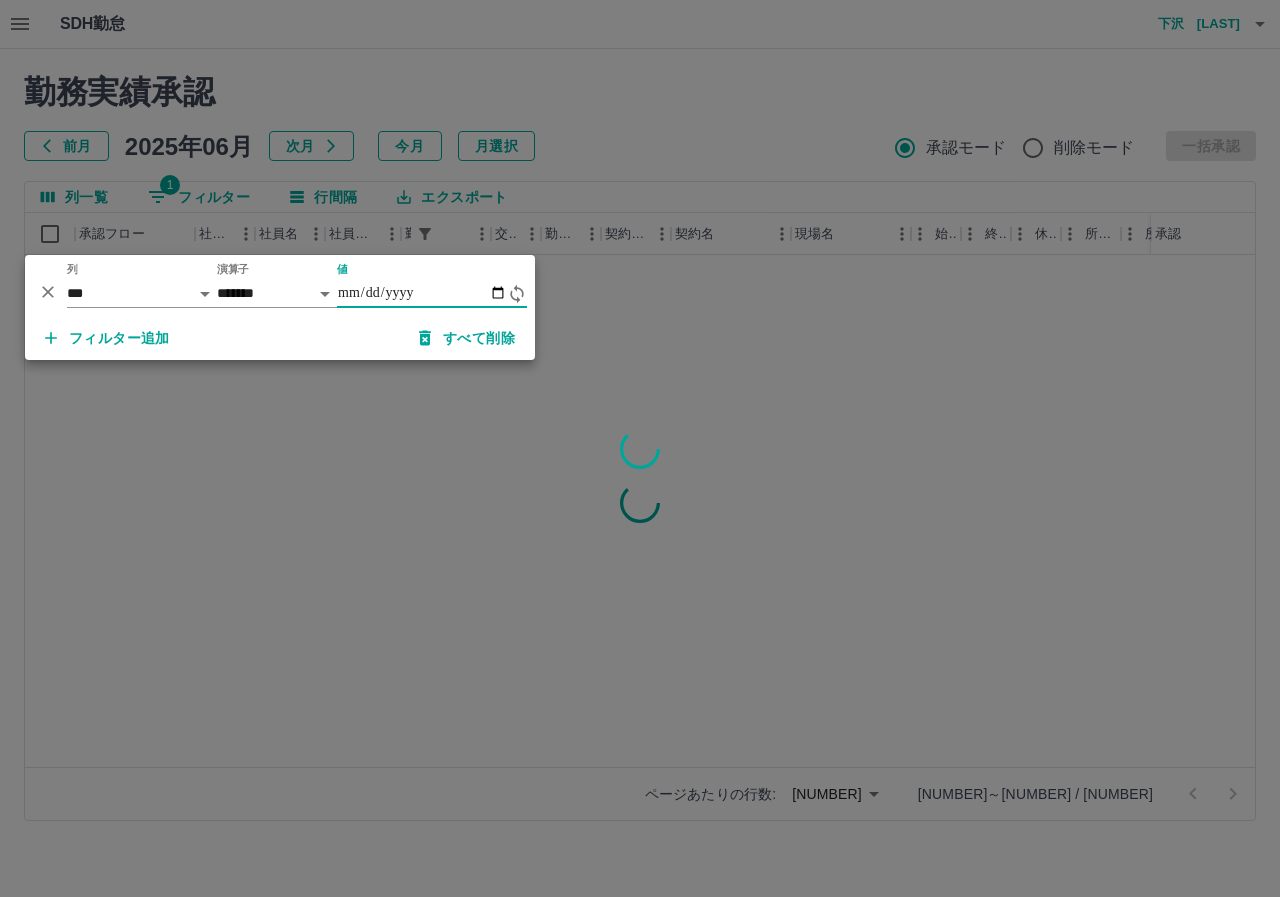 type on "**********" 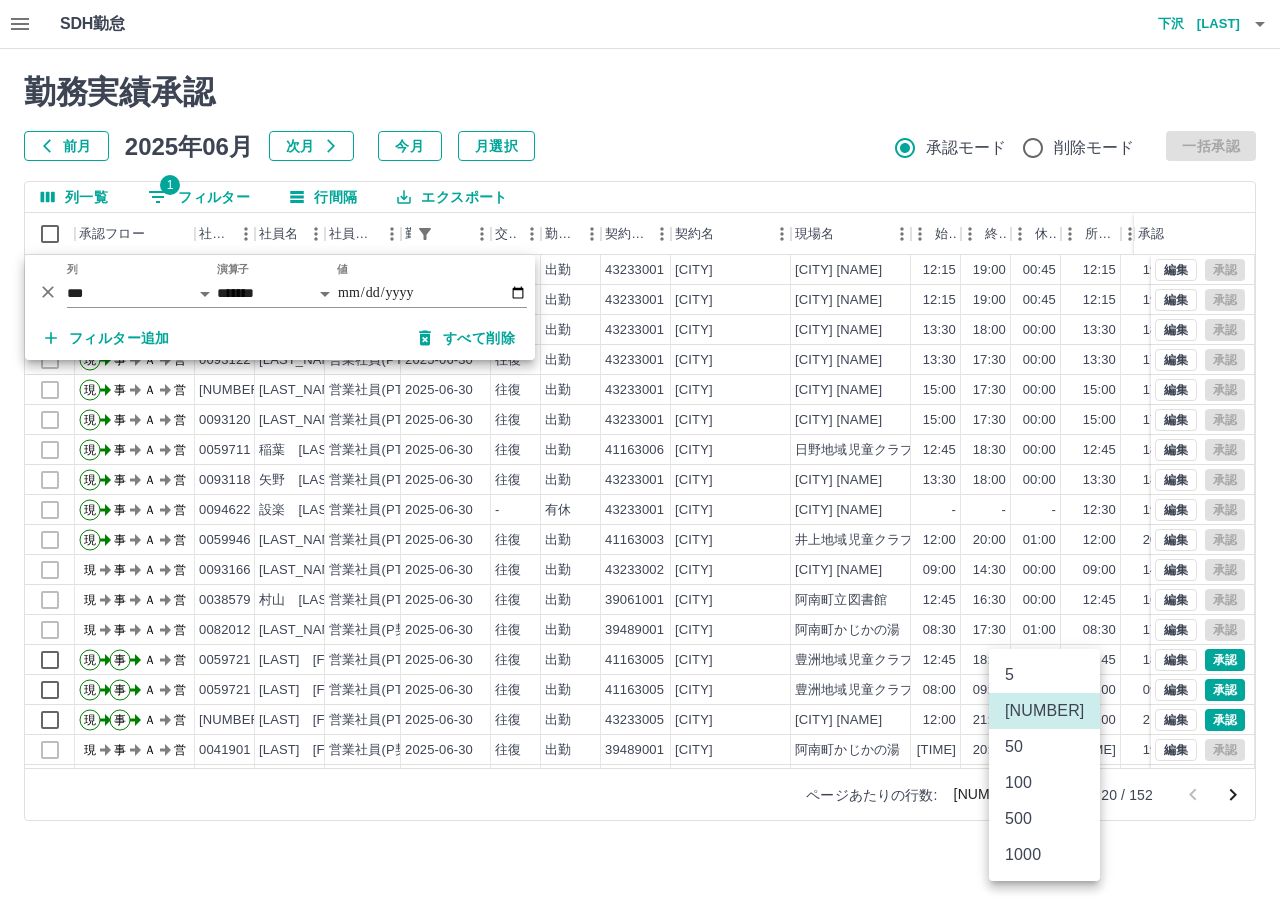 click on "SDH勤怠 [LAST_NAME] [FIRST_NAME] 勤務実績承認 前月 [YEAR]年[MONTH]月 次月 今月 月選択 承認モード 削除モード 一括承認 列一覧 1 フィルター 行間隔 エクスポート 承認フロー 社員番号 社員名 社員区分 勤務日 交通費 勤務区分 契約コード 契約名 現場名 始業 終業 休憩 所定開始 所定終業 所定休憩 拘束 勤務 遅刻等 承認 現 事 Ａ 営 0093872 [LAST_NAME] [FIRST_NAME] 営業社員(PT契約) [YEAR]-[MONTH]-[DAY] 往復 出勤 43233001 [CITY] [CITY] [NAME] 12:15 19:00 00:45 12:15 19:00 00:45 06:45 06:00 00:00 現 事 Ａ 営 0093117 [LAST_NAME] [FIRST_NAME] 営業社員(PT契約) [YEAR]-[MONTH]-[DAY] 往復 出勤 43233001 [CITY] [CITY] [NAME] 12:15 19:00 00:45 12:15 19:00 00:45 06:45 06:00 00:00 現 事 Ａ 営 0093128 [LAST_NAME] [FIRST_NAME] 営業社員(PT契約) [YEAR]-[MONTH]-[DAY] 往復 出勤 43233001 [CITY] [CITY] [NAME] 13:30 18:00 00:00 13:30 18:00 00:00 04:30 04:30 00:00 現 事 Ａ 営 13:30" at bounding box center [640, 422] 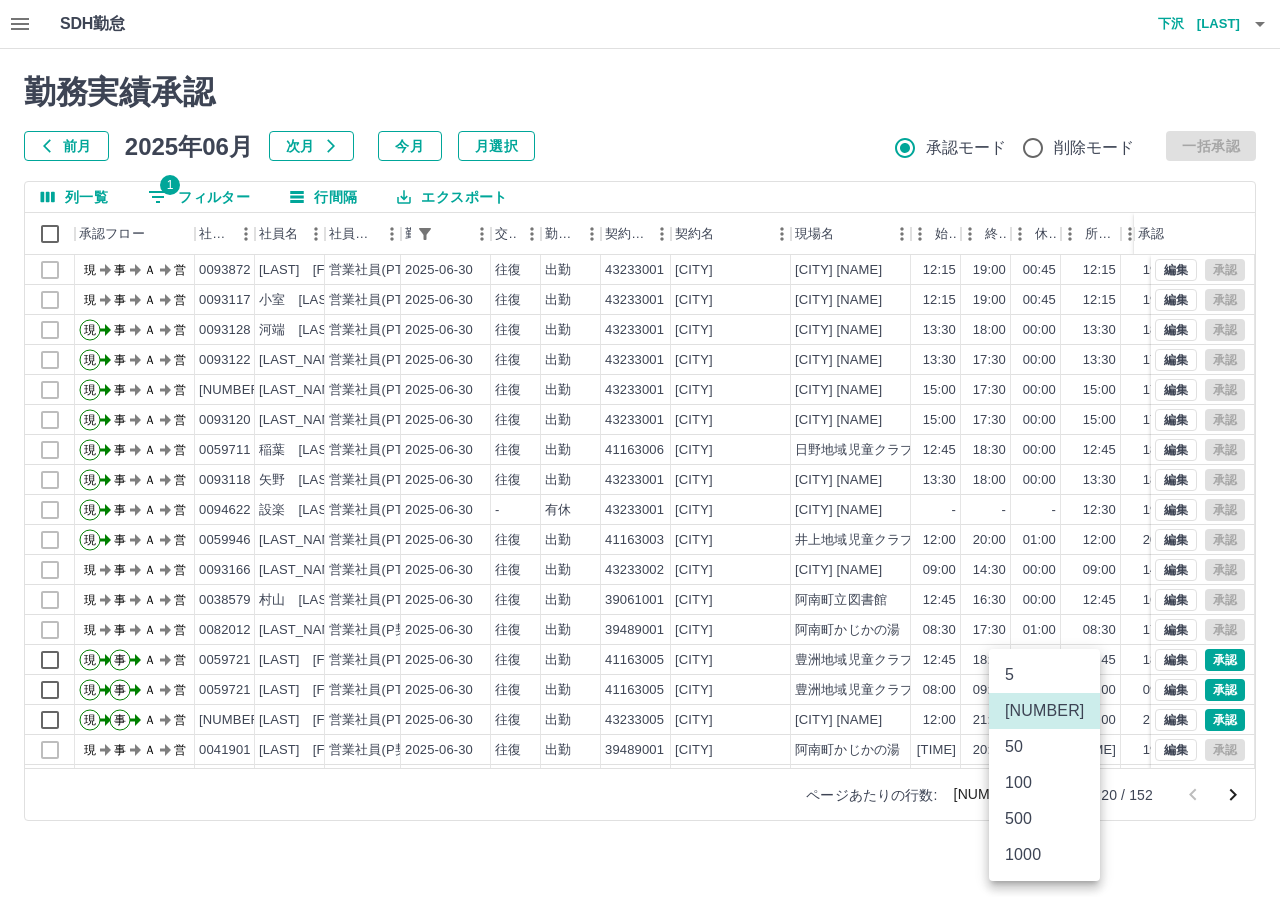 click on "100" at bounding box center [1044, 783] 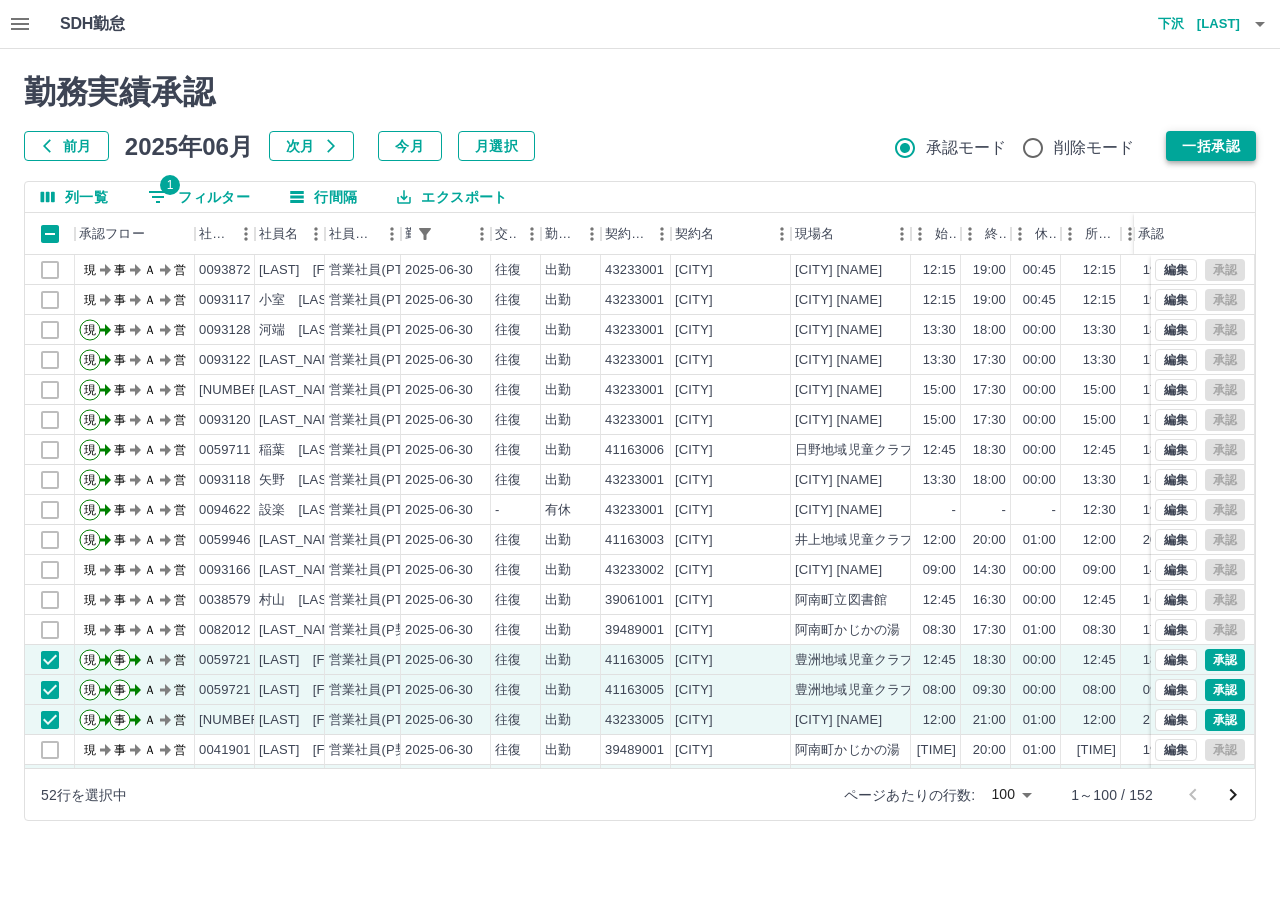 click on "一括承認" at bounding box center (1211, 146) 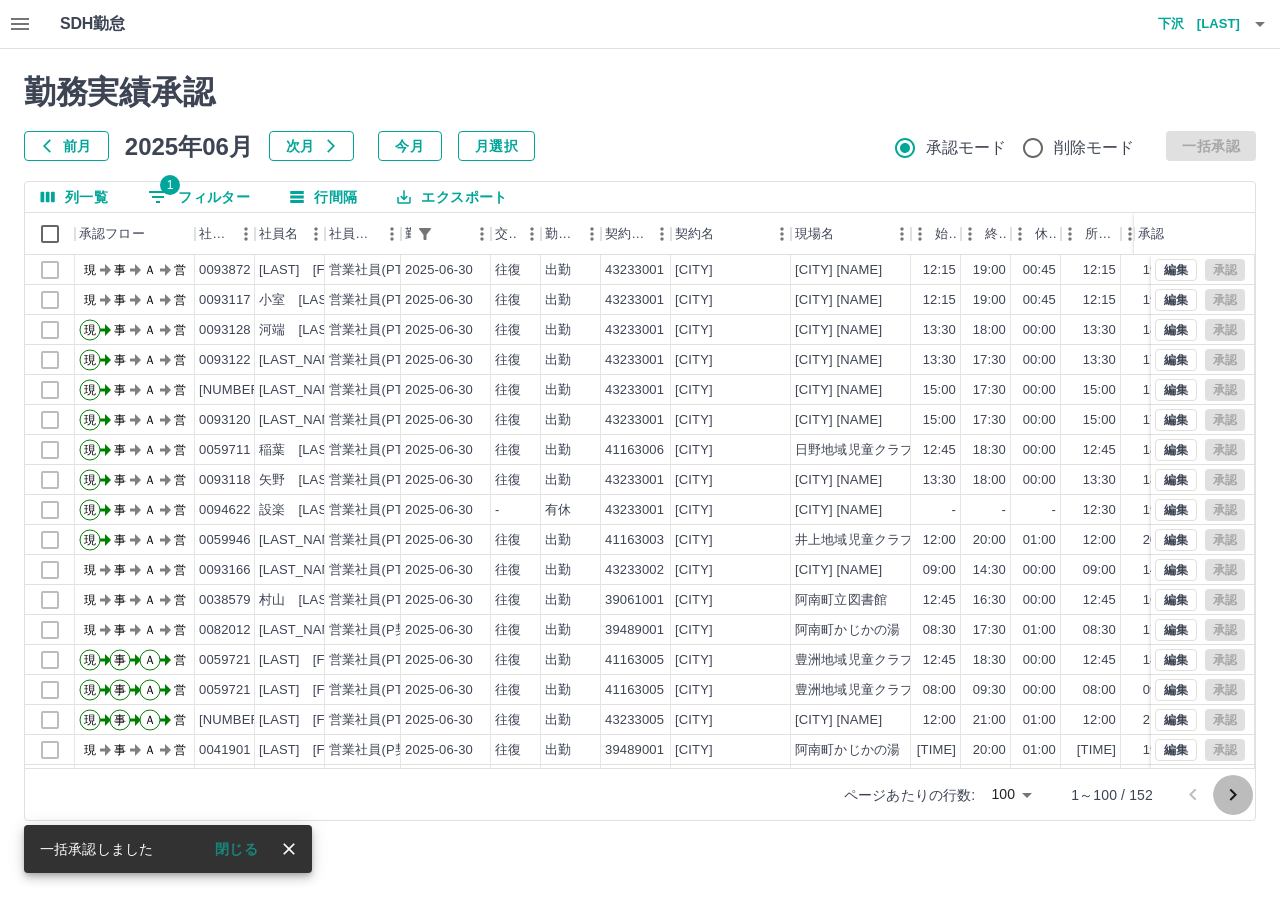 click at bounding box center (1233, 795) 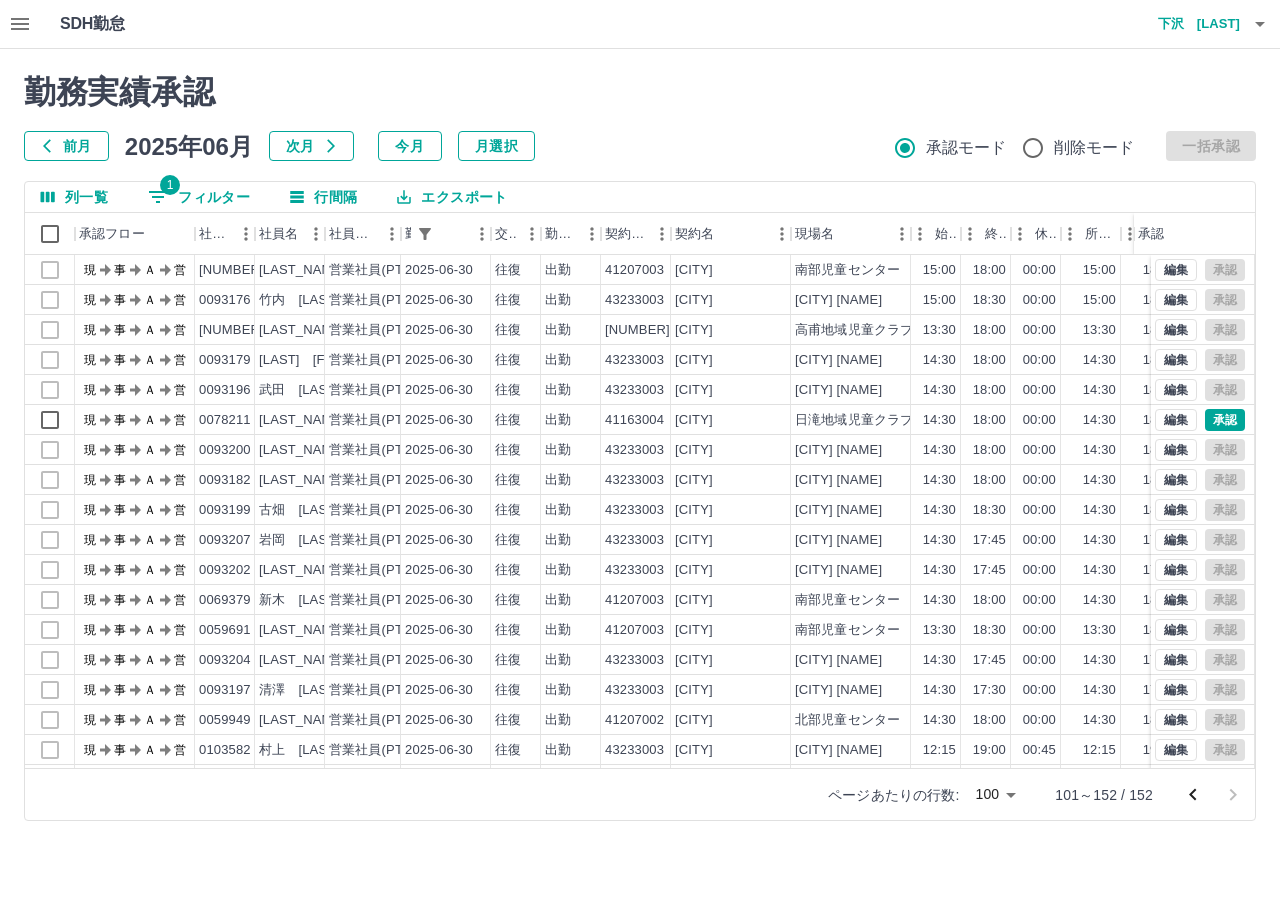 click at bounding box center (640, 448) 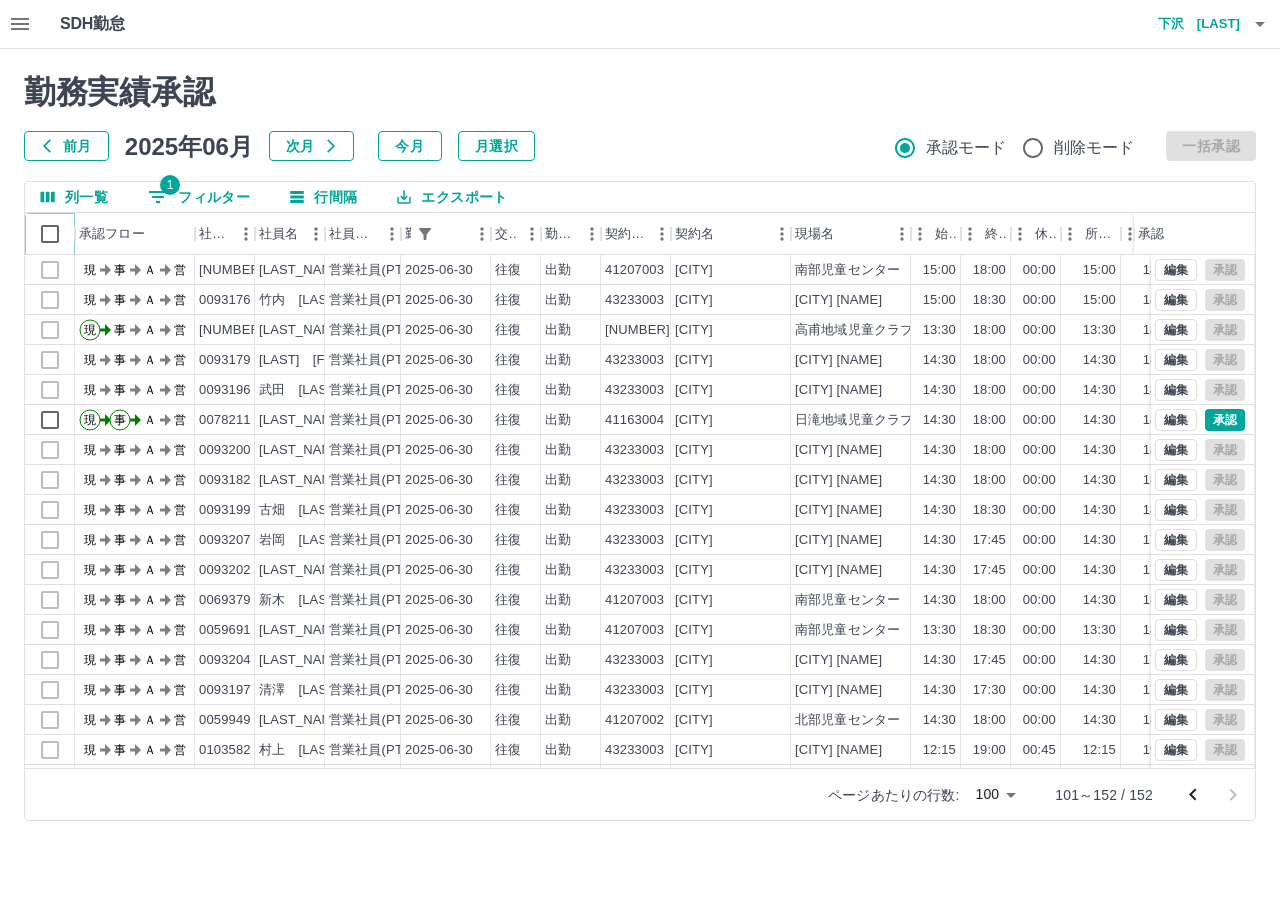 click at bounding box center (50, 234) 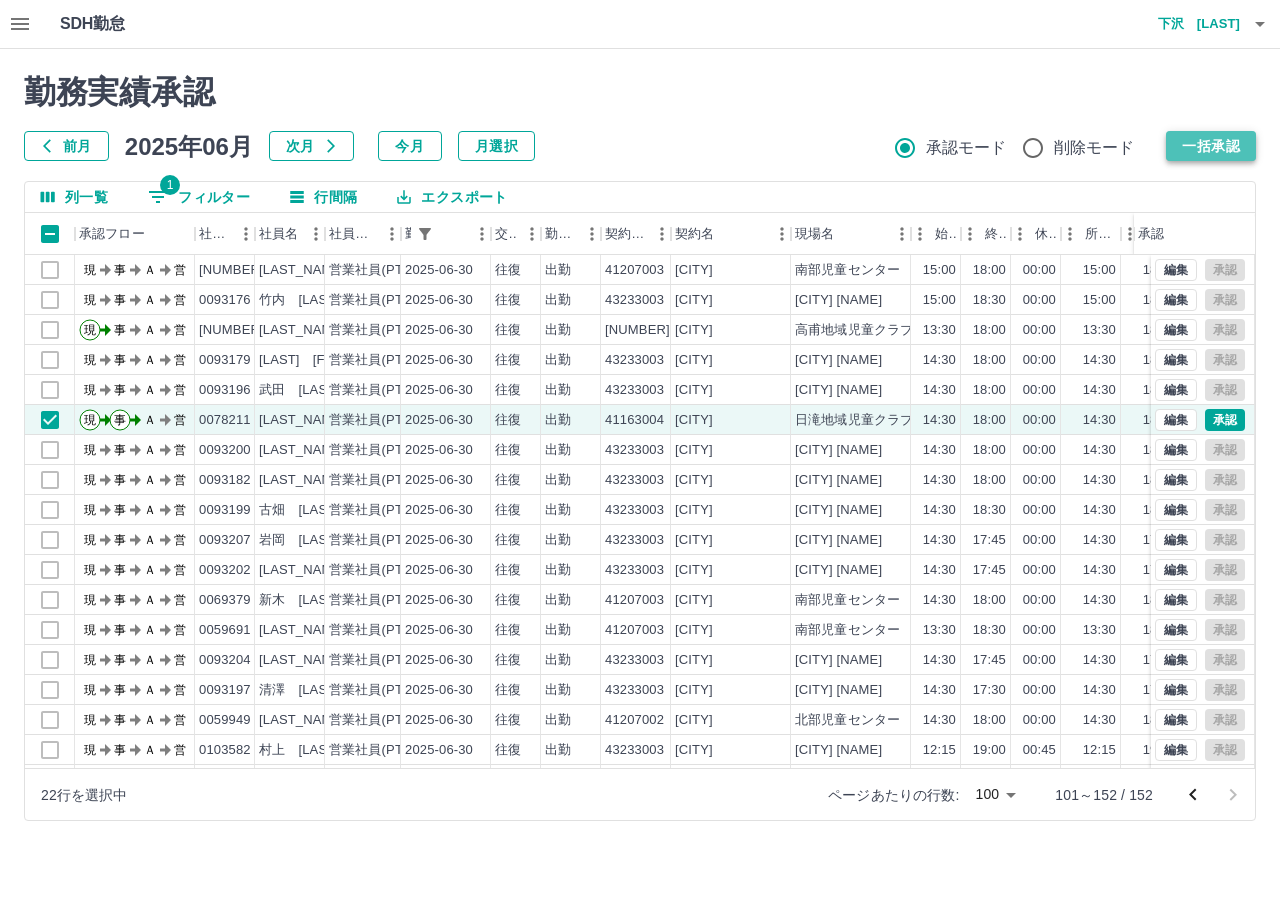 click on "一括承認" at bounding box center (1211, 146) 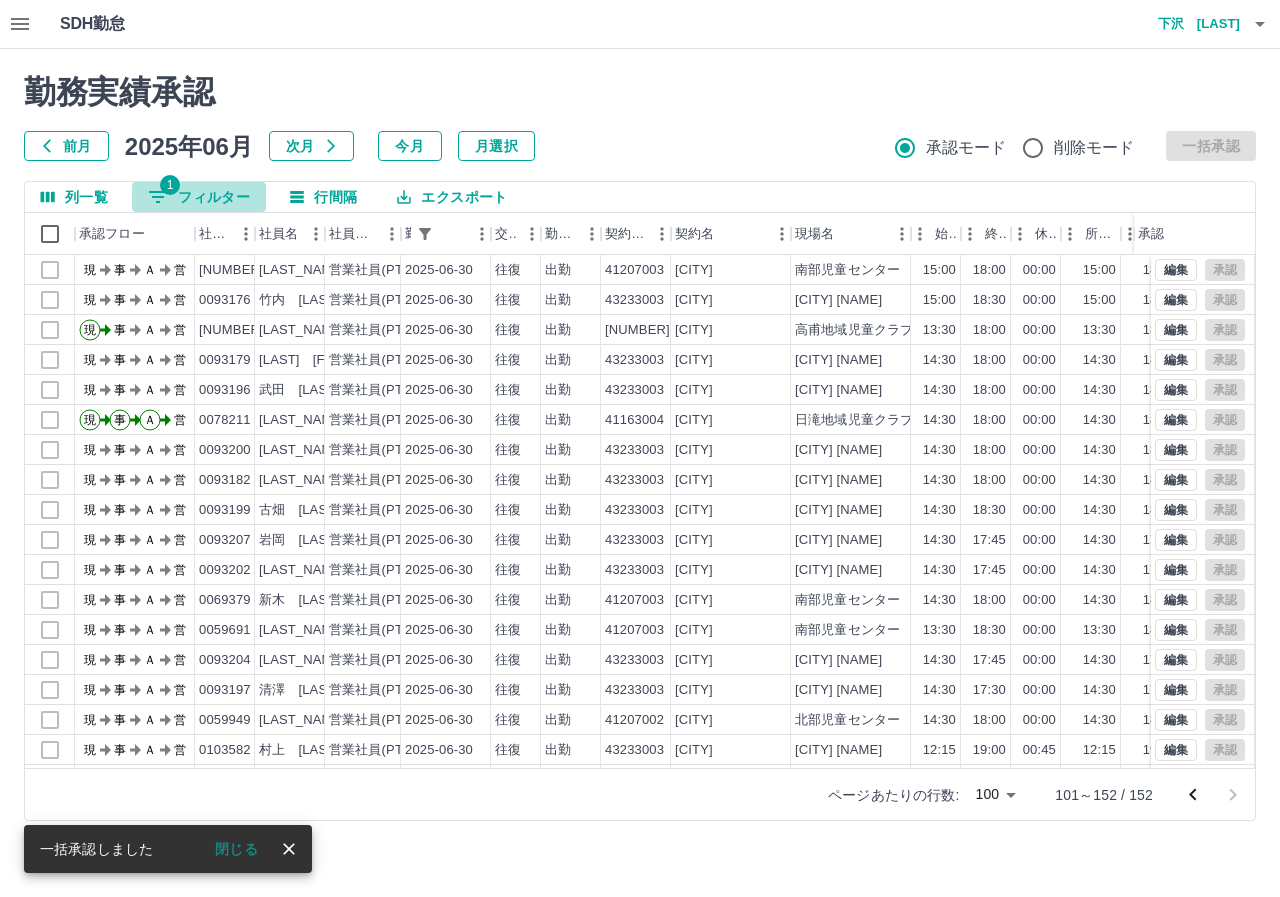 click on "1 フィルター" at bounding box center (199, 197) 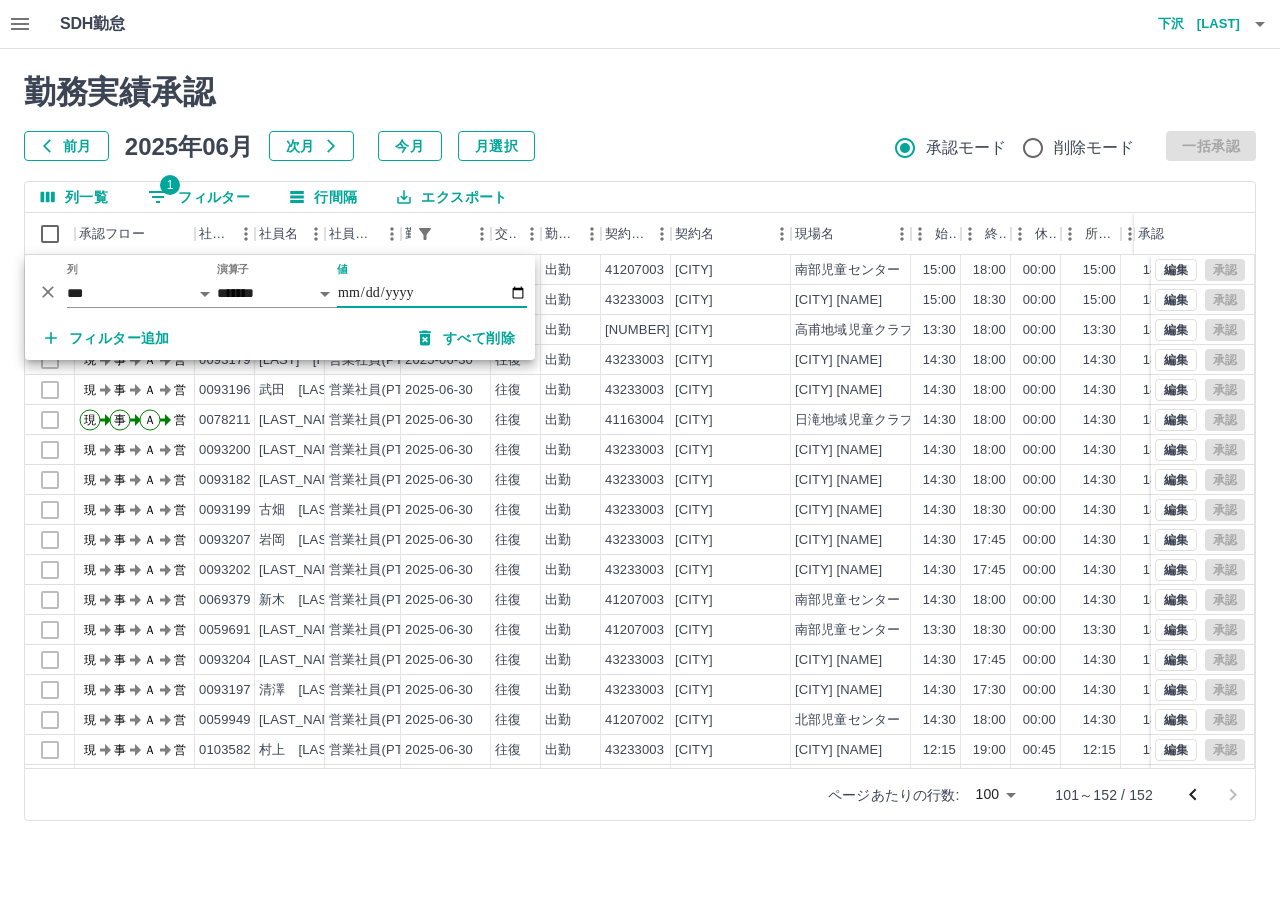 click on "**********" at bounding box center [432, 293] 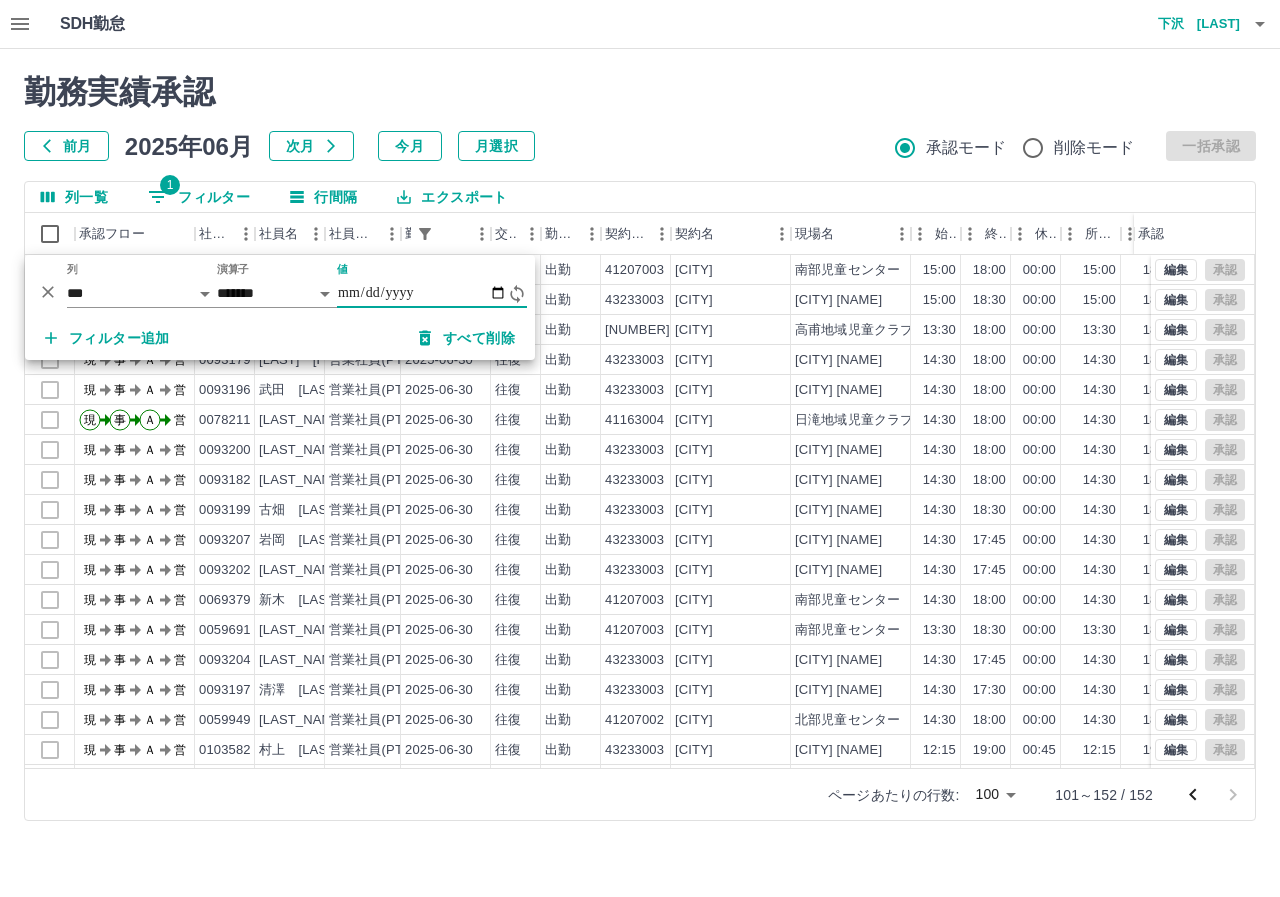 type on "**********" 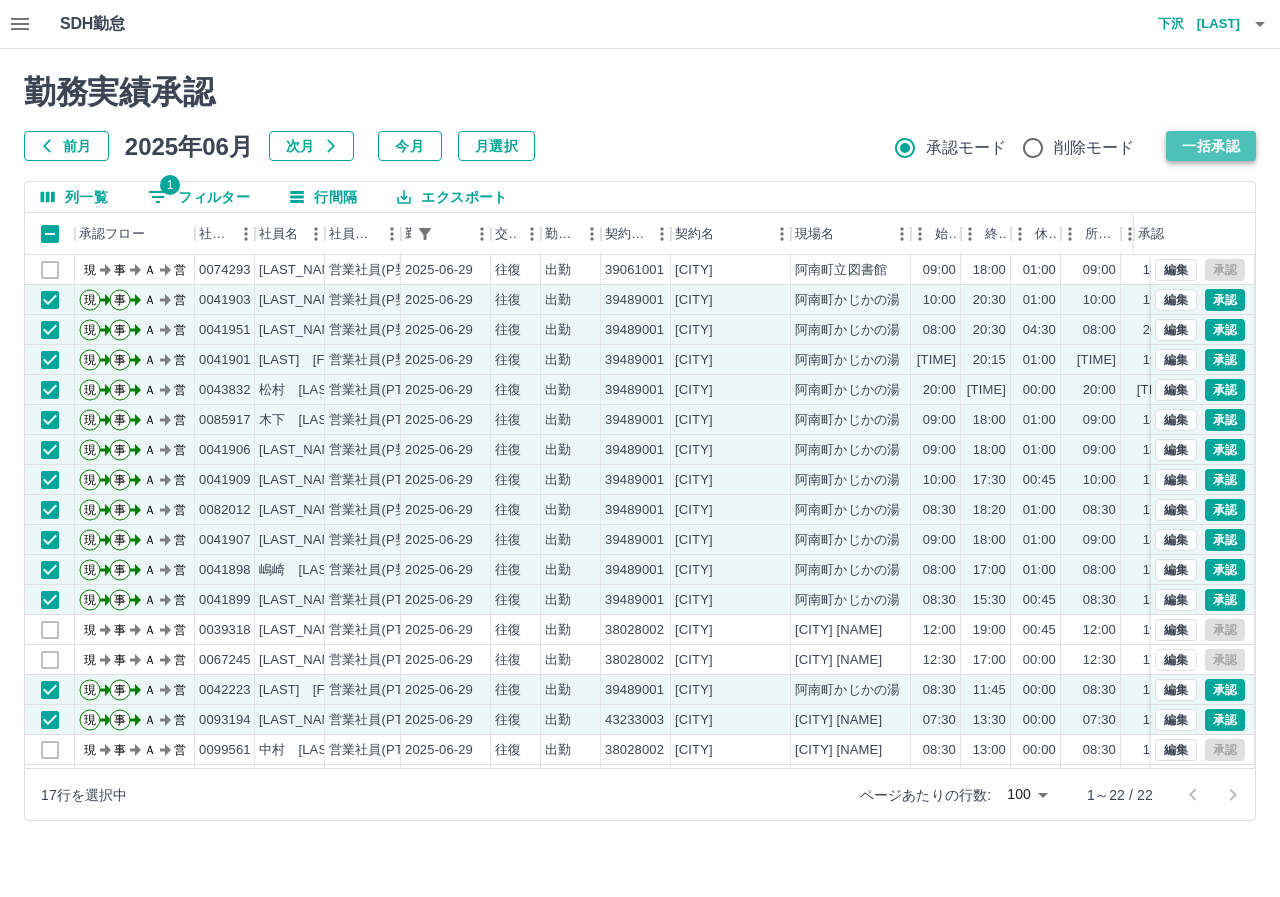 click on "一括承認" at bounding box center [1211, 146] 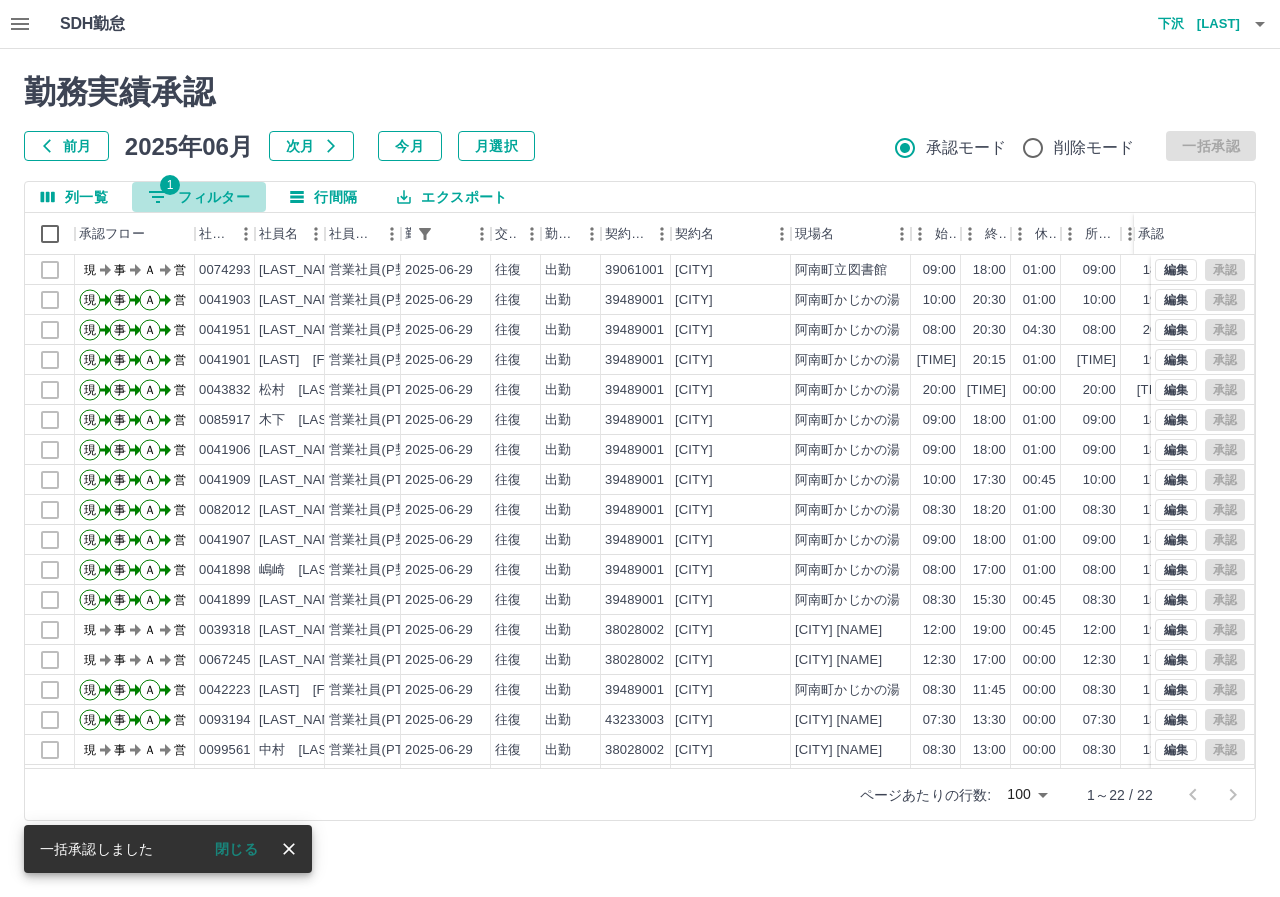 click on "1 フィルター" at bounding box center (199, 197) 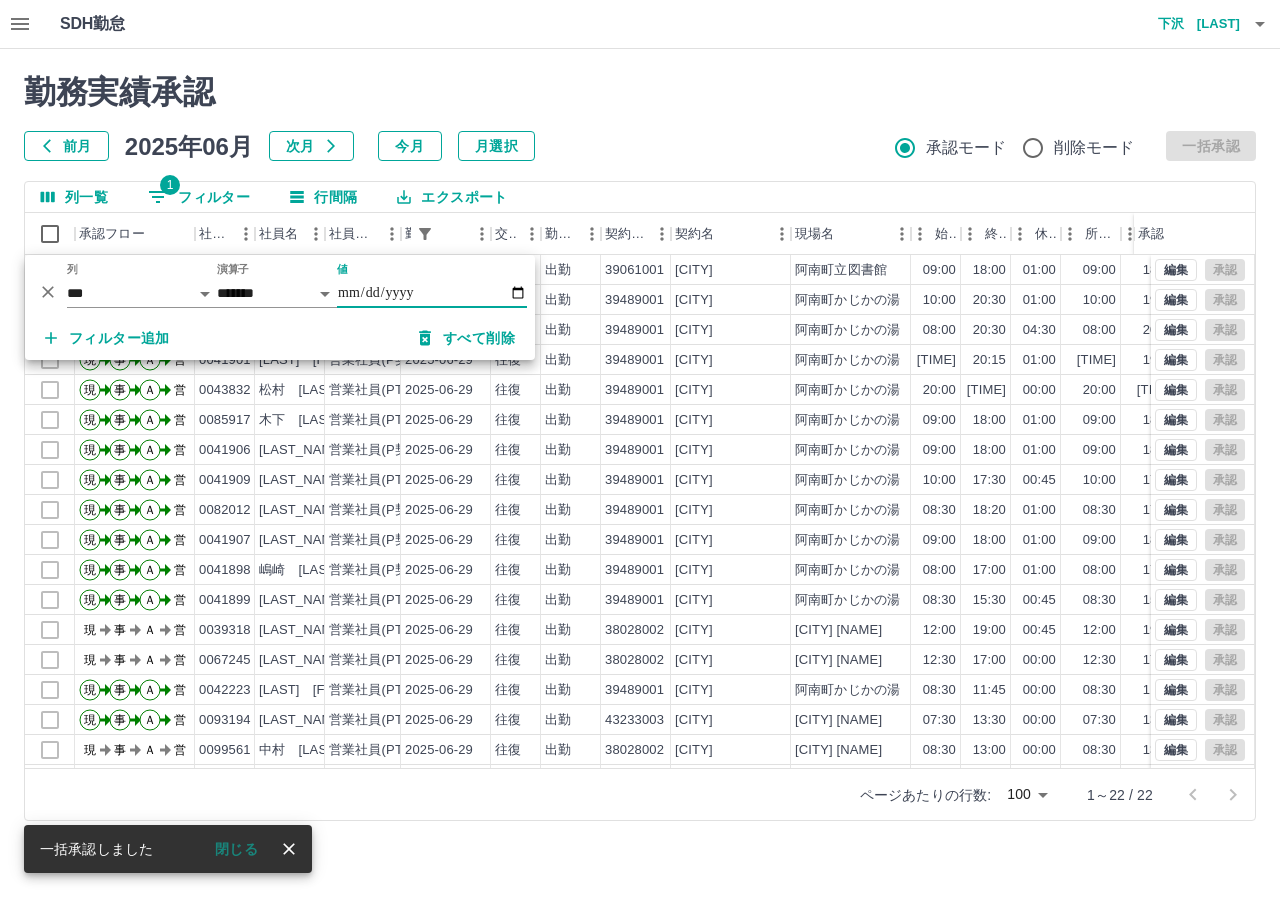 click on "**********" at bounding box center (432, 293) 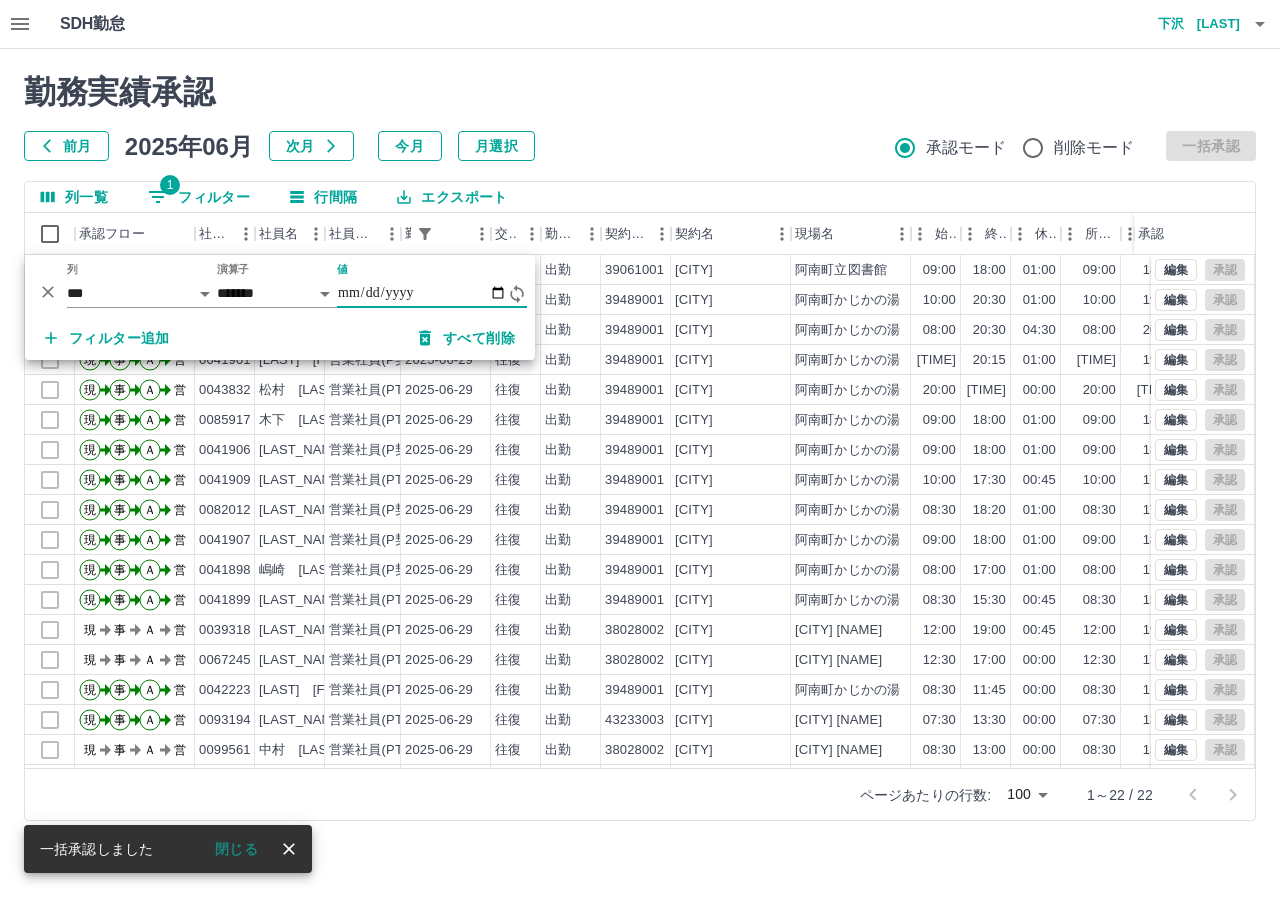 type on "**********" 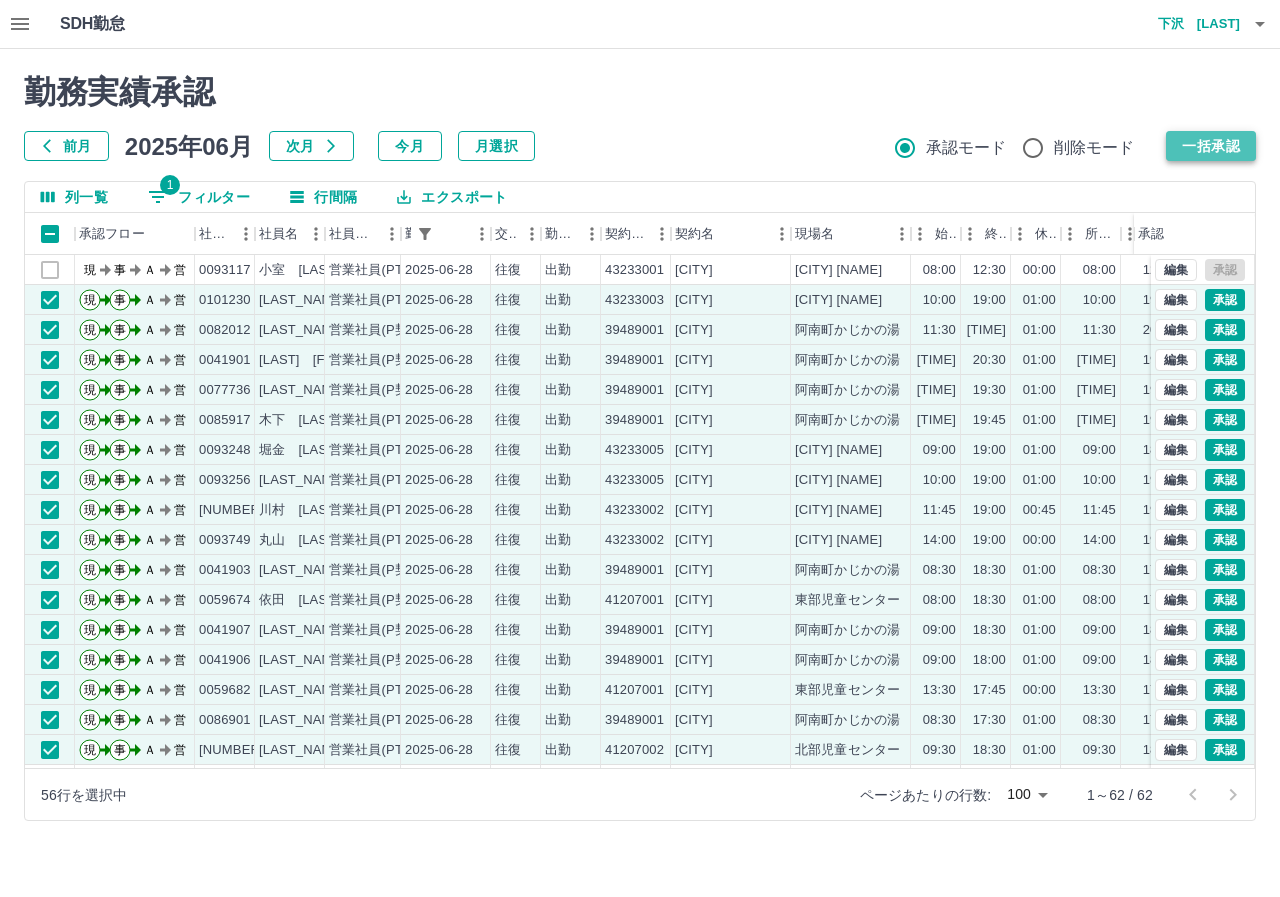 click on "一括承認" at bounding box center [1211, 146] 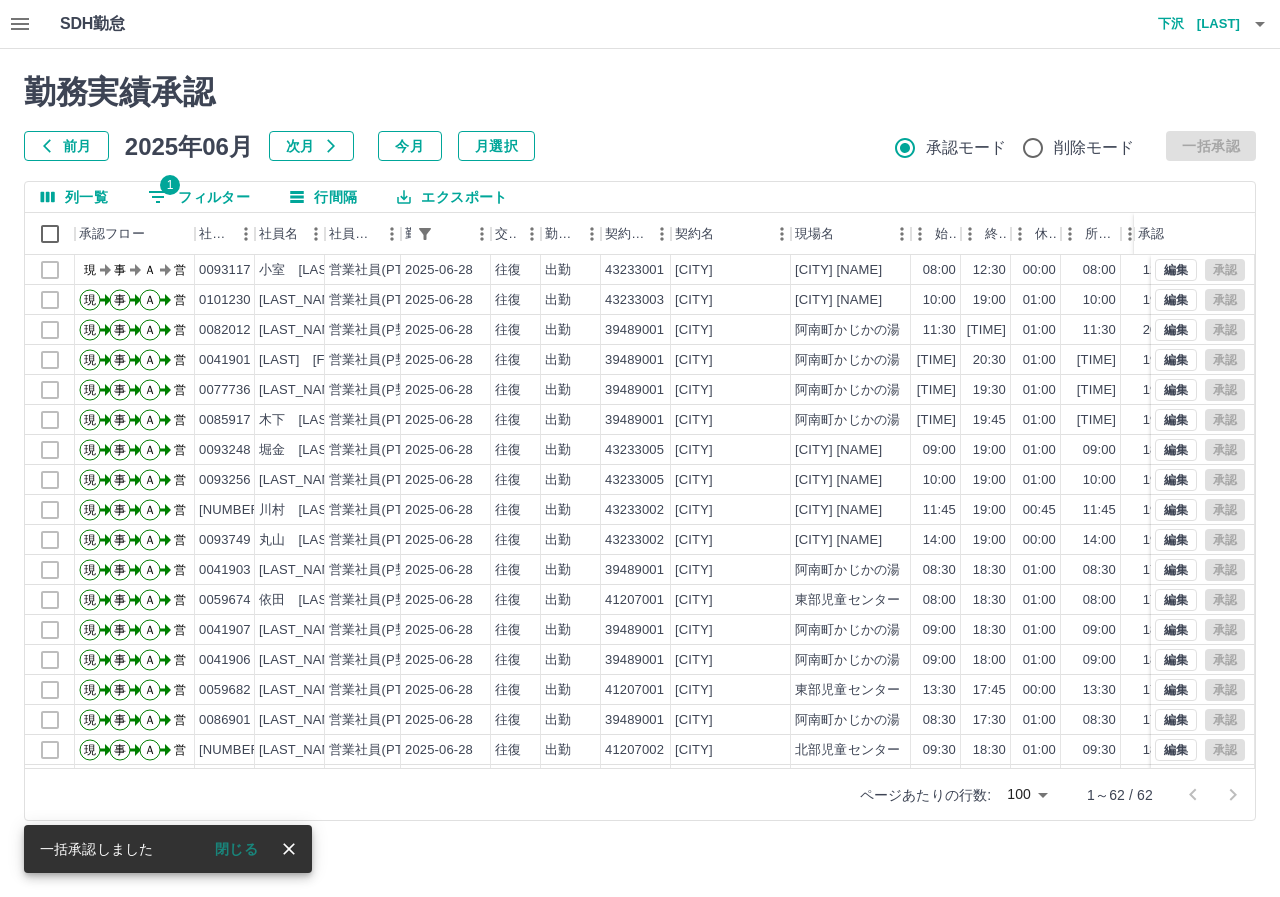 click on "1 フィルター" at bounding box center [199, 197] 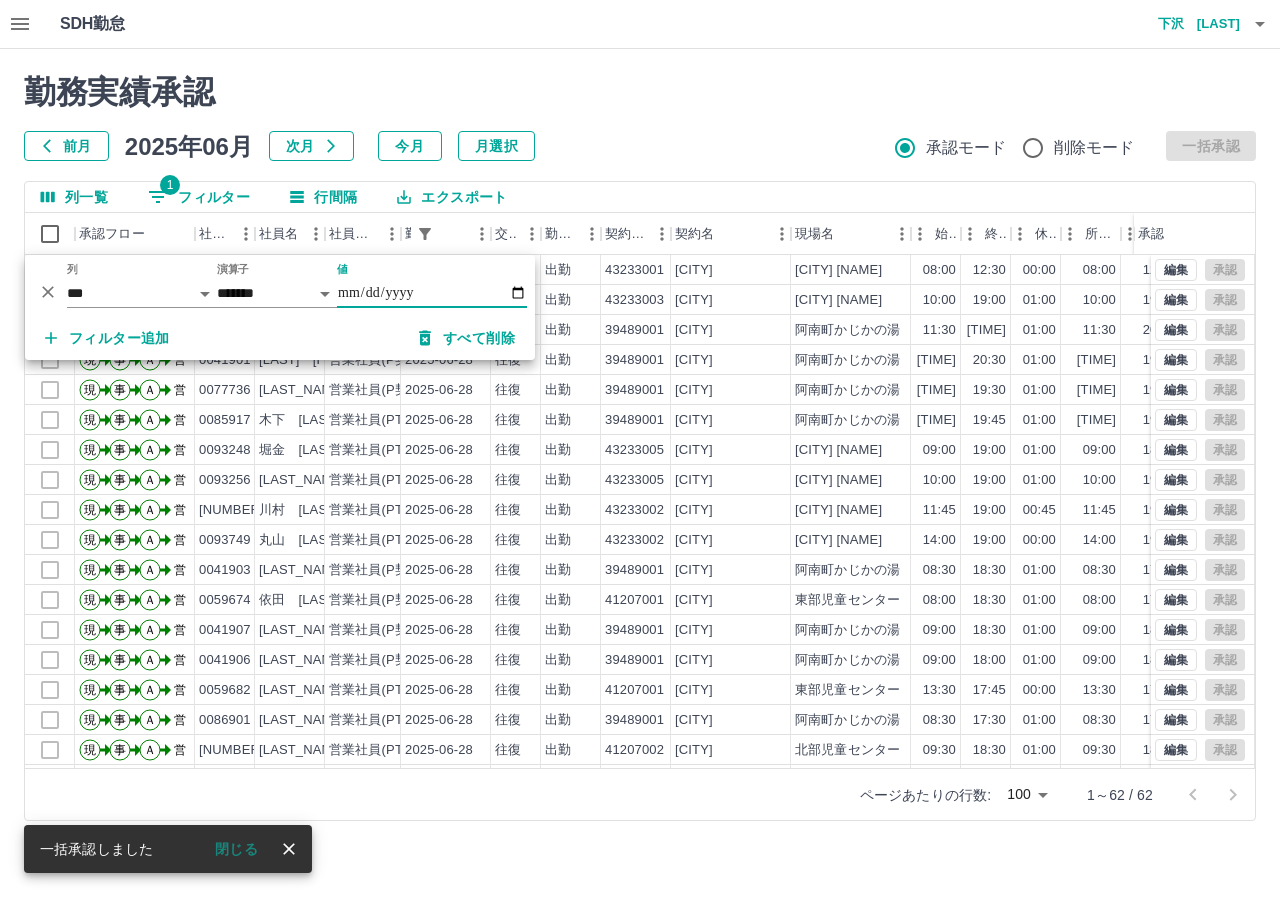 click on "**********" at bounding box center (432, 293) 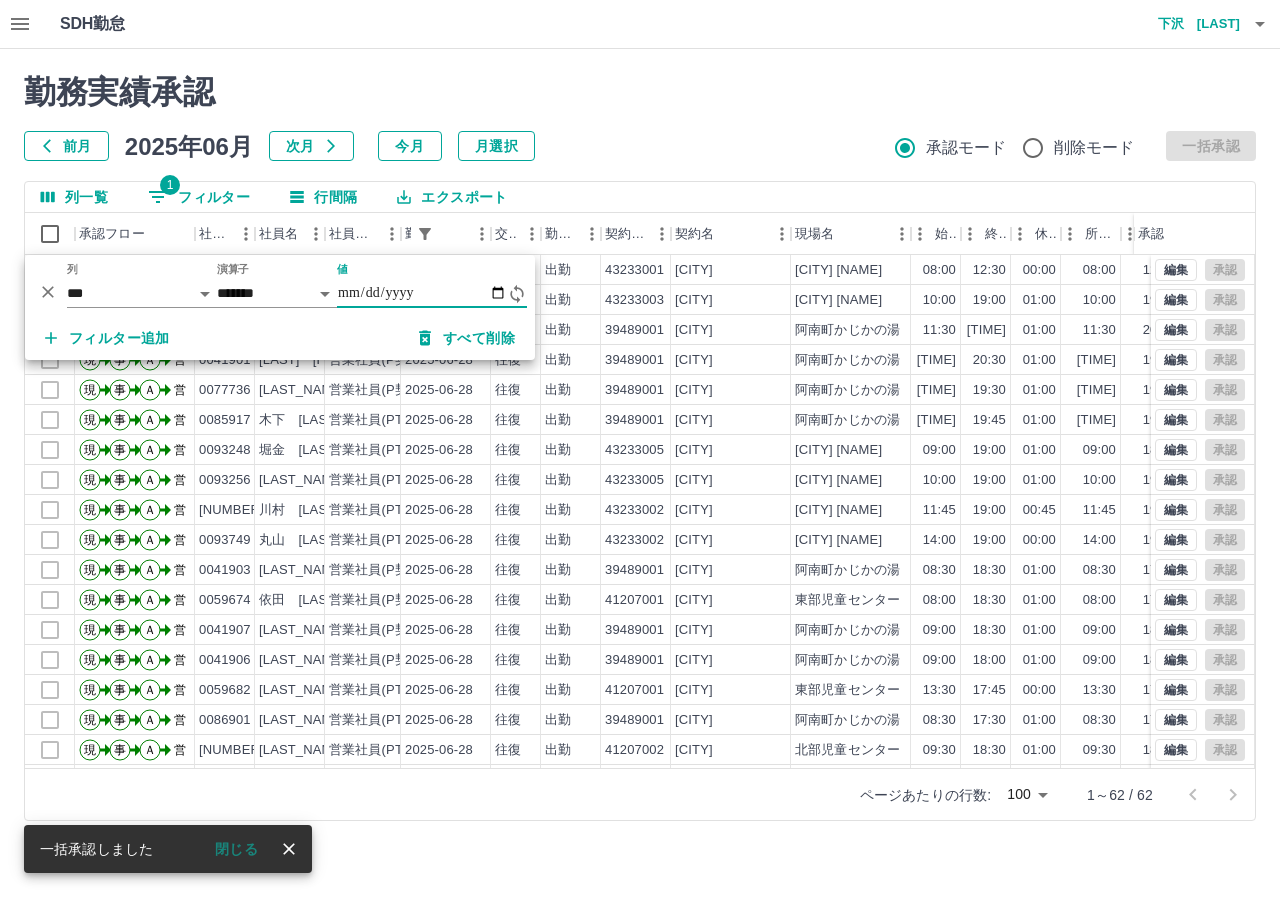 type on "**********" 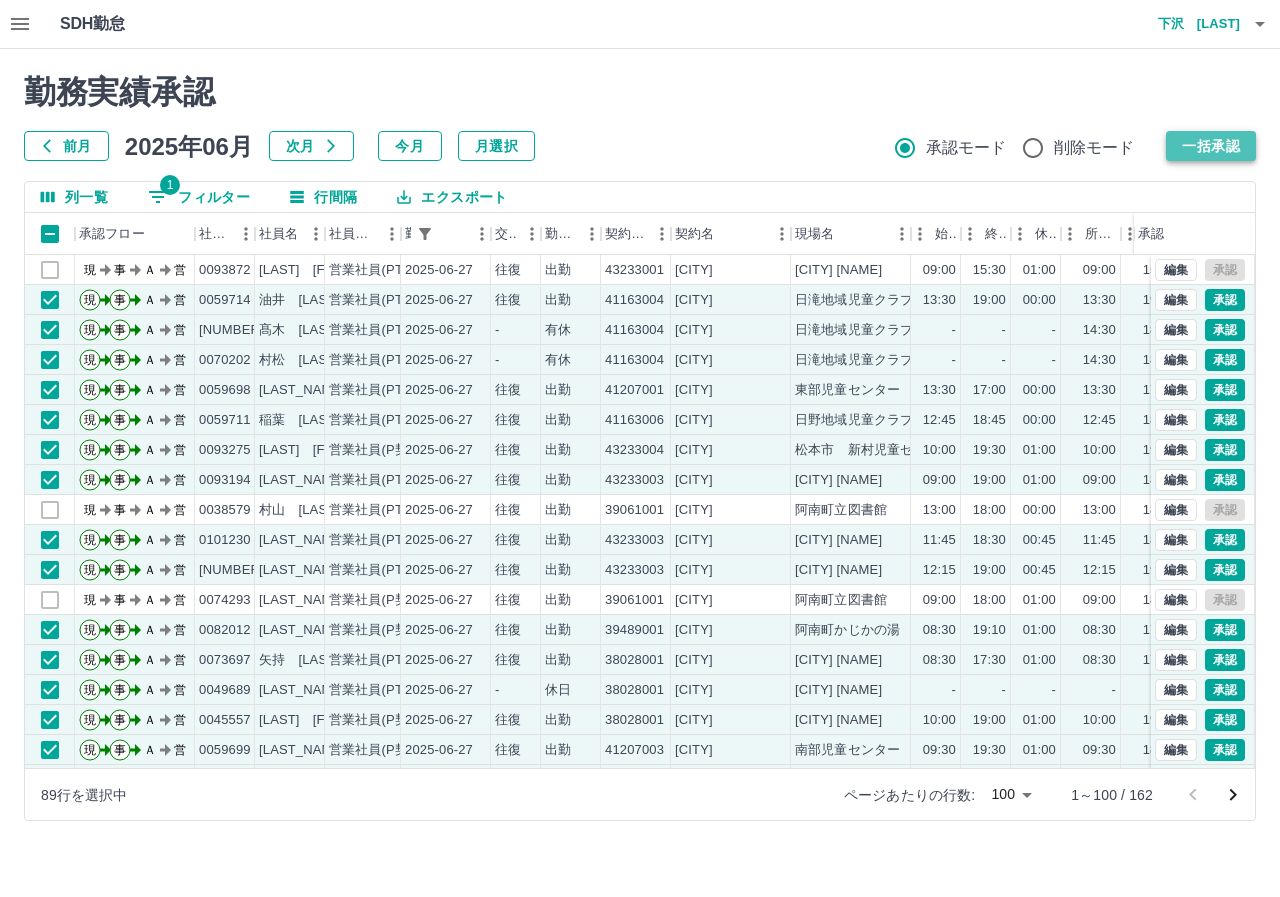click on "一括承認" at bounding box center [1211, 146] 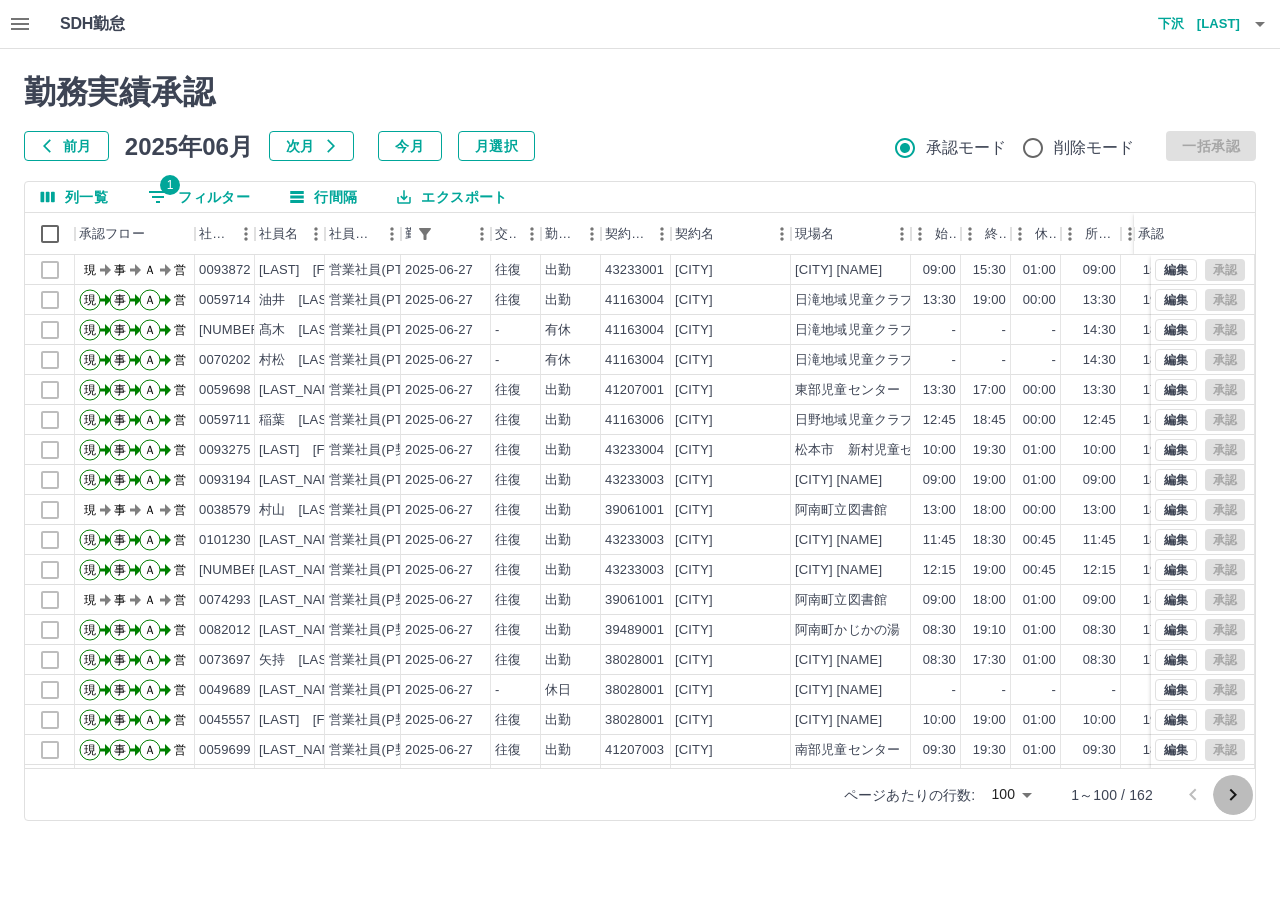 click at bounding box center (1233, 795) 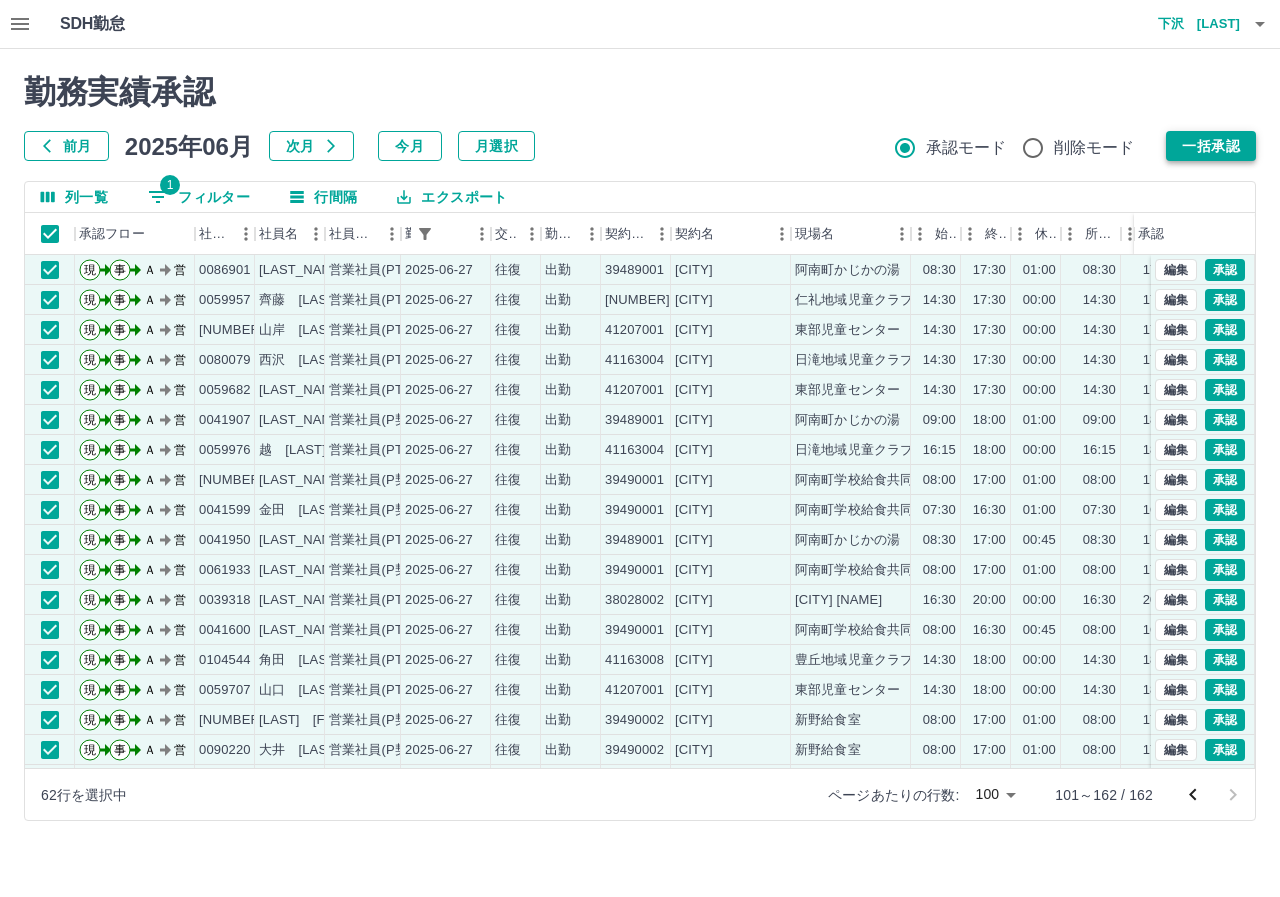 click on "一括承認" at bounding box center [1211, 146] 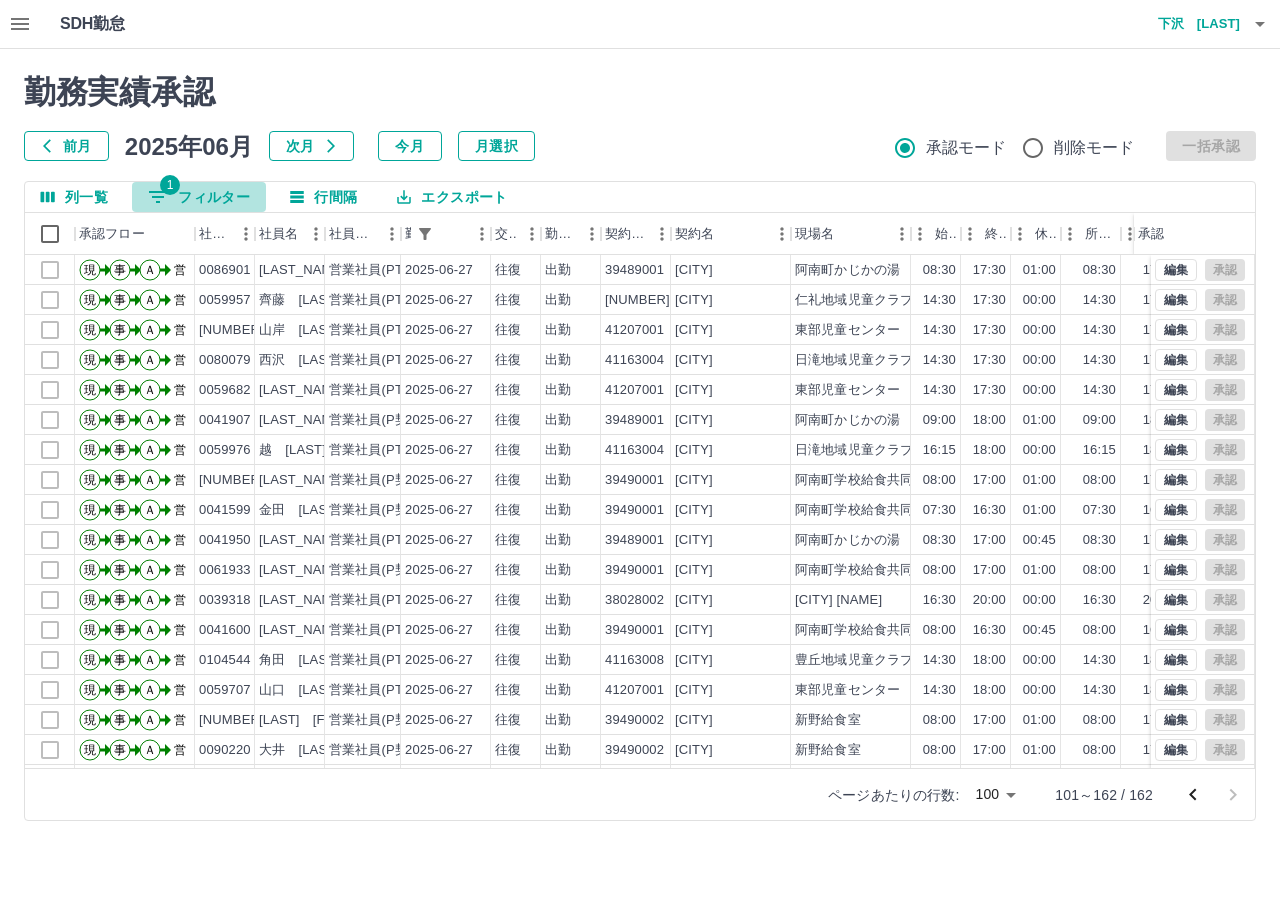 click on "1 フィルター" at bounding box center [199, 197] 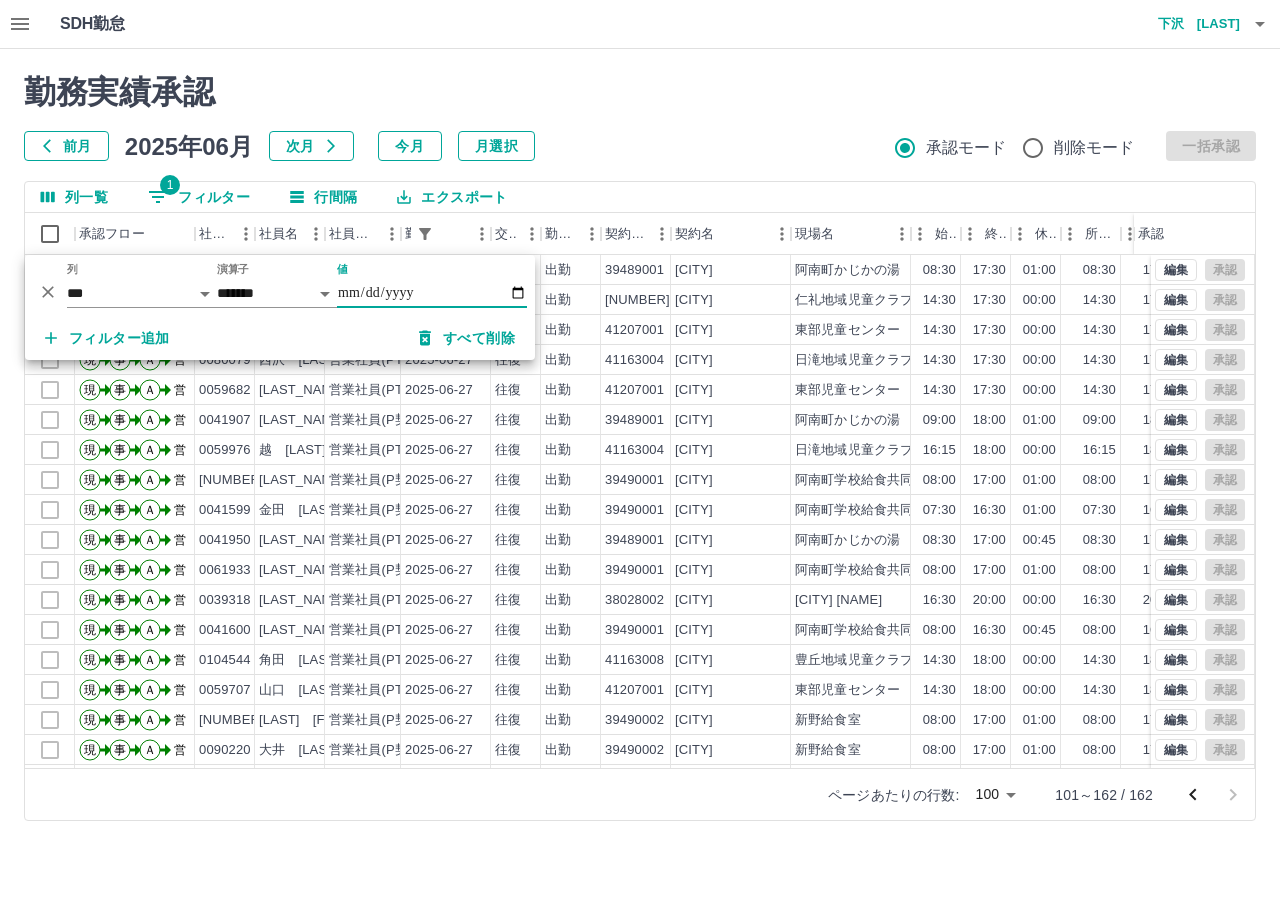 click on "**********" at bounding box center (432, 293) 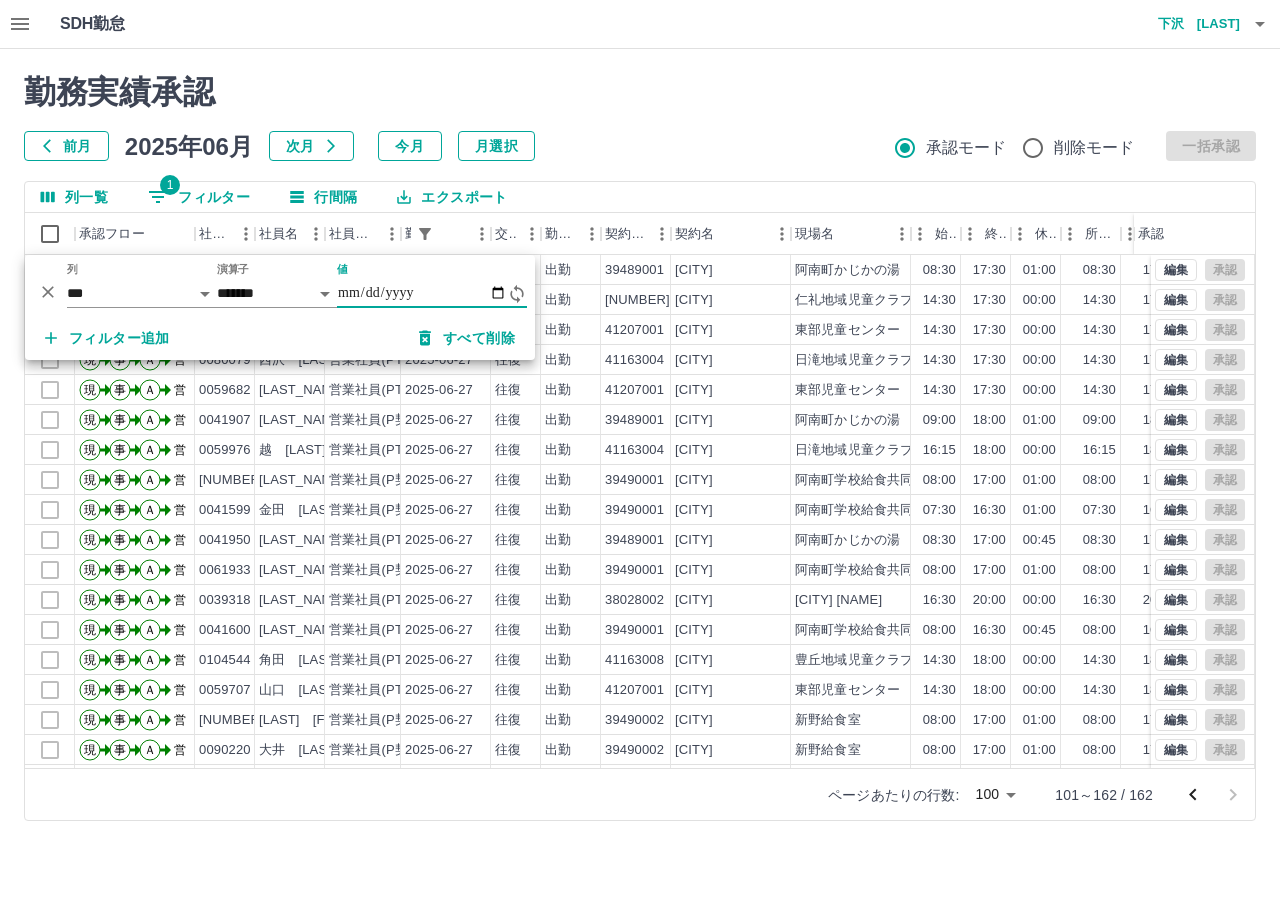 type on "**********" 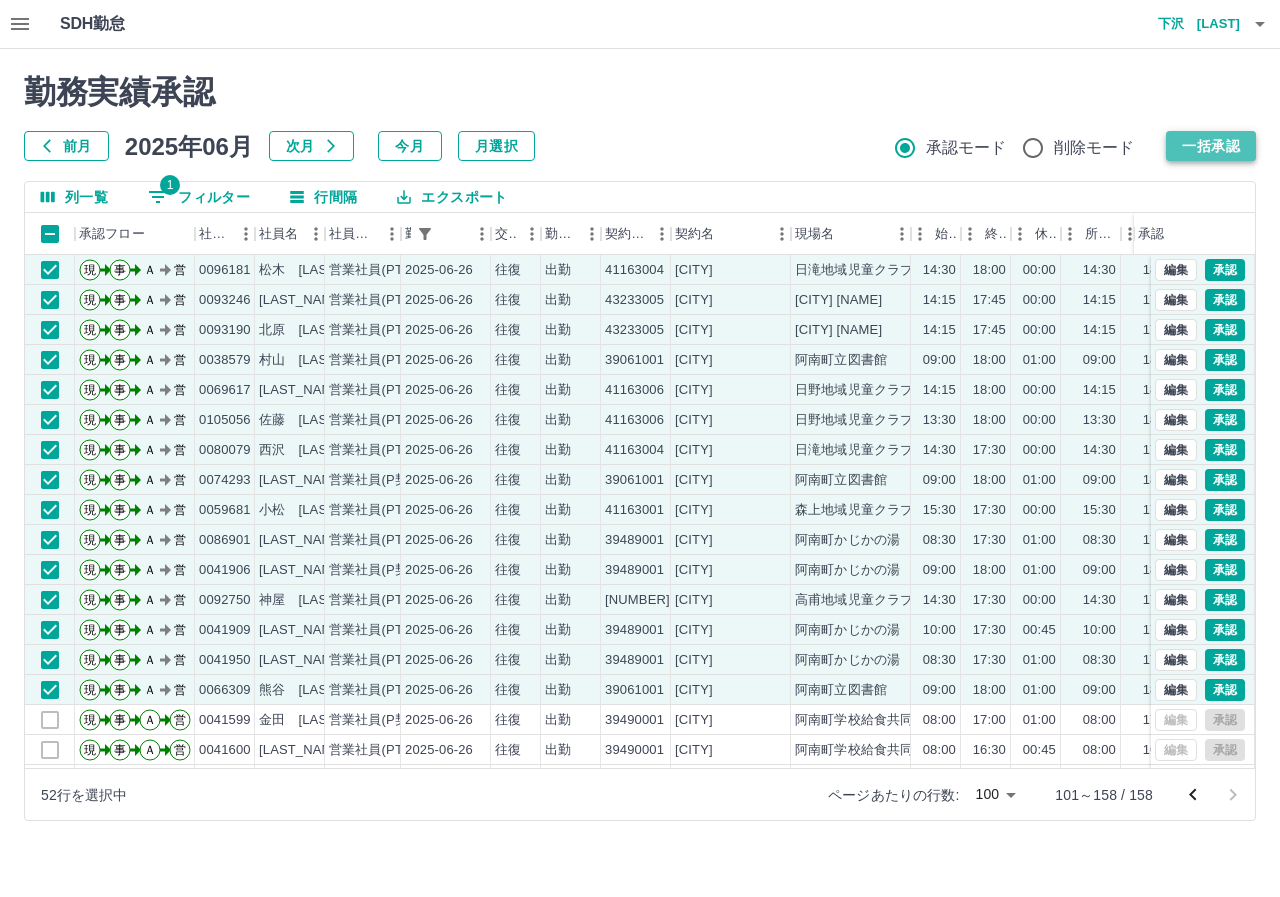 click on "一括承認" at bounding box center [1211, 146] 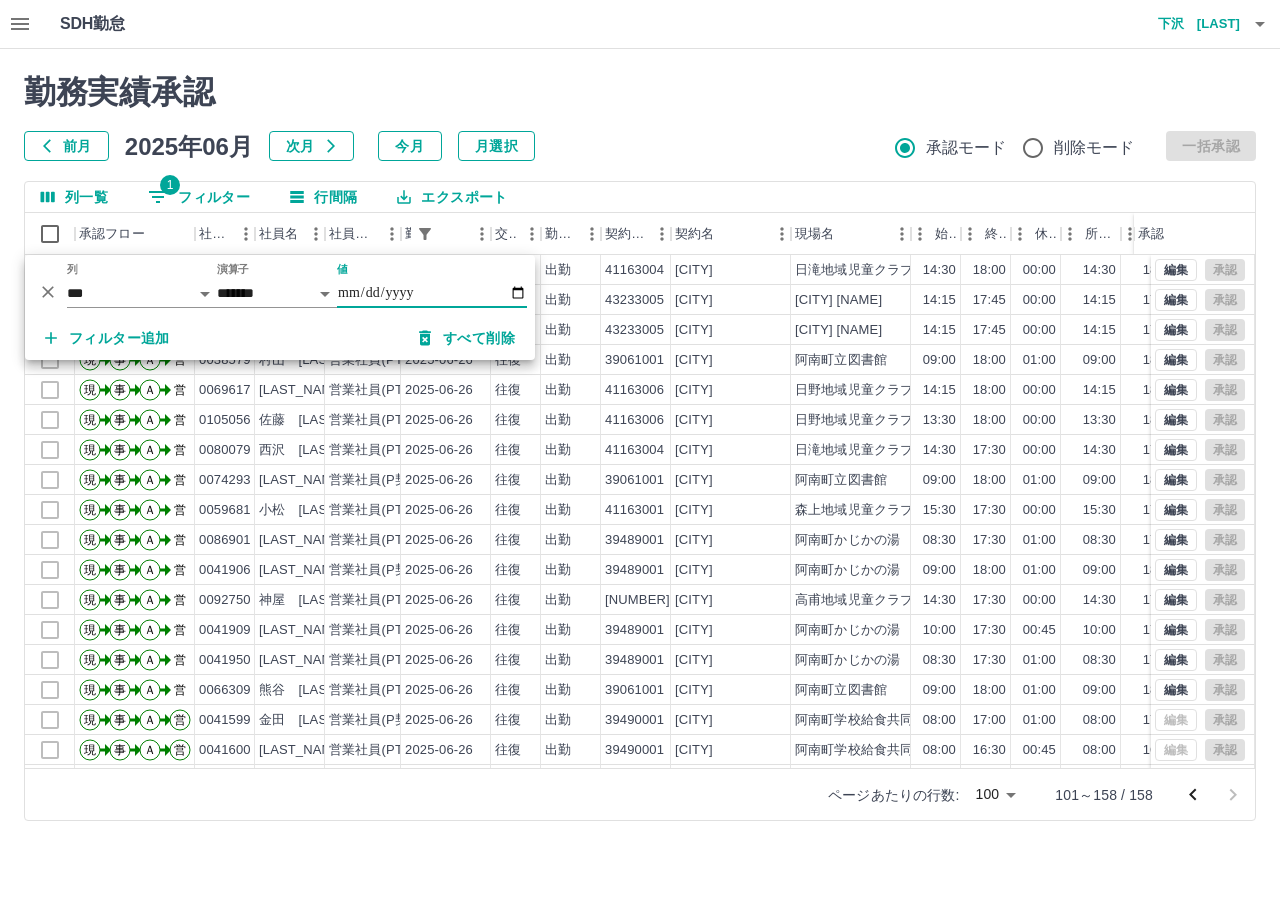 click on "**********" at bounding box center [432, 293] 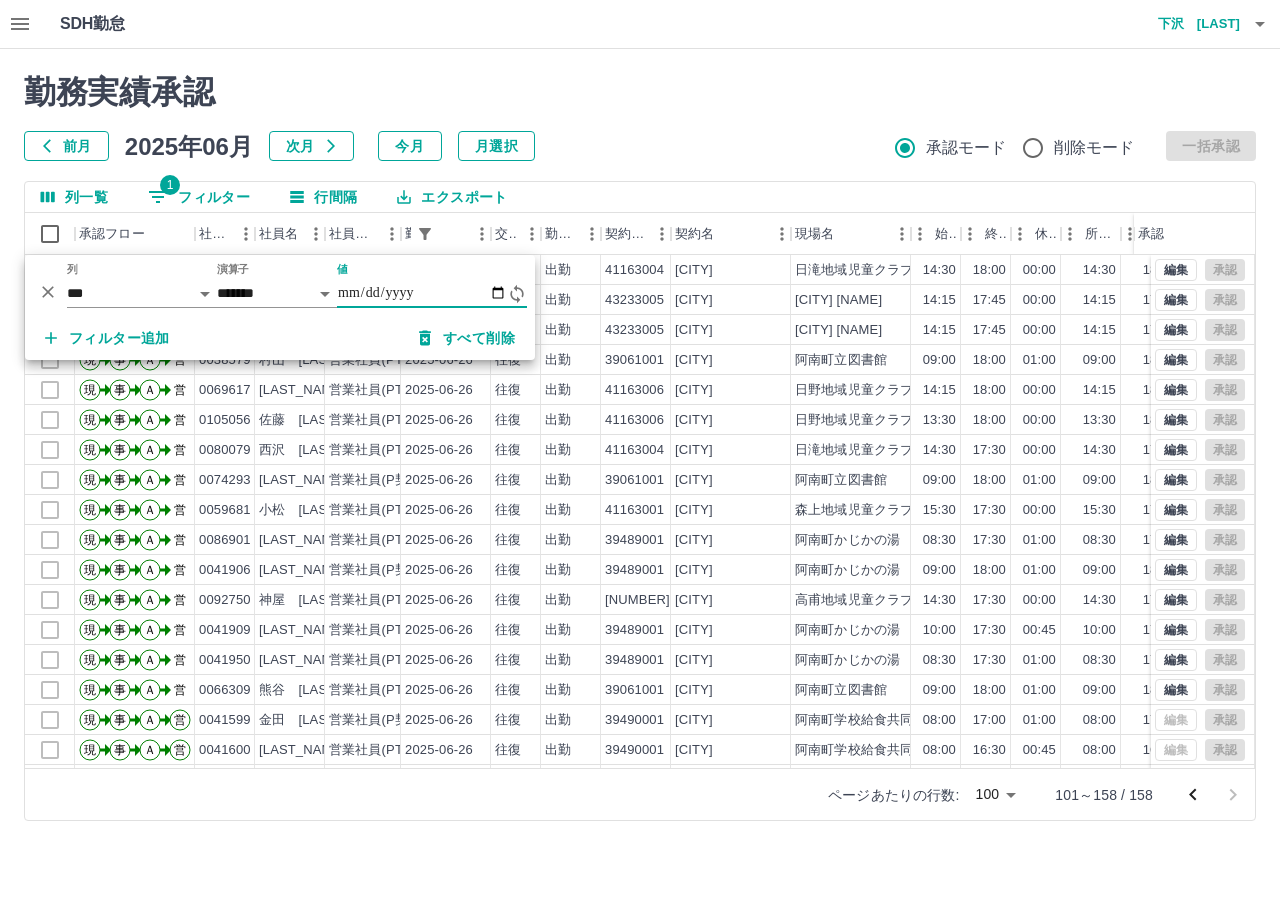 type on "**********" 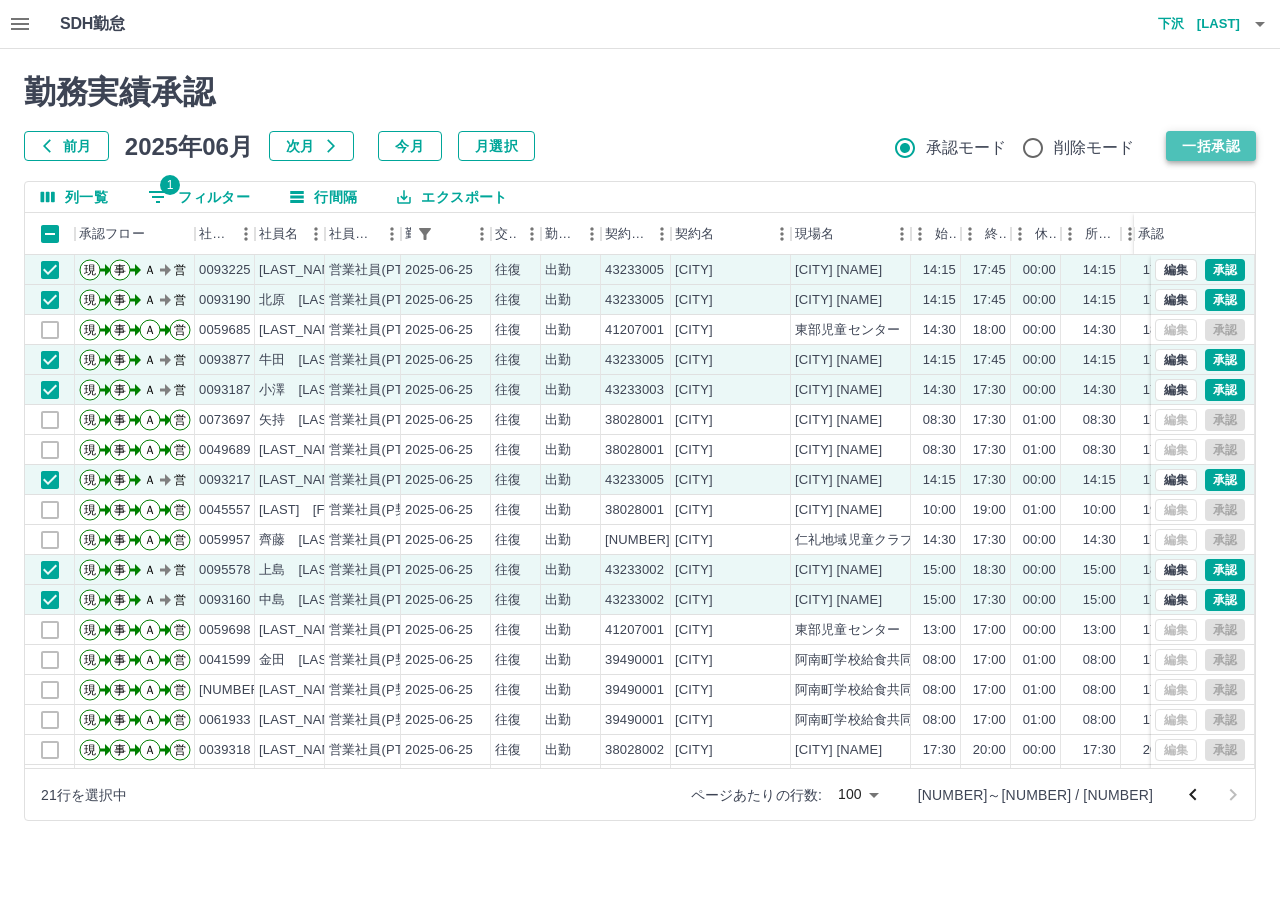 click on "一括承認" at bounding box center (1211, 146) 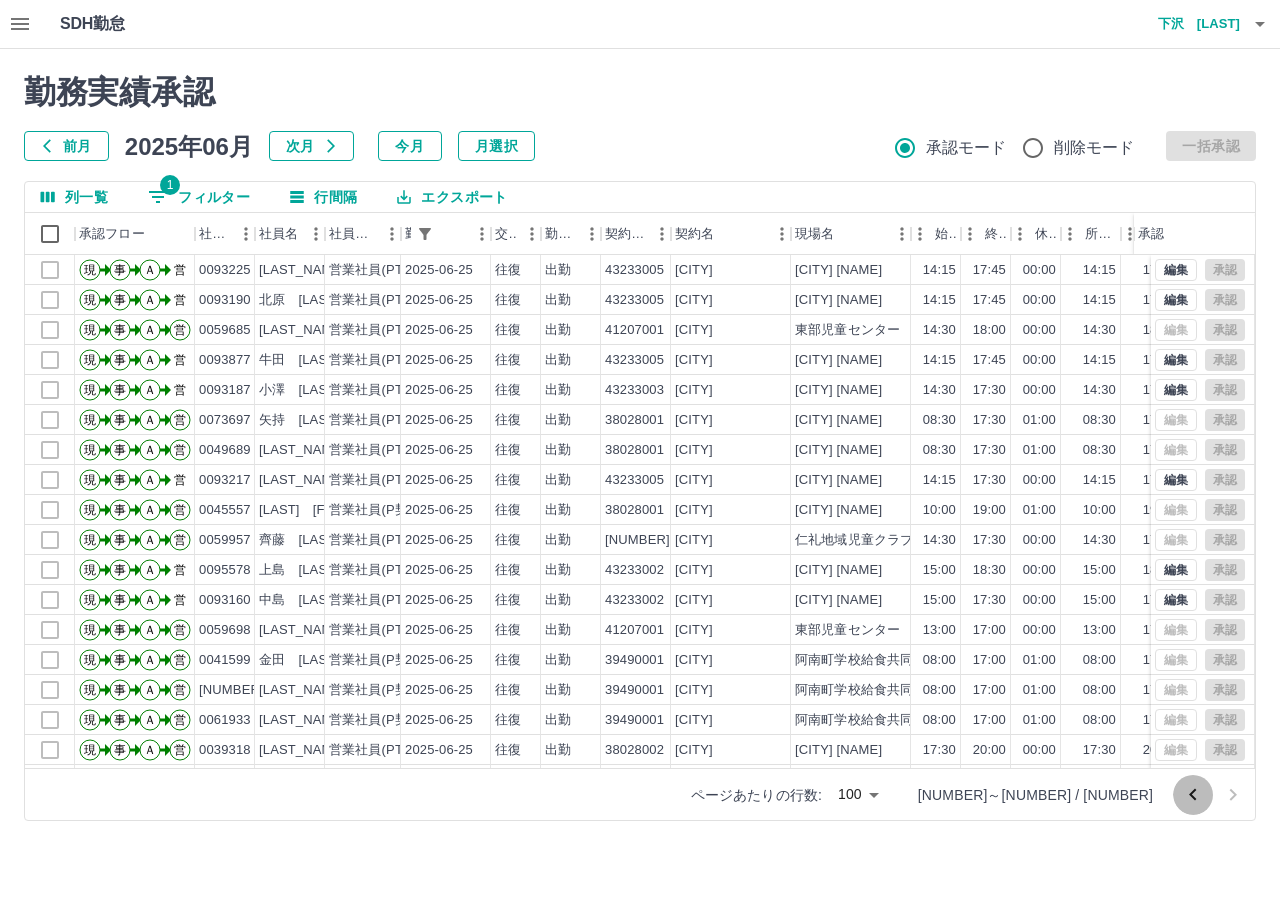 click at bounding box center (1192, 794) 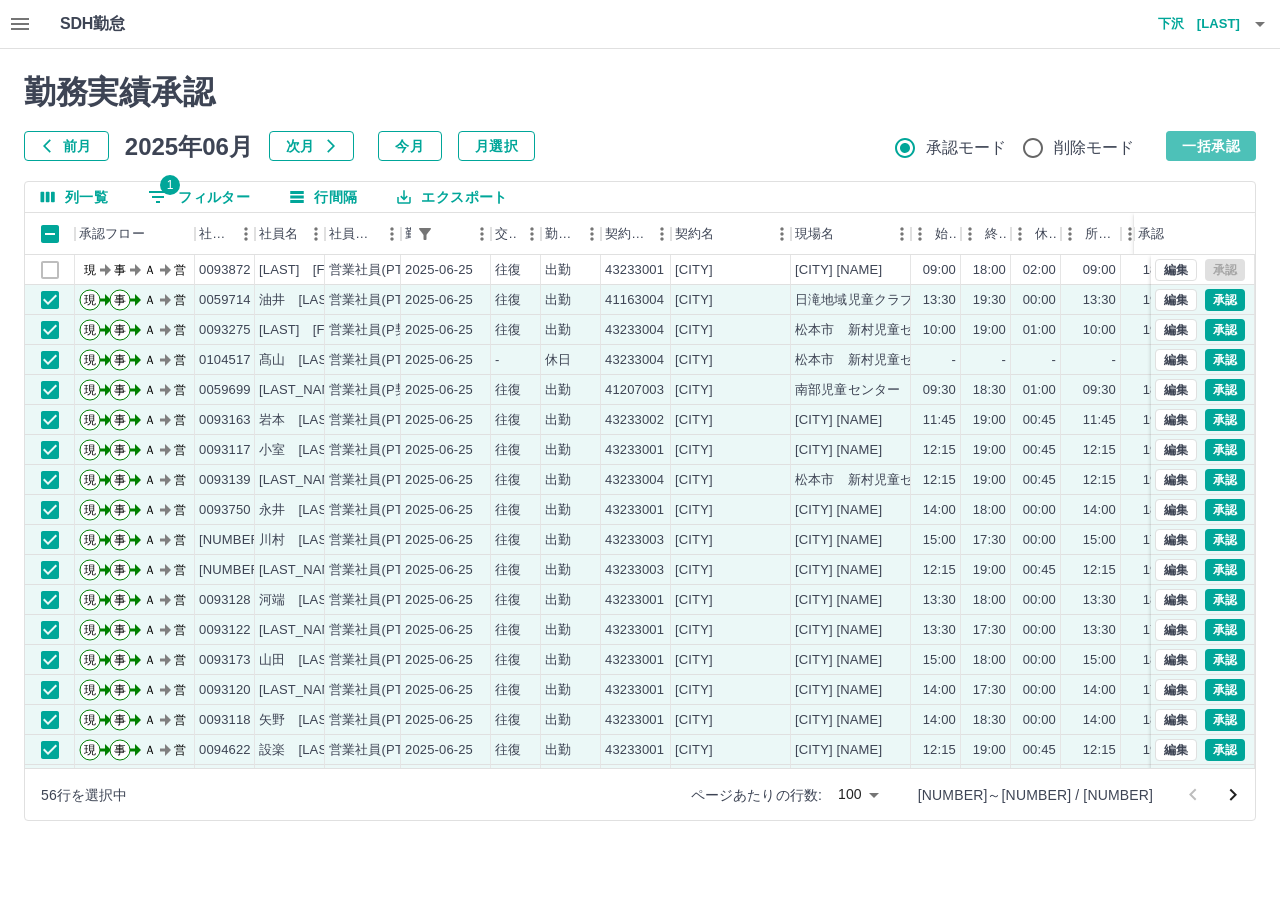 drag, startPoint x: 1205, startPoint y: 143, endPoint x: 1194, endPoint y: 141, distance: 11.18034 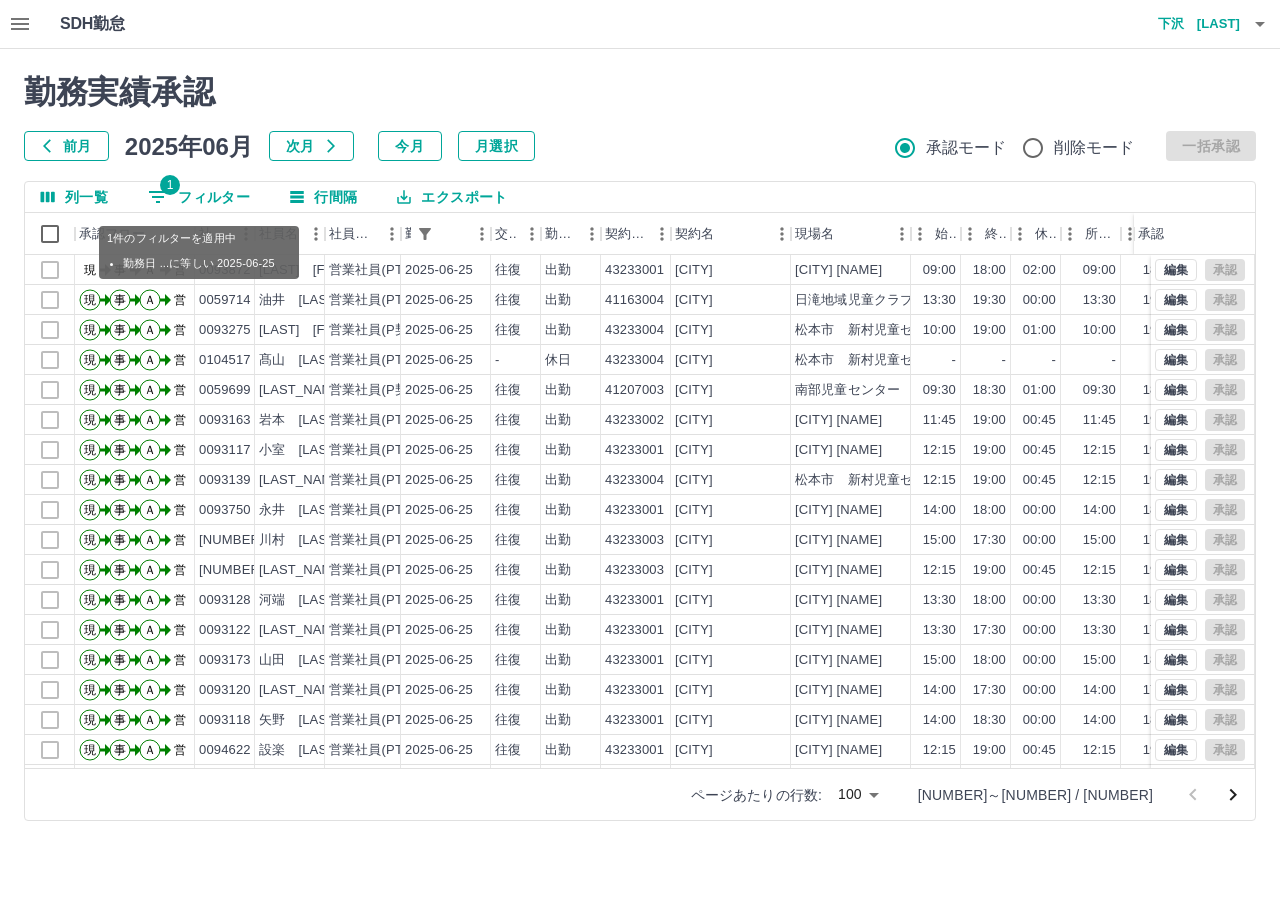 click on "1 フィルター" at bounding box center [199, 197] 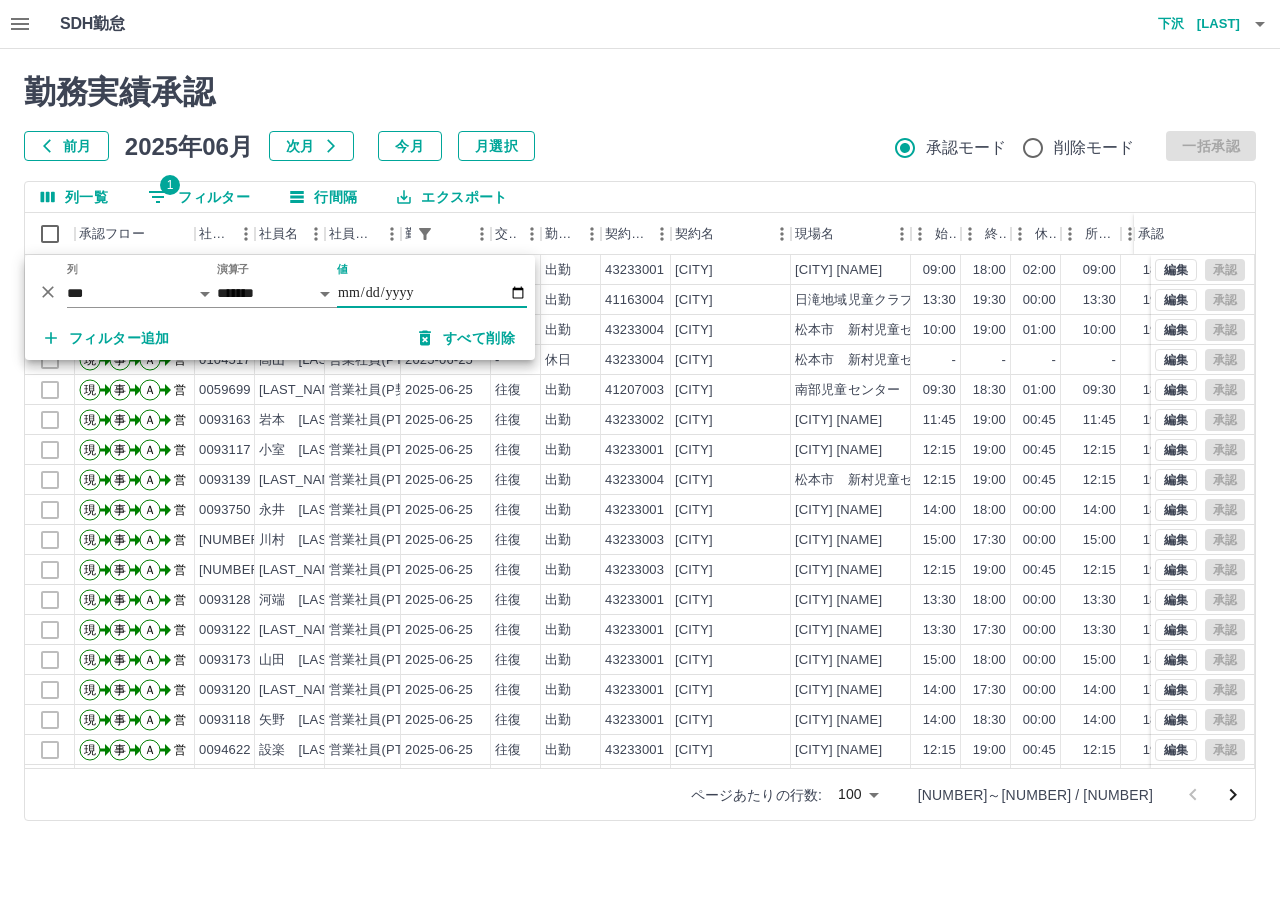 click on "**********" at bounding box center (432, 293) 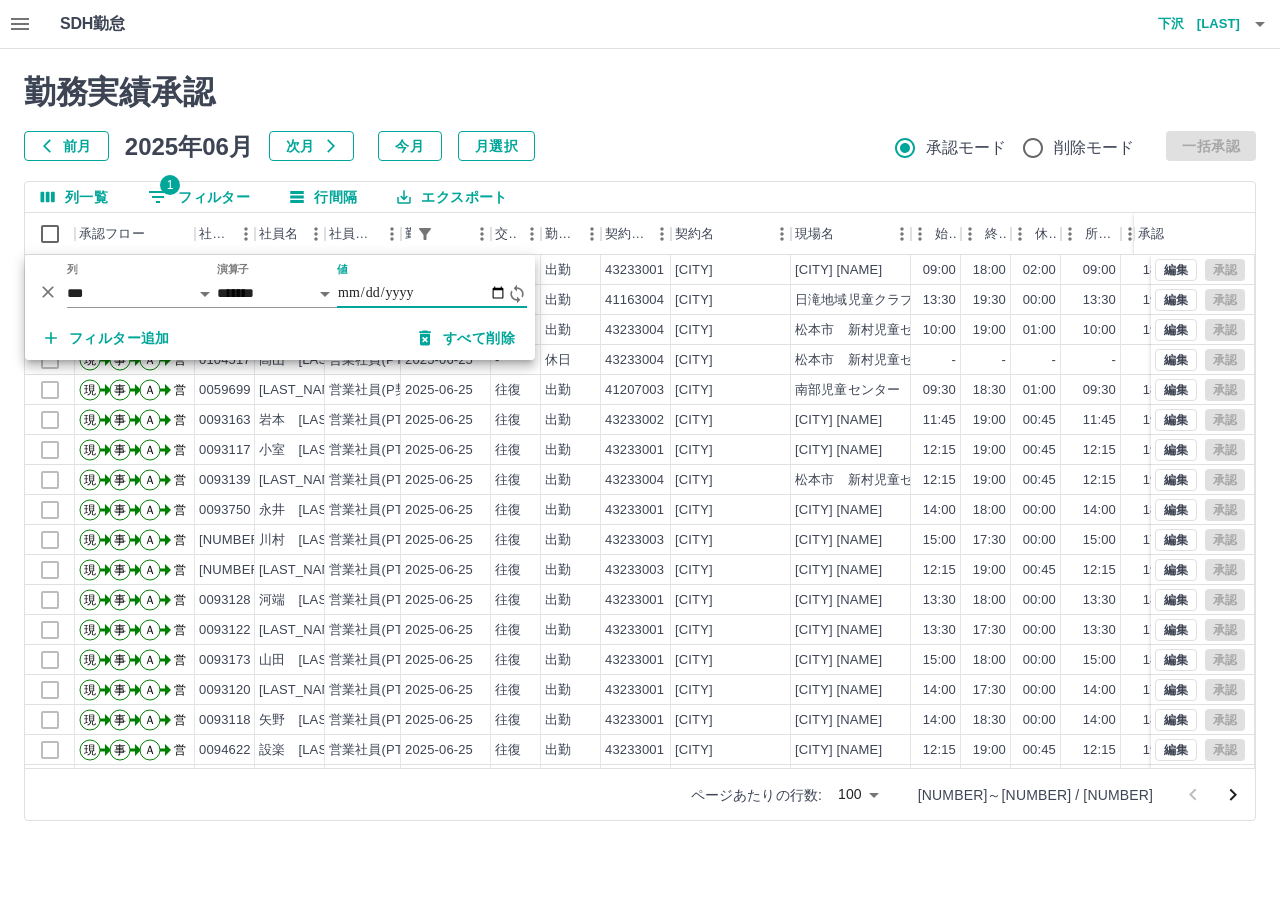 type on "**********" 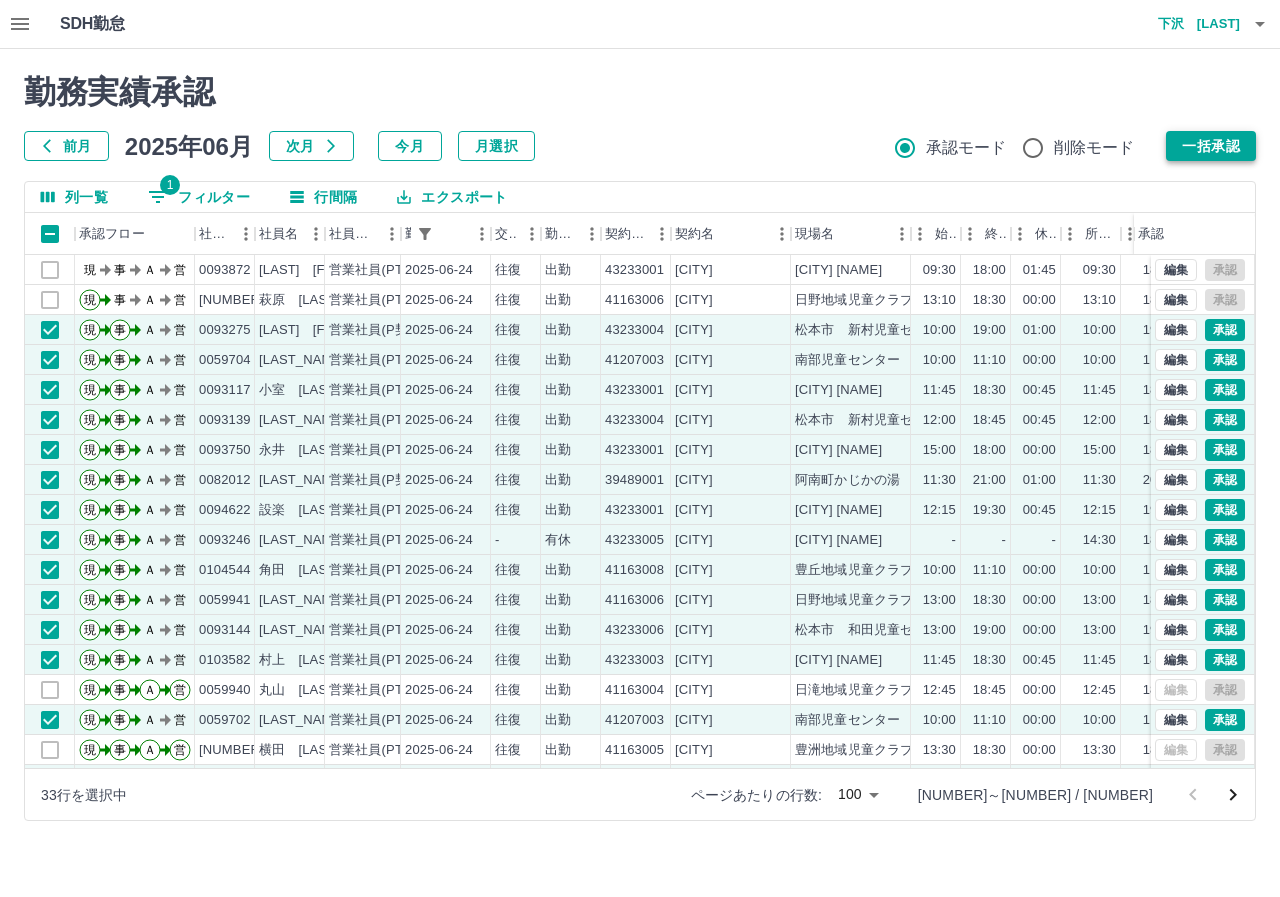 click on "一括承認" at bounding box center (1211, 146) 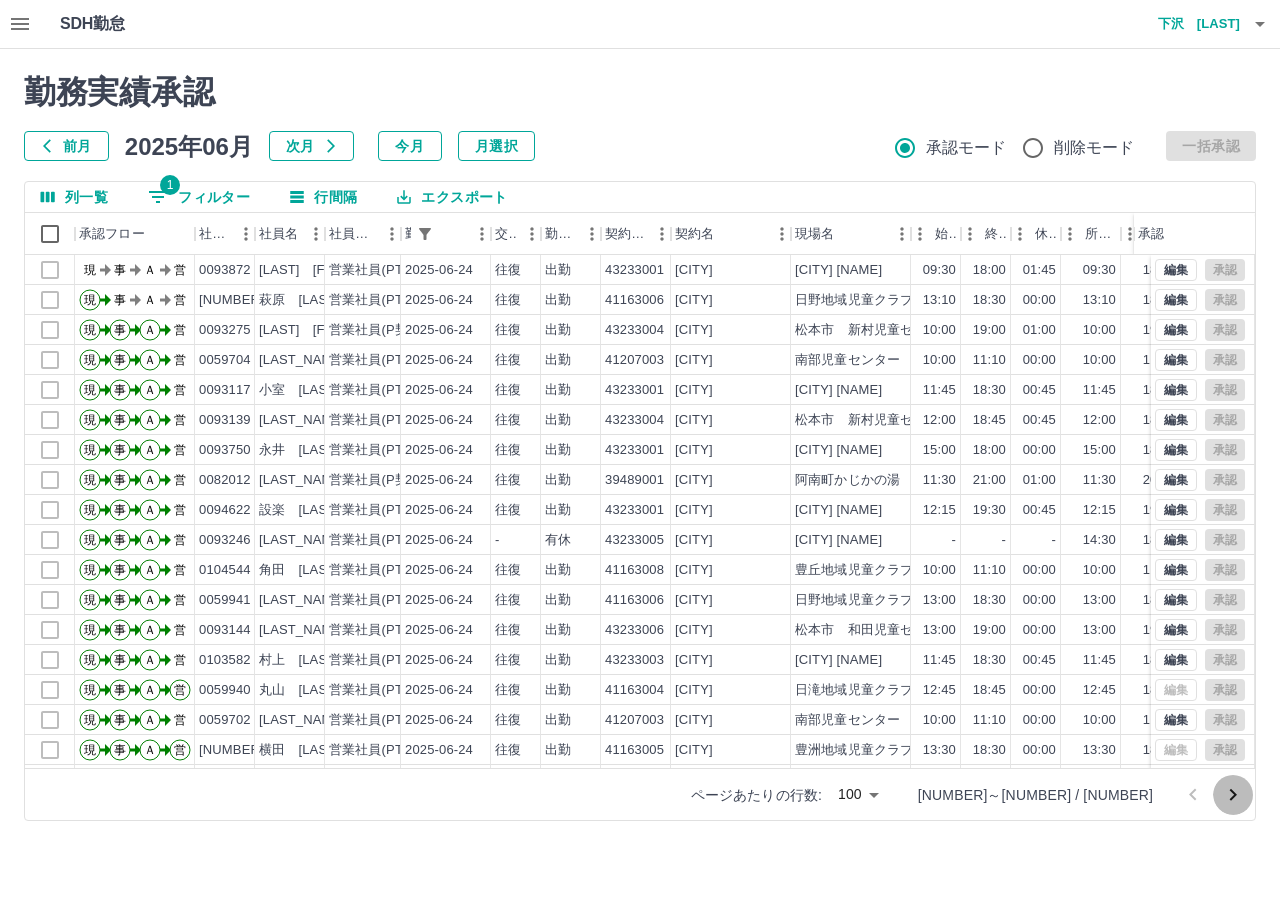 drag, startPoint x: 1231, startPoint y: 795, endPoint x: 1252, endPoint y: 794, distance: 21.023796 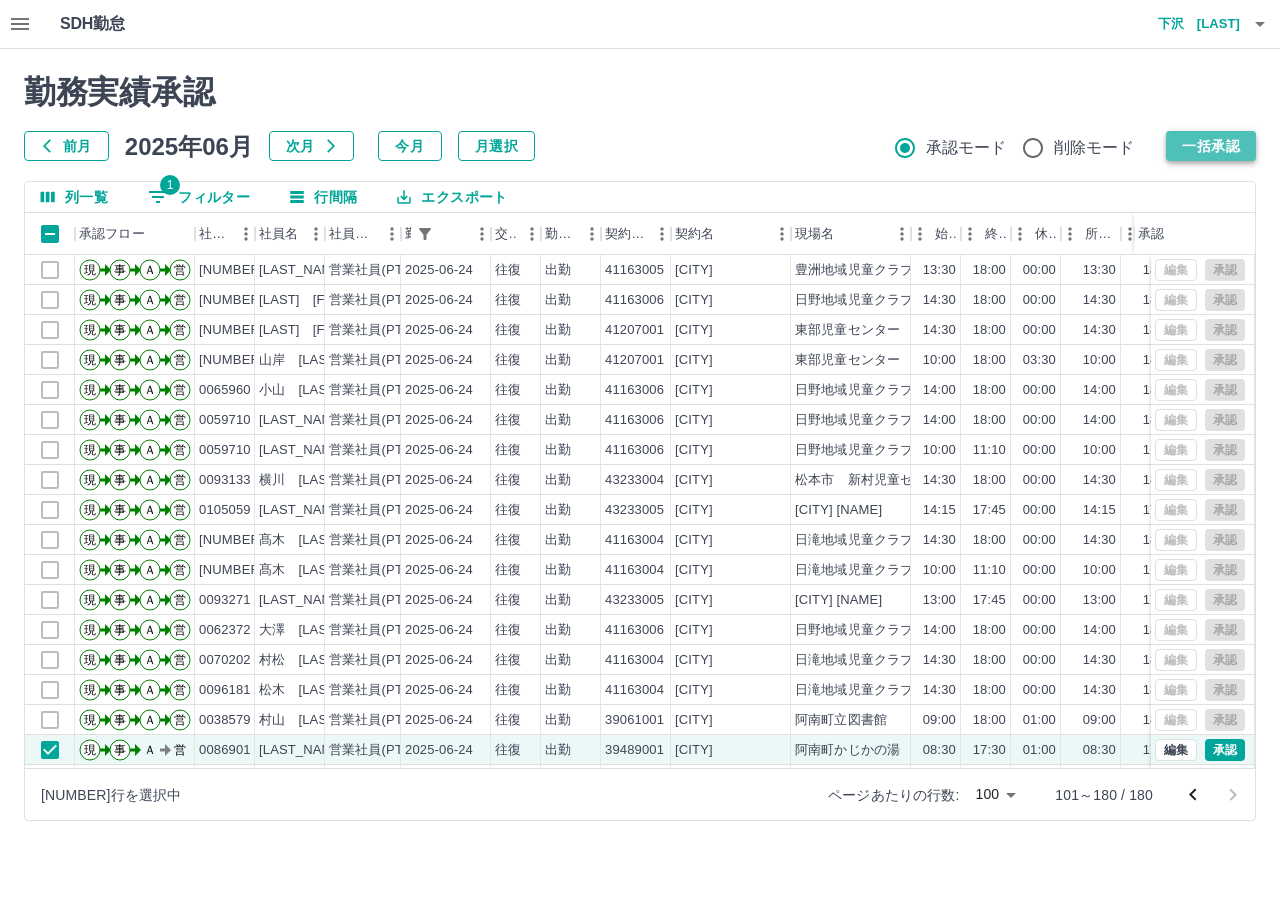 click on "一括承認" at bounding box center [1211, 146] 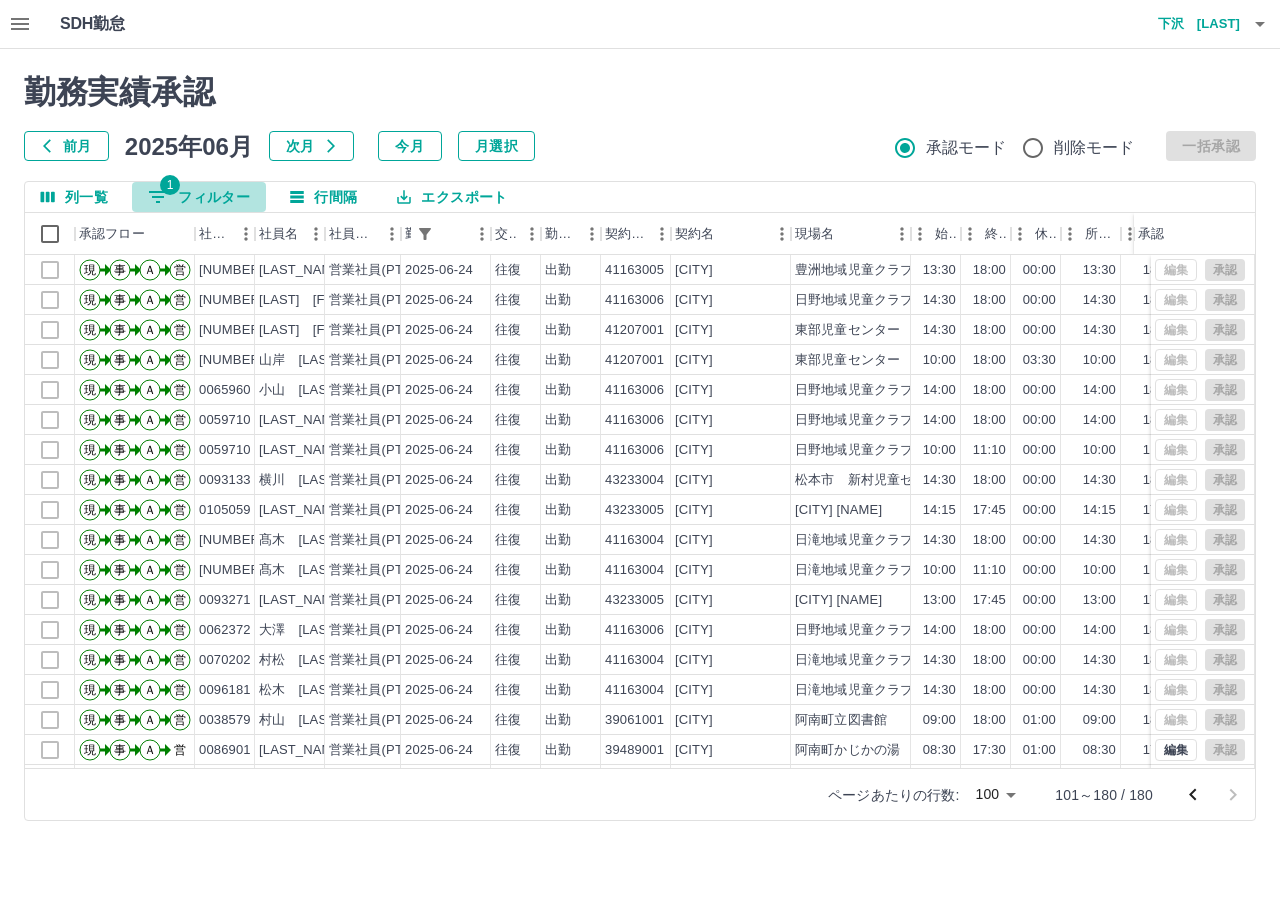 click on "1 フィルター" at bounding box center (199, 197) 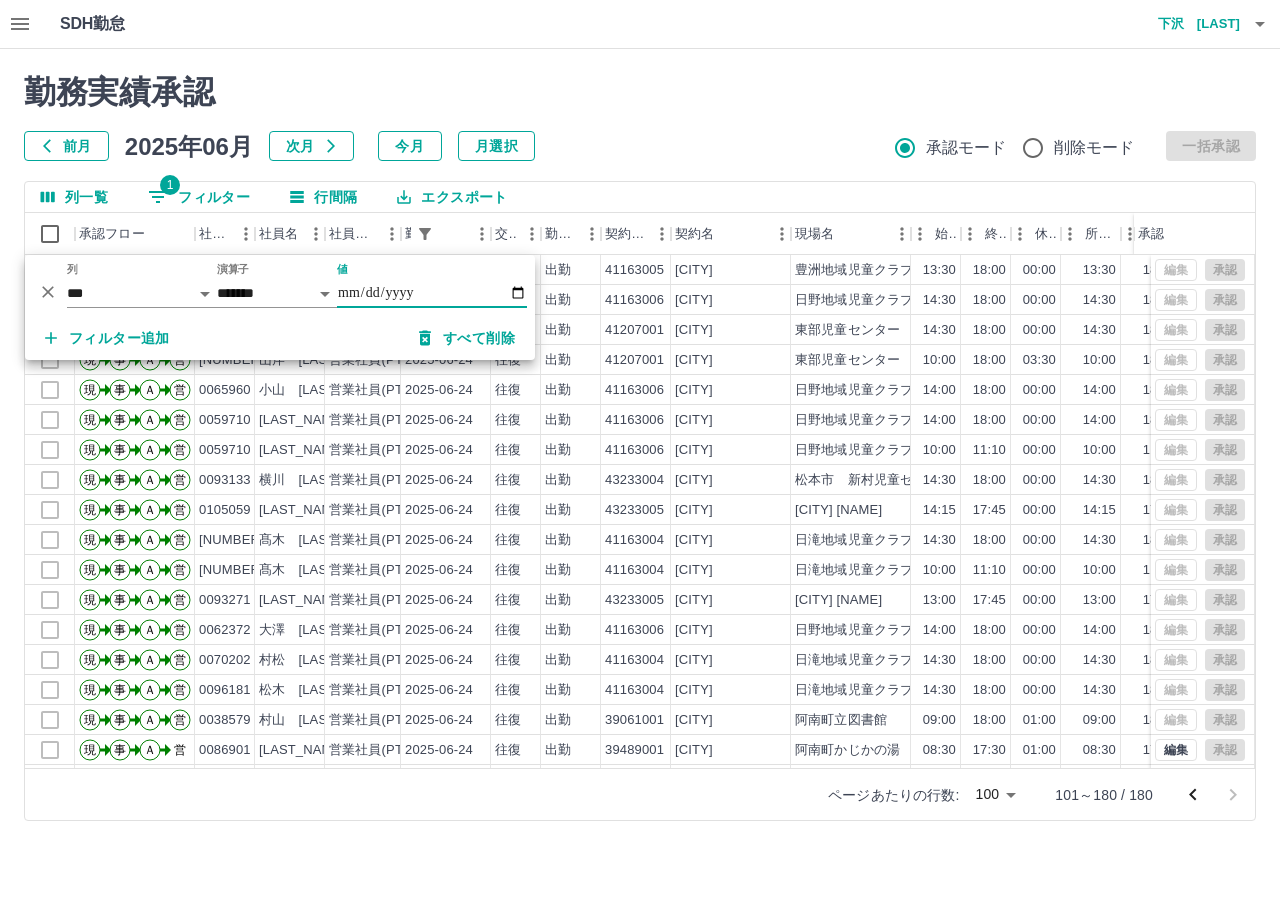 drag, startPoint x: 398, startPoint y: 295, endPoint x: 408, endPoint y: 293, distance: 10.198039 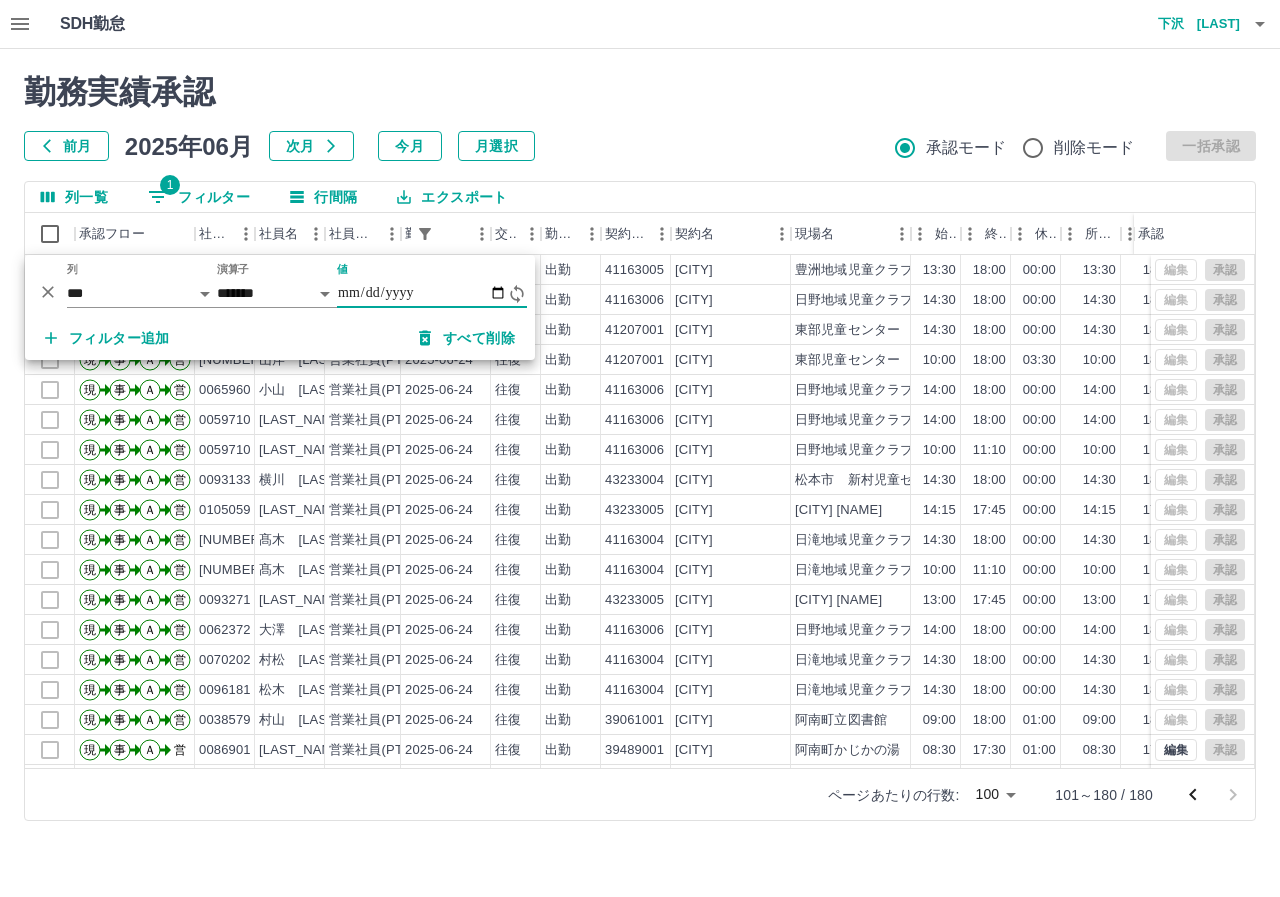 type on "**********" 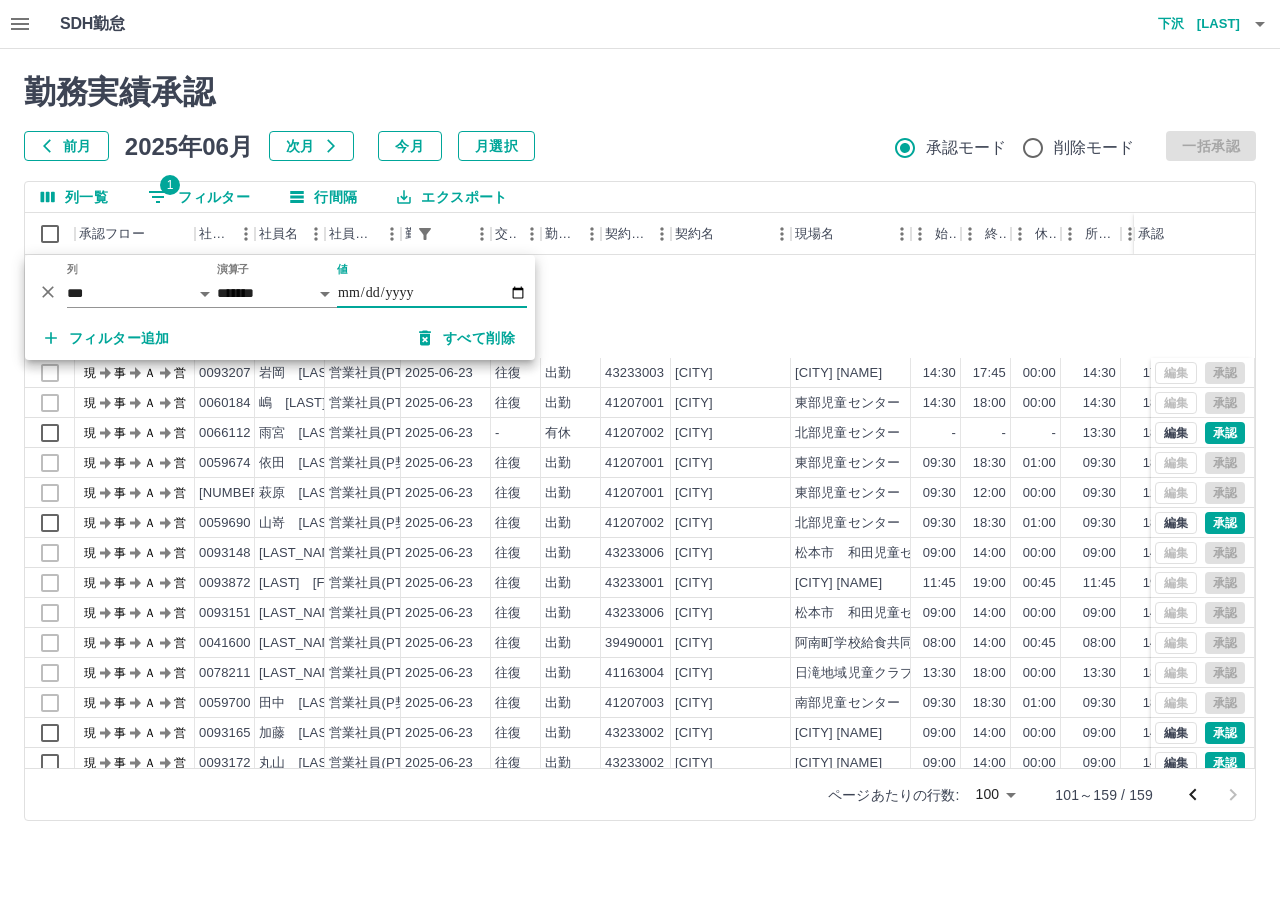 scroll, scrollTop: 1100, scrollLeft: 0, axis: vertical 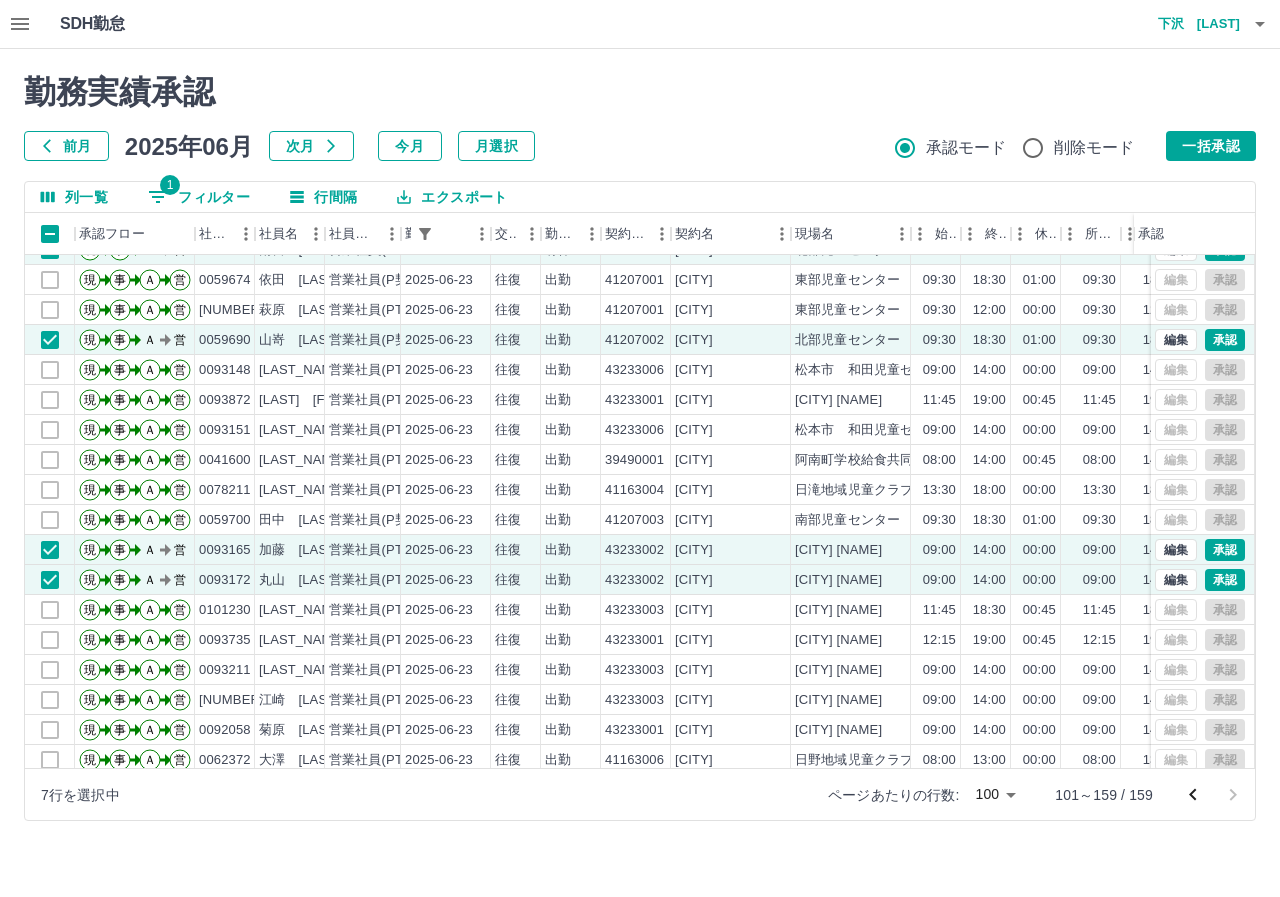 drag, startPoint x: 1208, startPoint y: 136, endPoint x: 1170, endPoint y: 128, distance: 38.832977 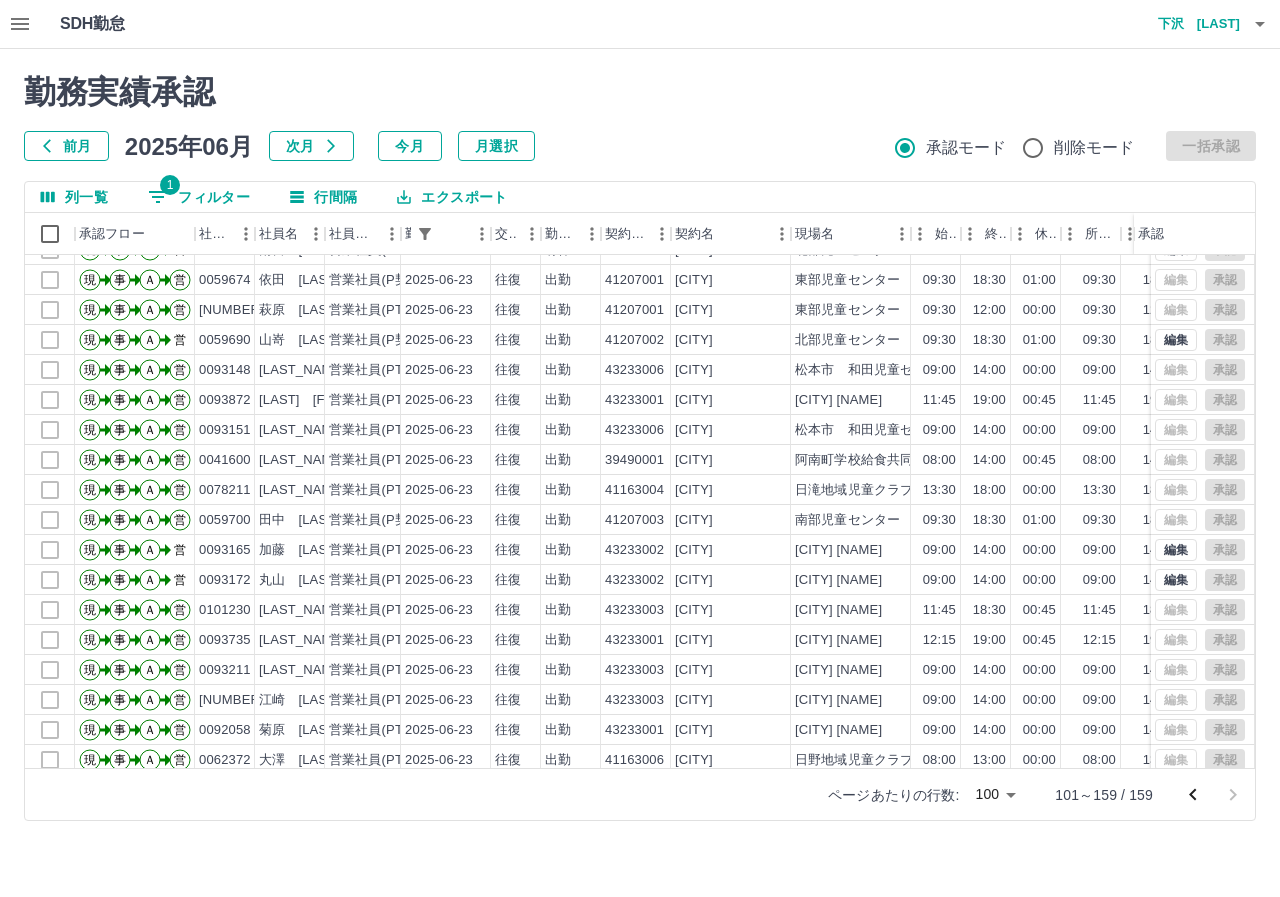 click at bounding box center [1193, 795] 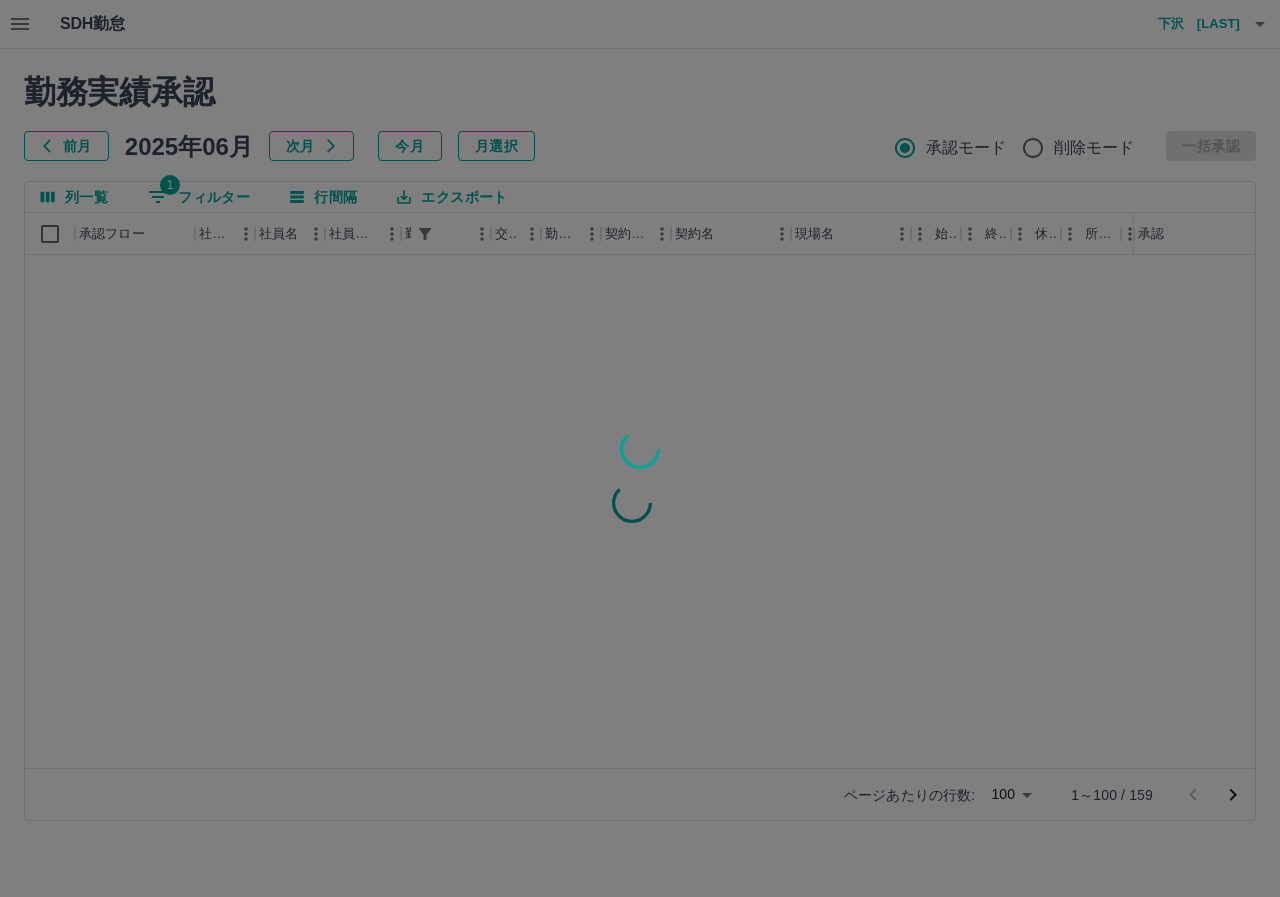 scroll, scrollTop: 0, scrollLeft: 0, axis: both 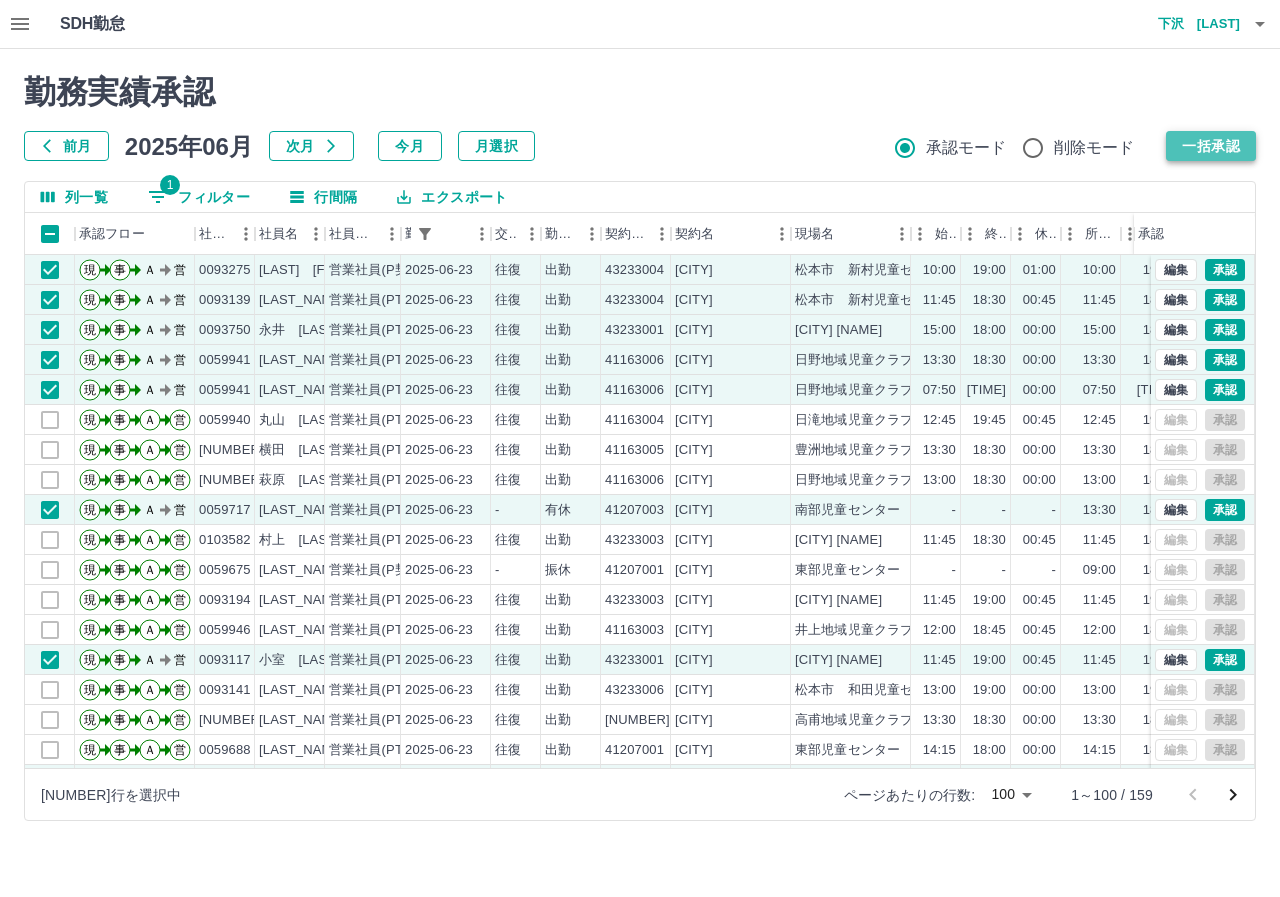 drag, startPoint x: 1200, startPoint y: 144, endPoint x: 1187, endPoint y: 144, distance: 13 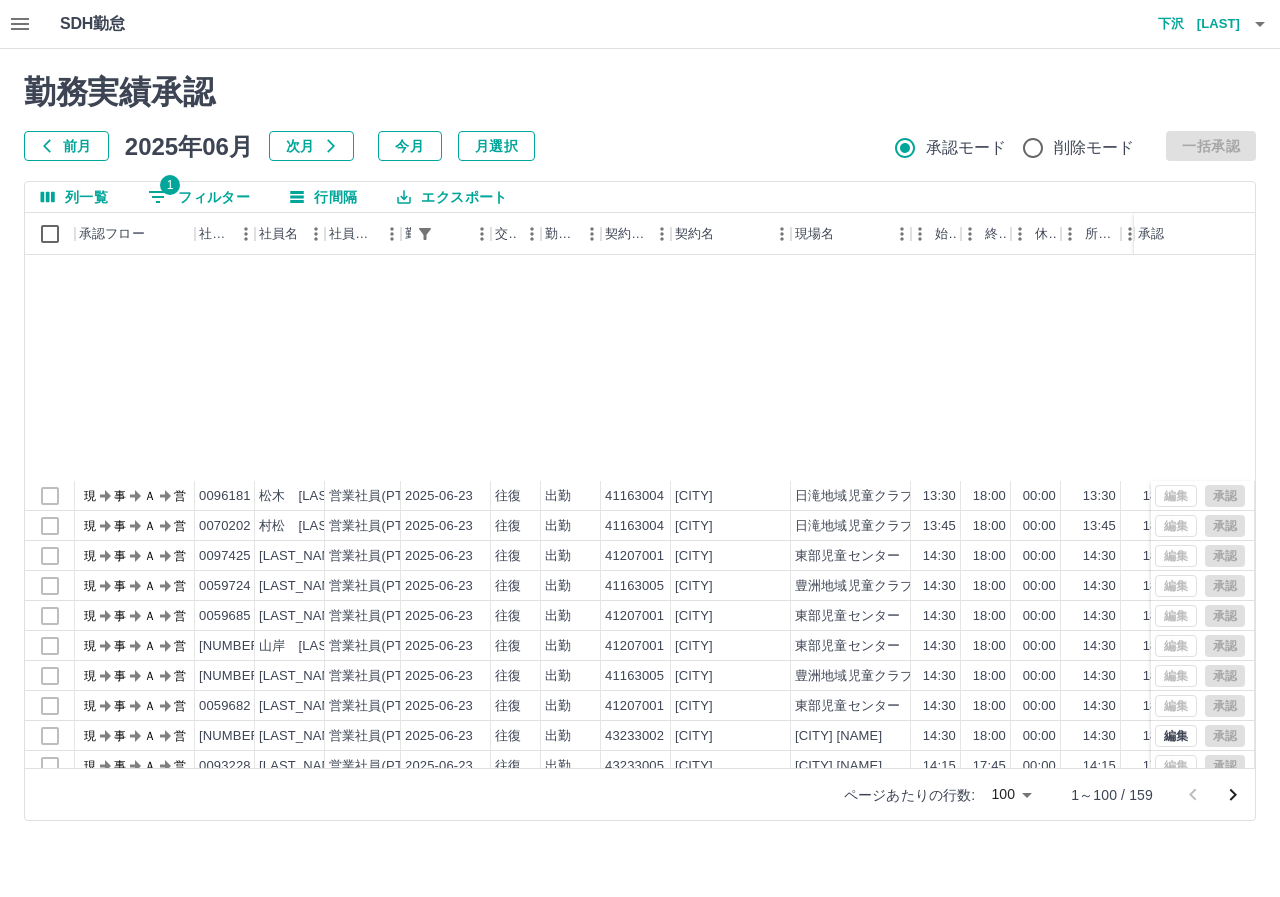 scroll, scrollTop: 2504, scrollLeft: 0, axis: vertical 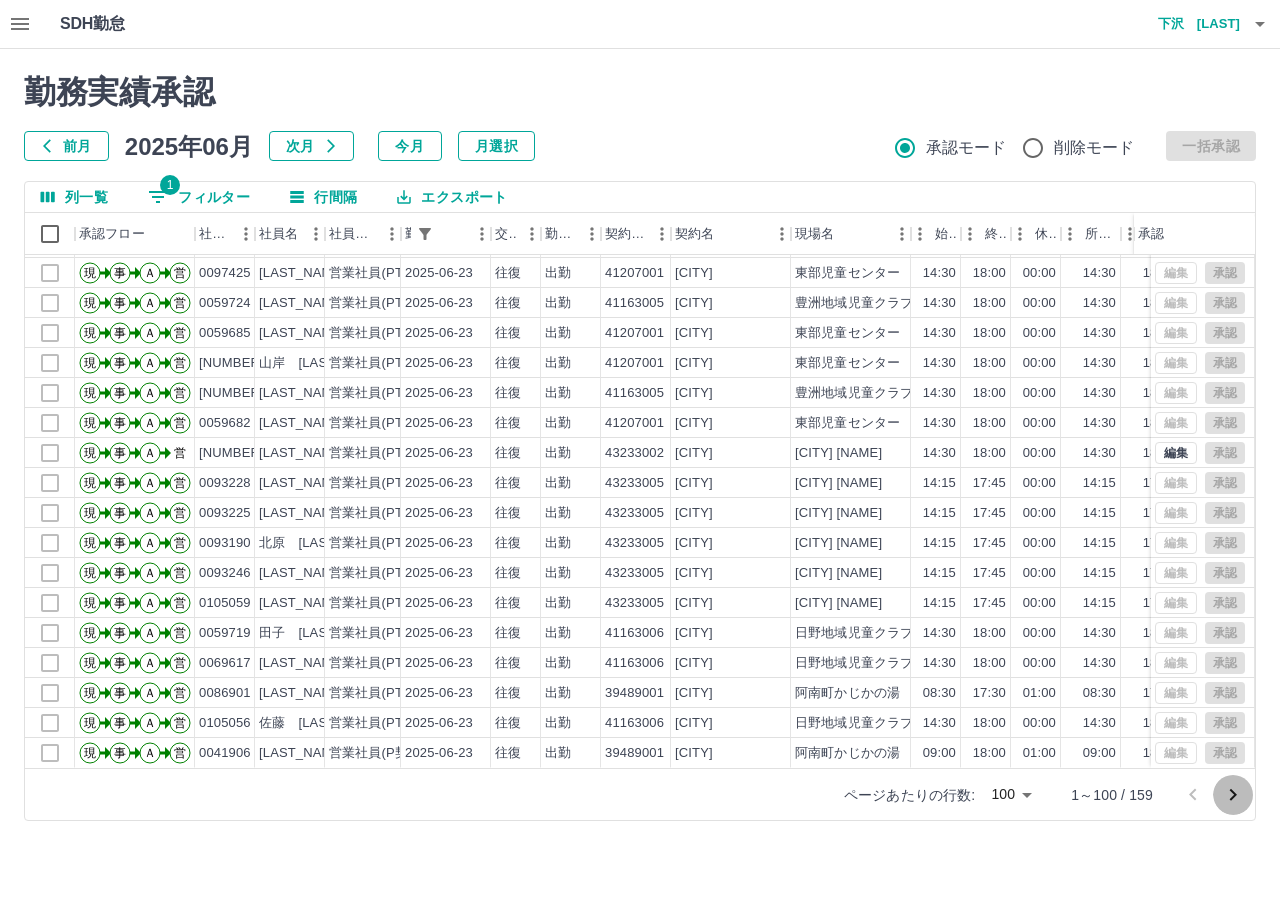 click at bounding box center [1233, 795] 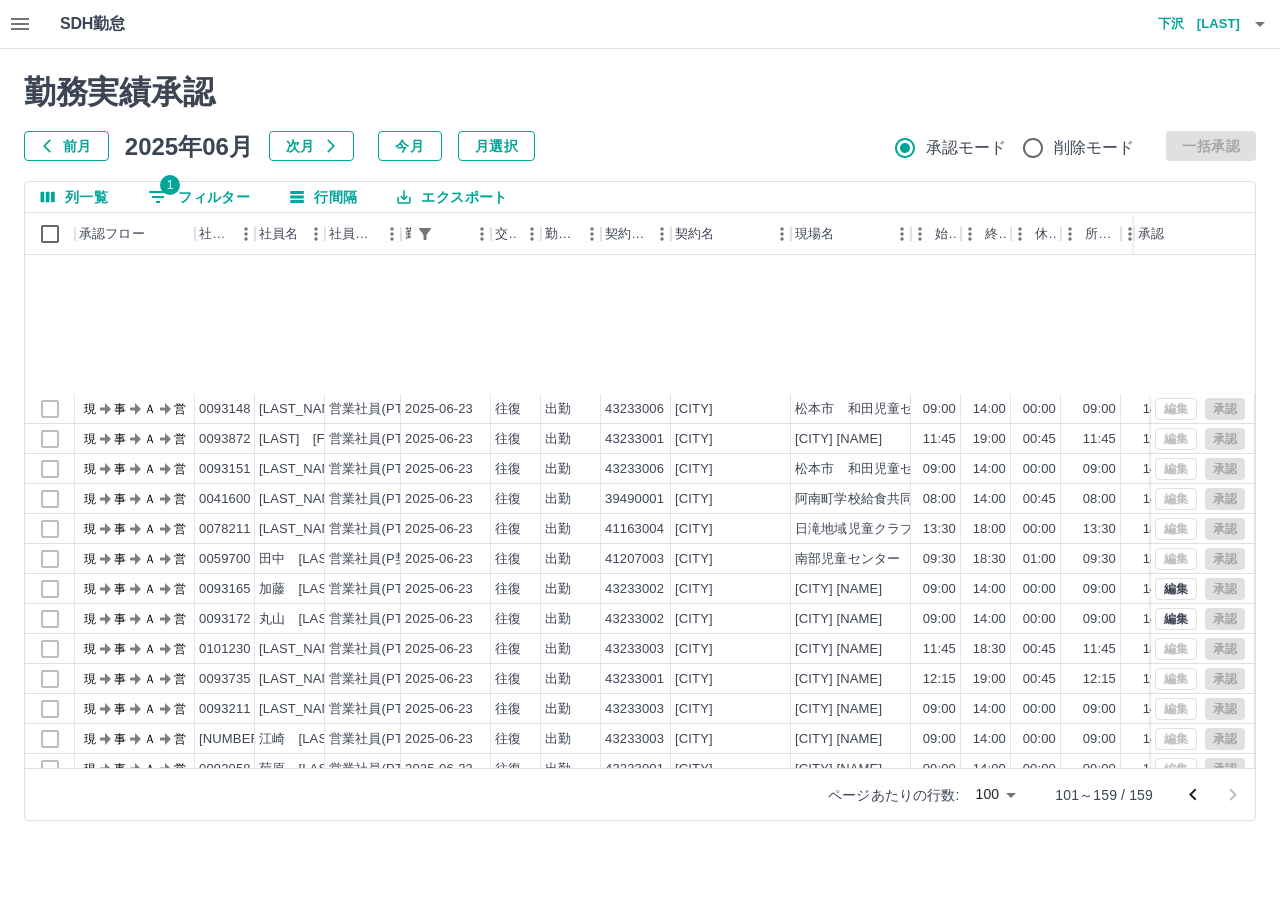 scroll, scrollTop: 1274, scrollLeft: 0, axis: vertical 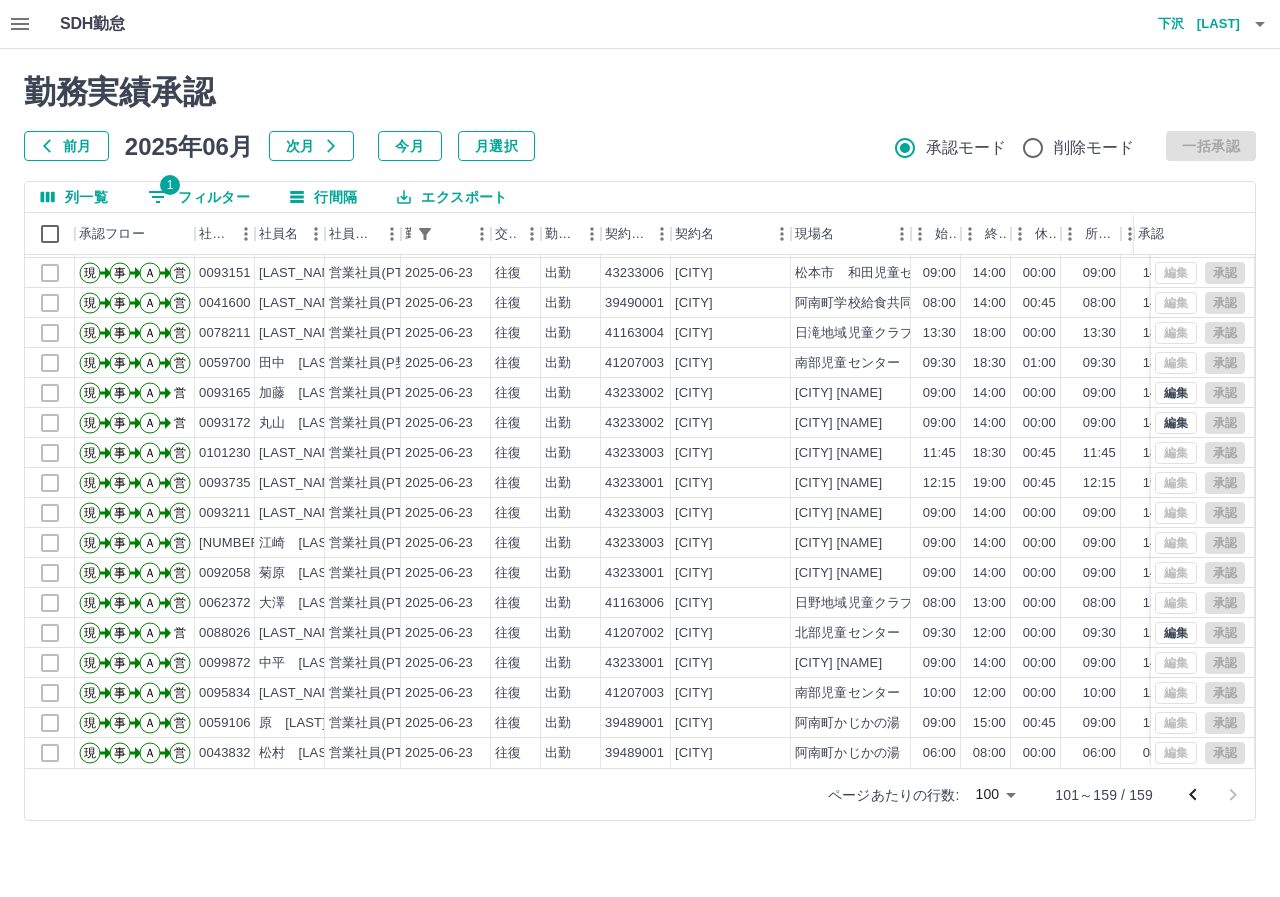 click on "1 フィルター" at bounding box center (199, 197) 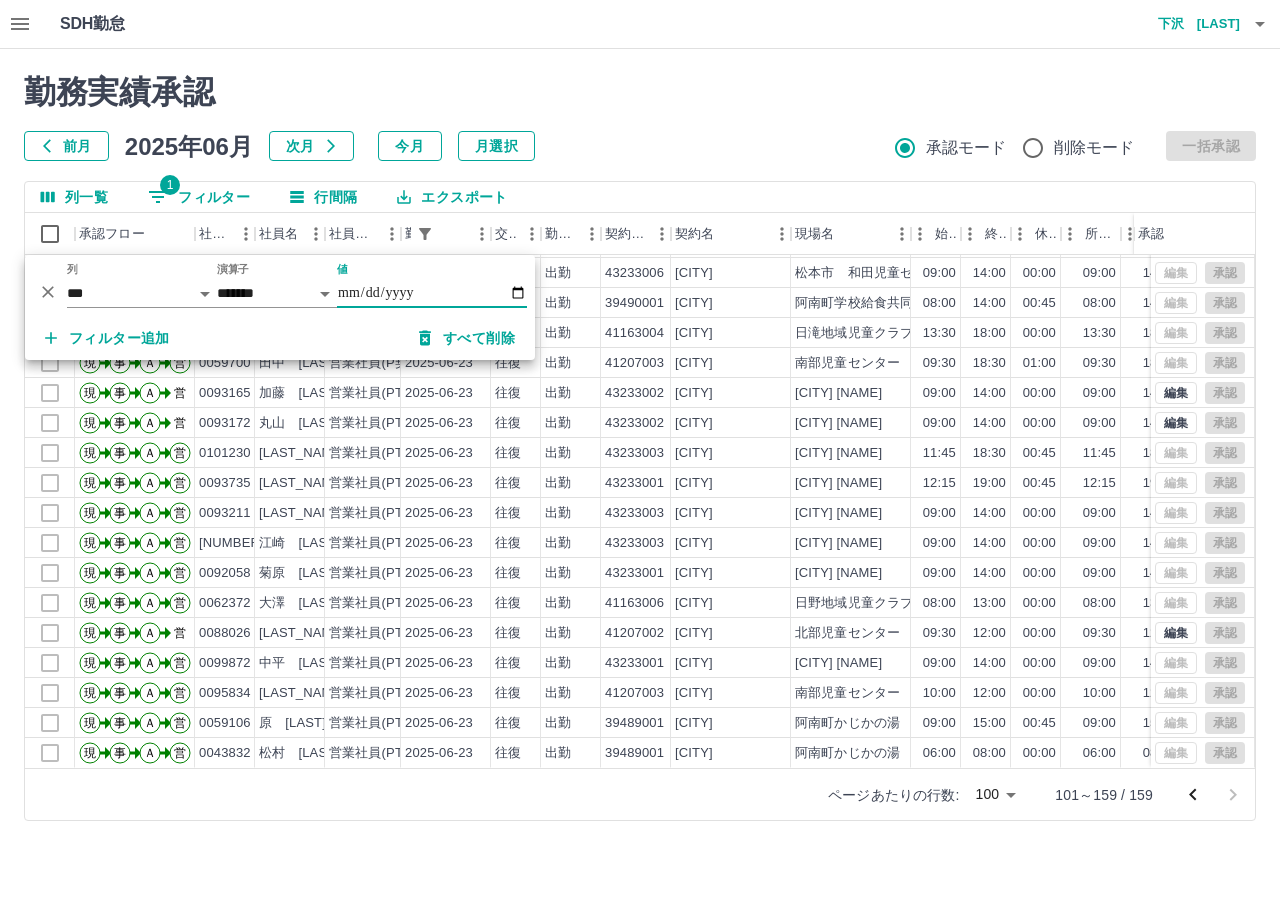 drag, startPoint x: 403, startPoint y: 293, endPoint x: 414, endPoint y: 291, distance: 11.18034 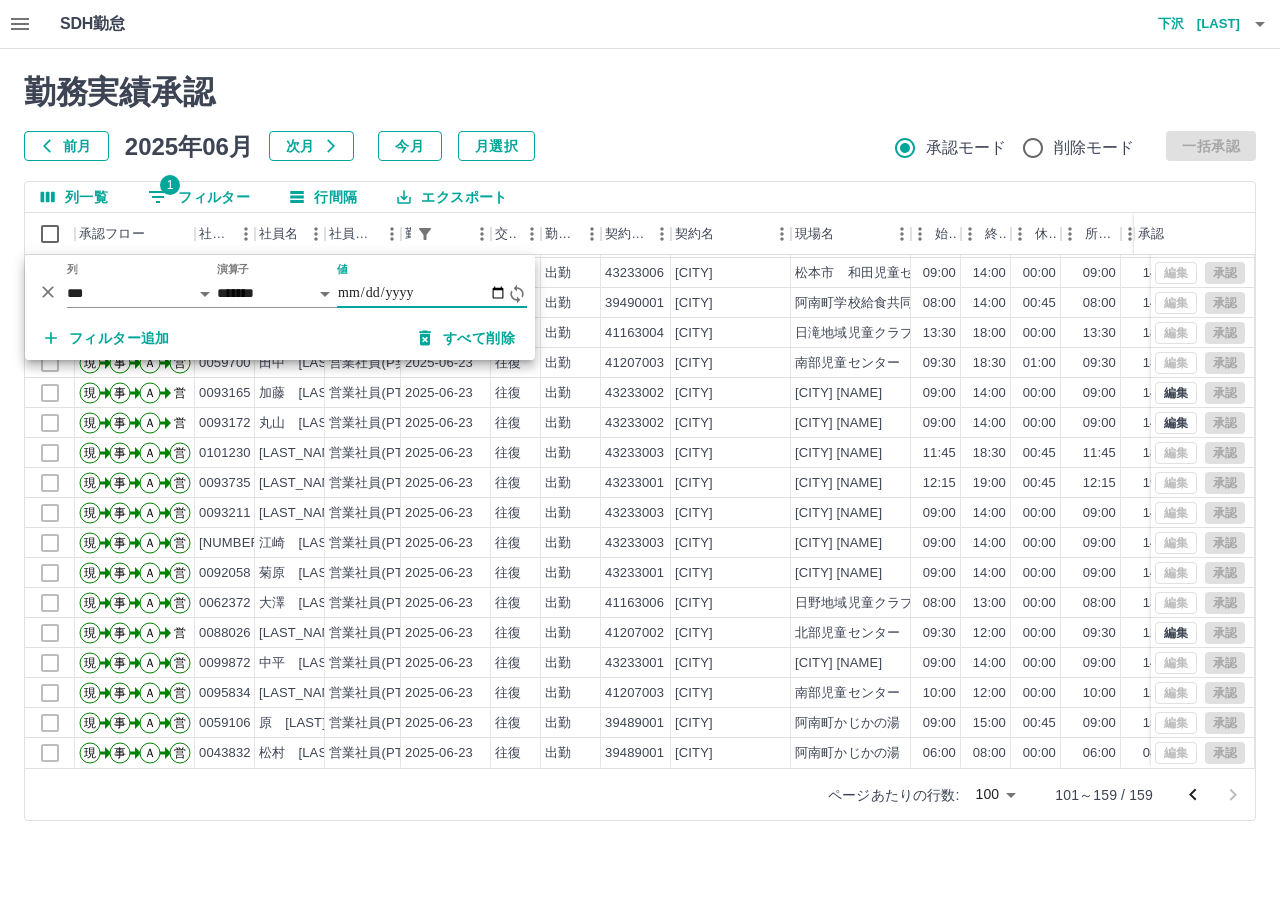 type on "**********" 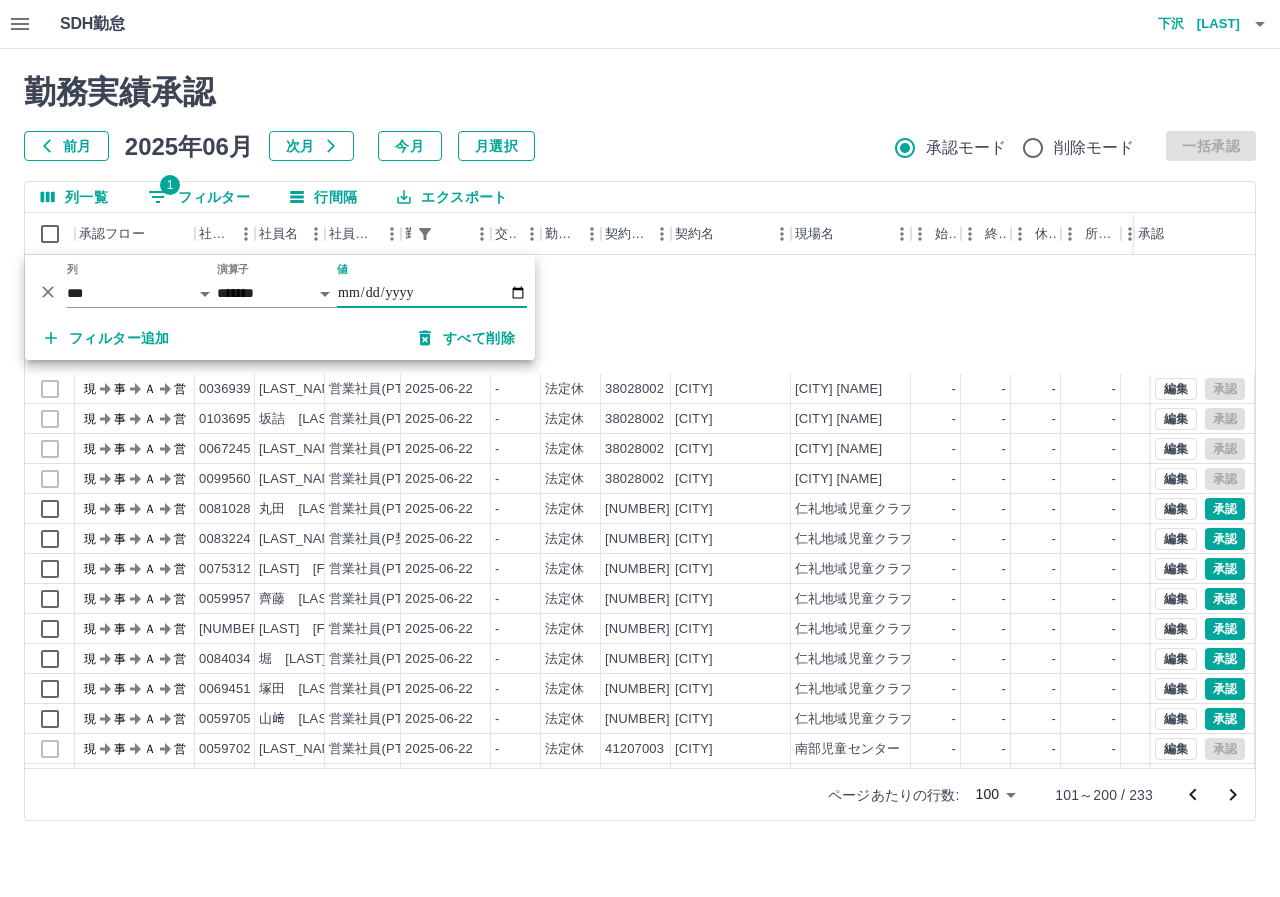 scroll, scrollTop: 1600, scrollLeft: 0, axis: vertical 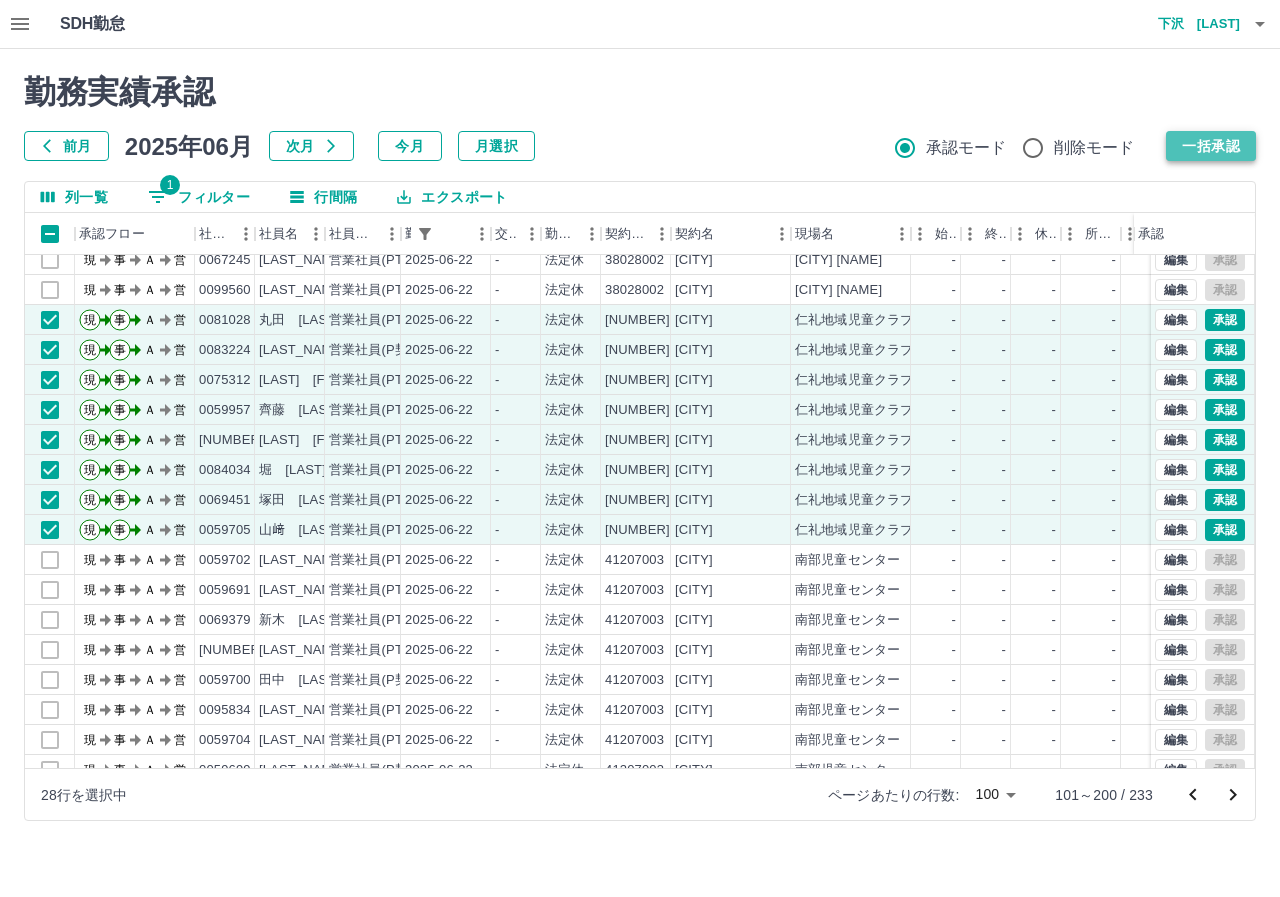 click on "一括承認" at bounding box center (1211, 146) 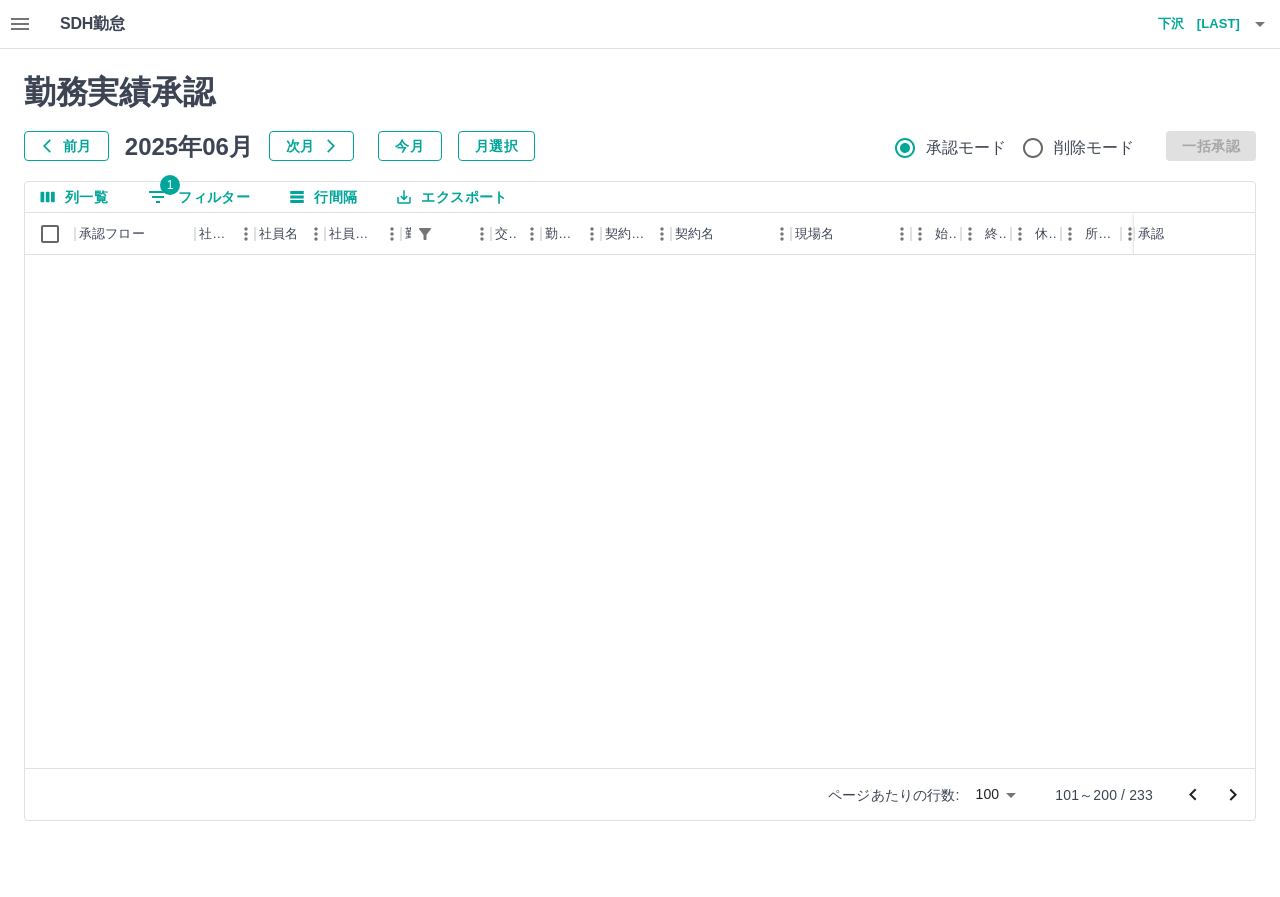 scroll, scrollTop: 2300, scrollLeft: 0, axis: vertical 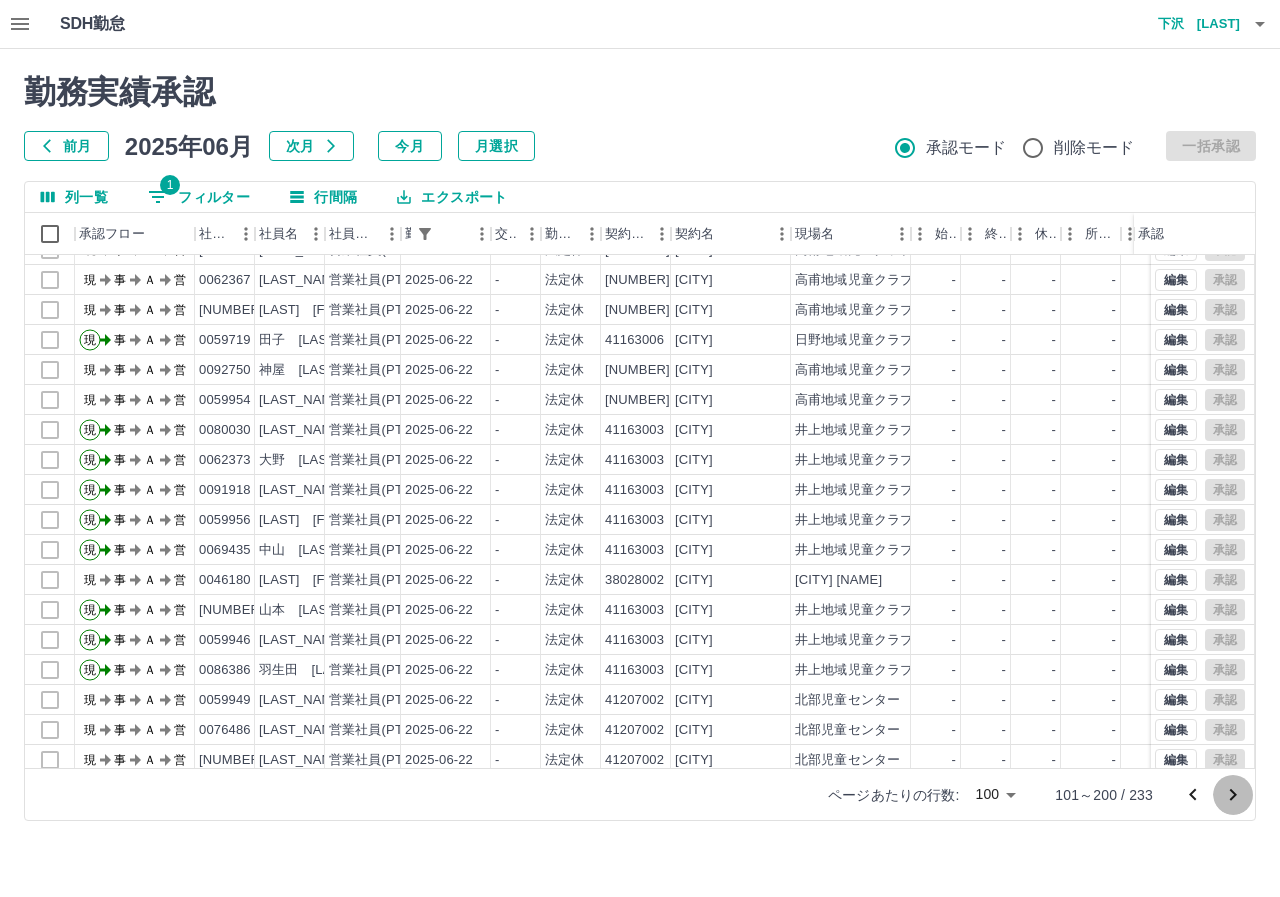 click at bounding box center (1233, 795) 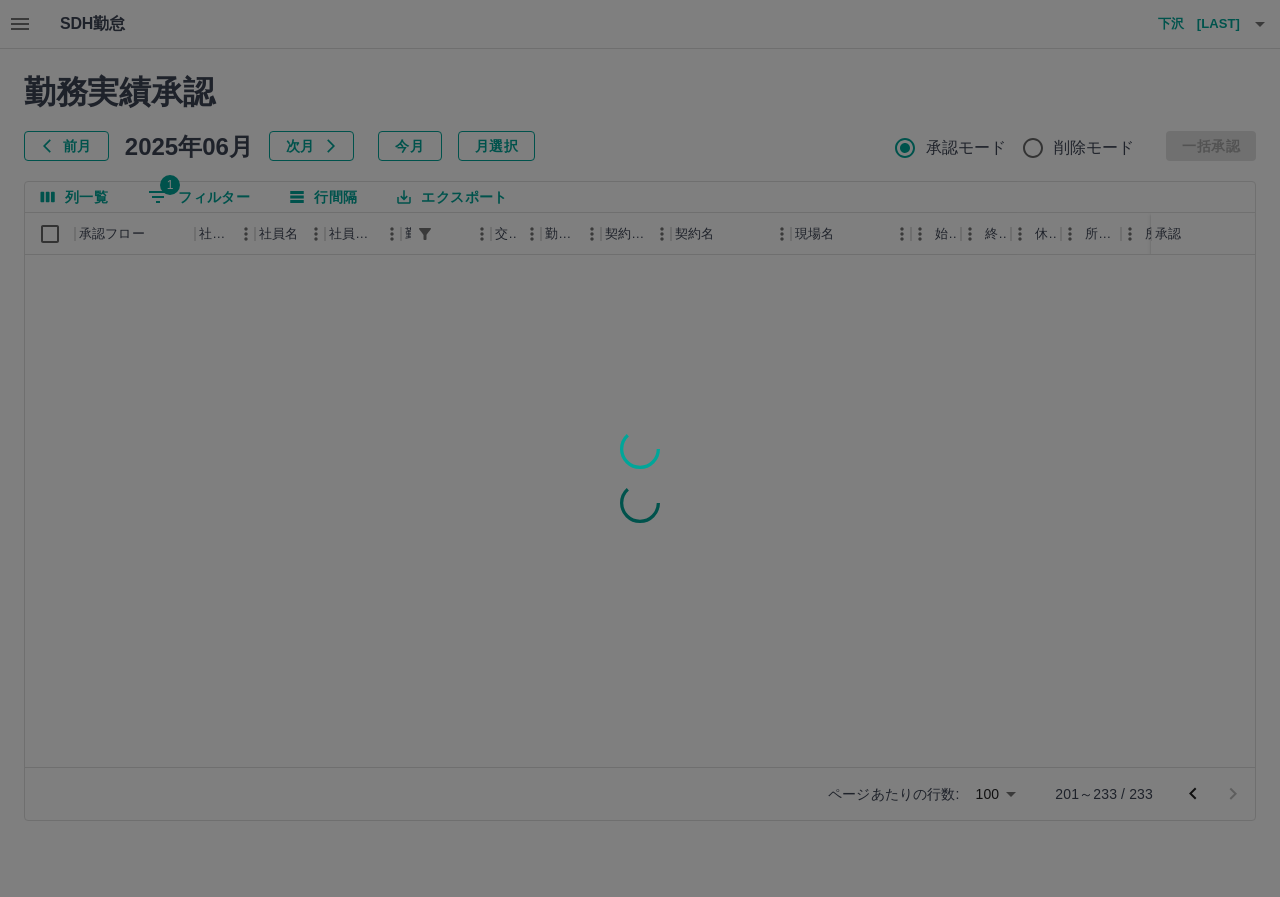 scroll, scrollTop: 0, scrollLeft: 0, axis: both 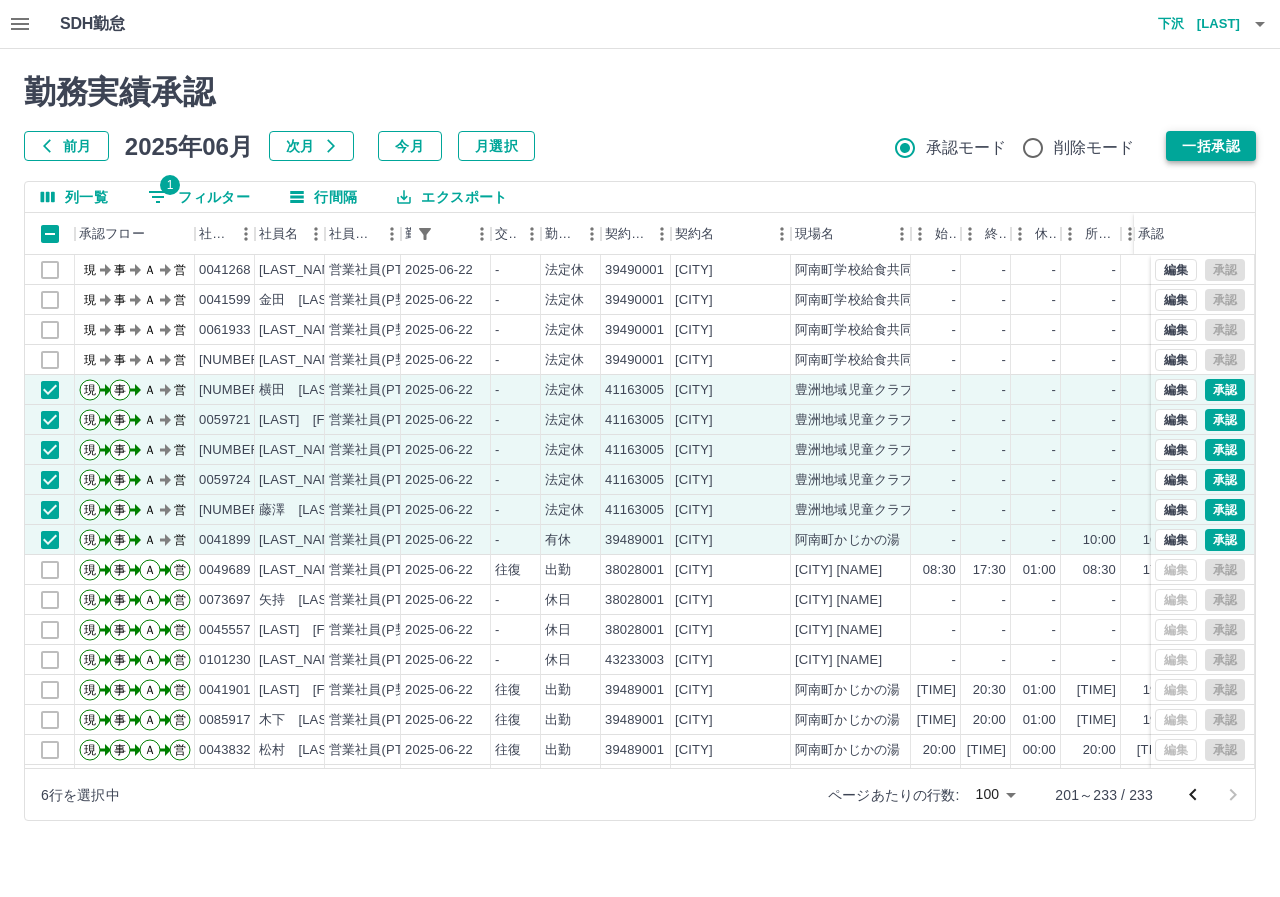 click on "一括承認" at bounding box center (1211, 146) 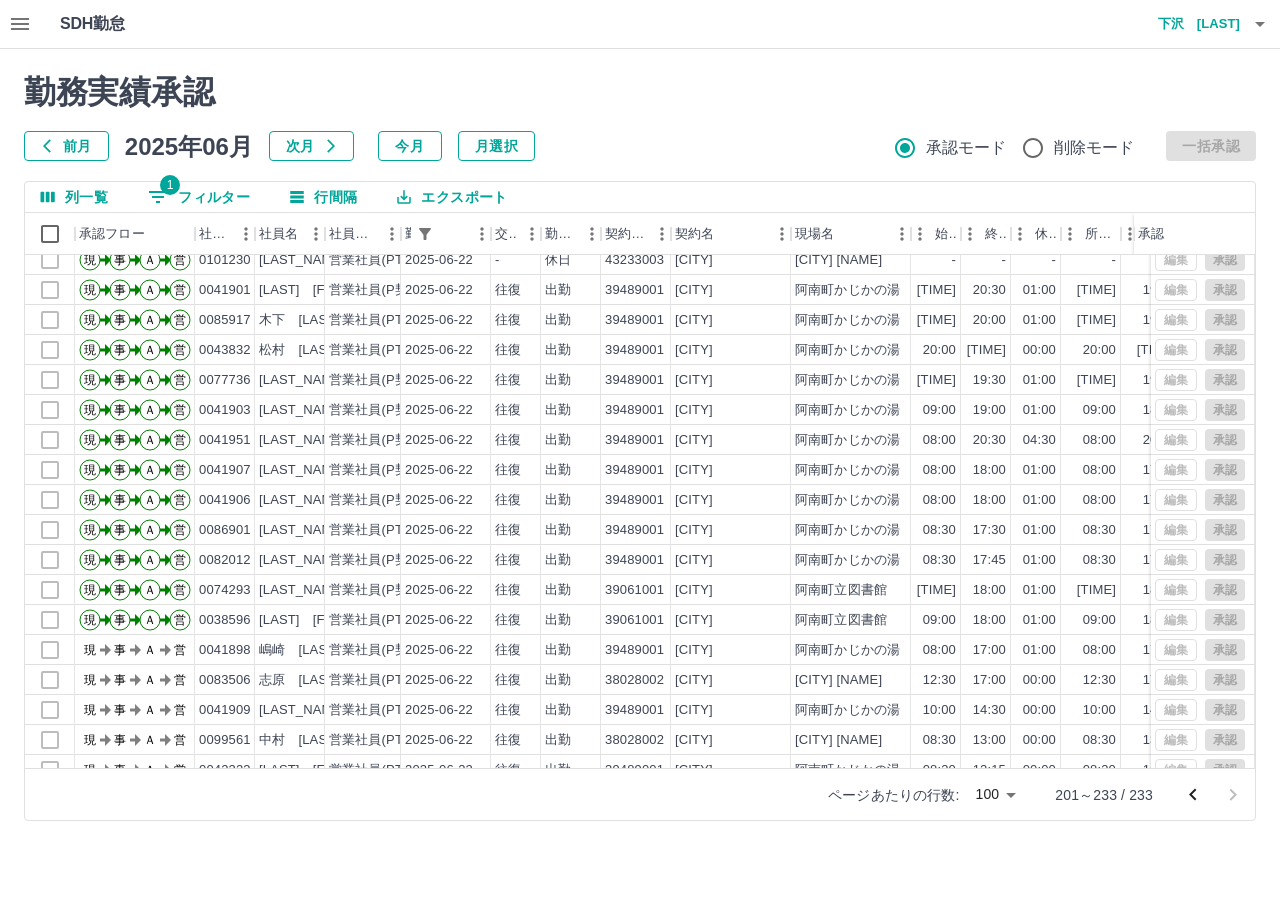 scroll, scrollTop: 494, scrollLeft: 0, axis: vertical 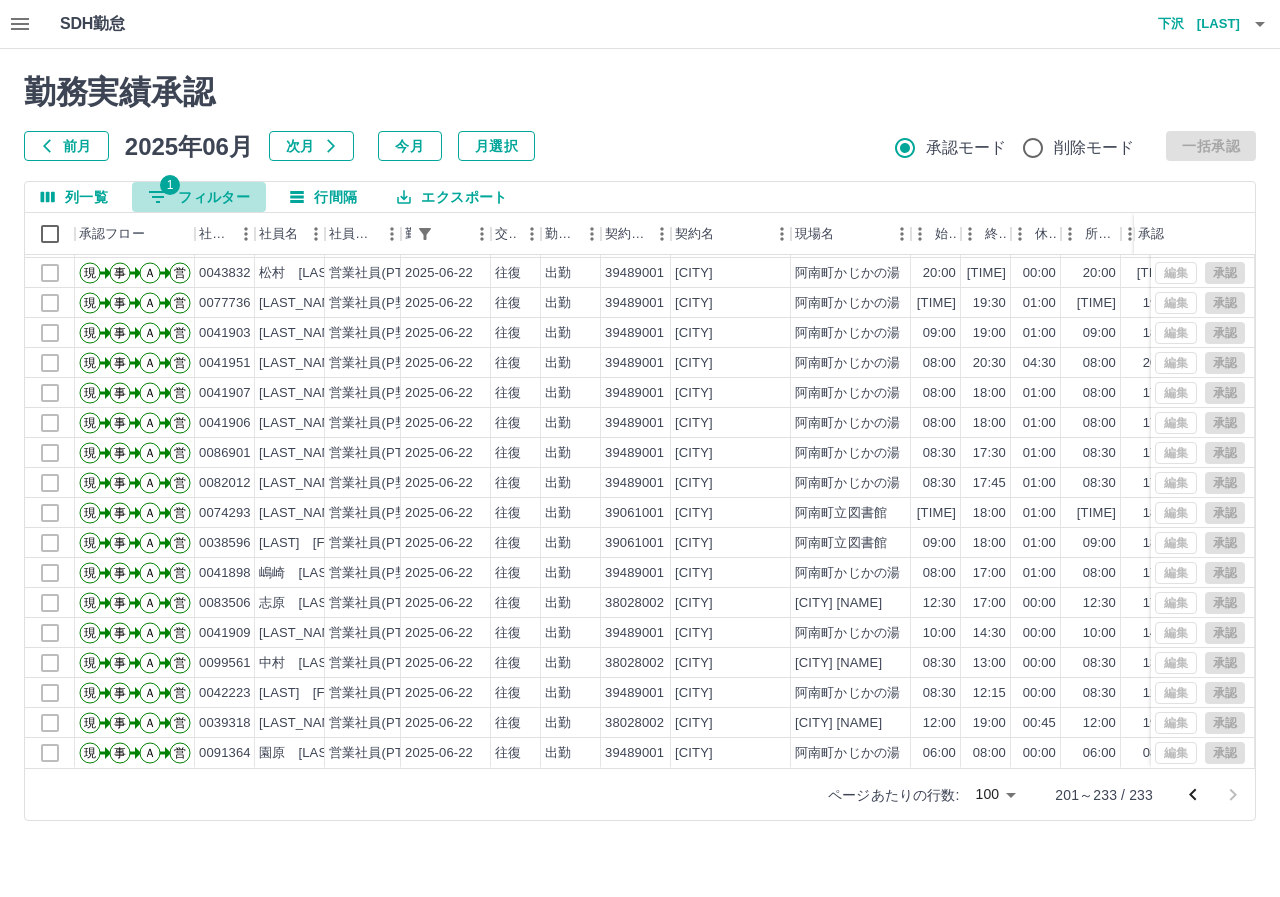 click on "1 フィルター" at bounding box center (199, 197) 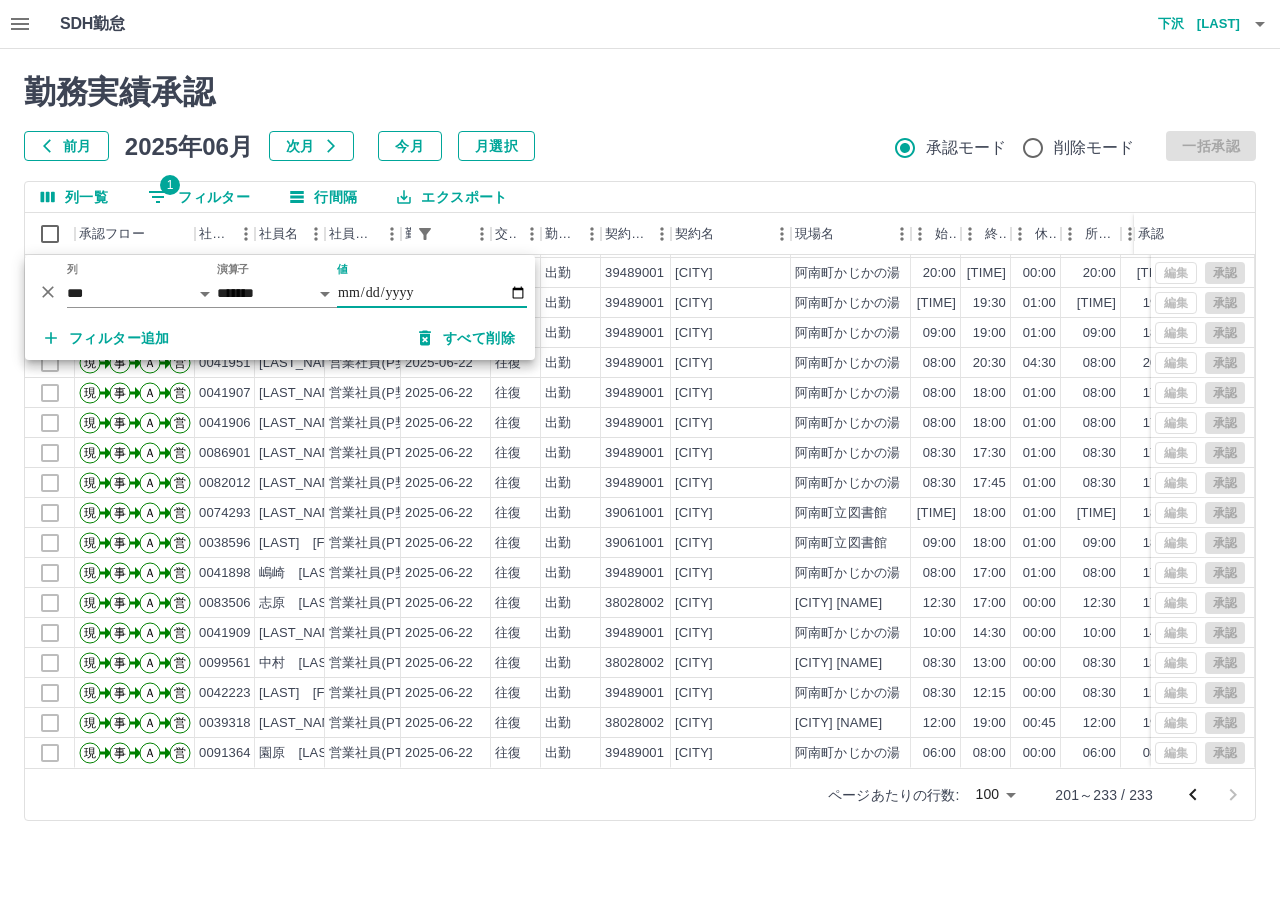 click on "**********" at bounding box center (432, 293) 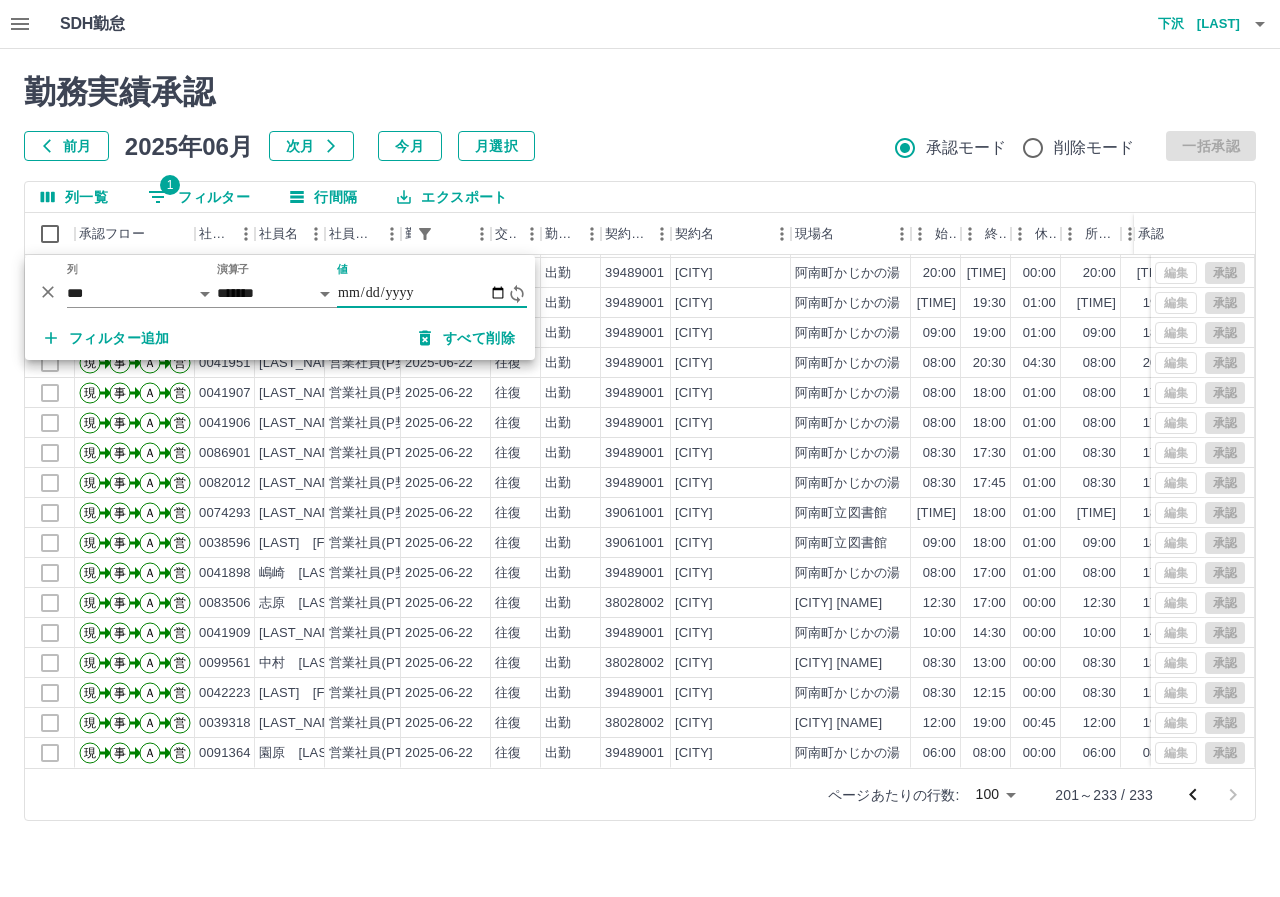 type on "**********" 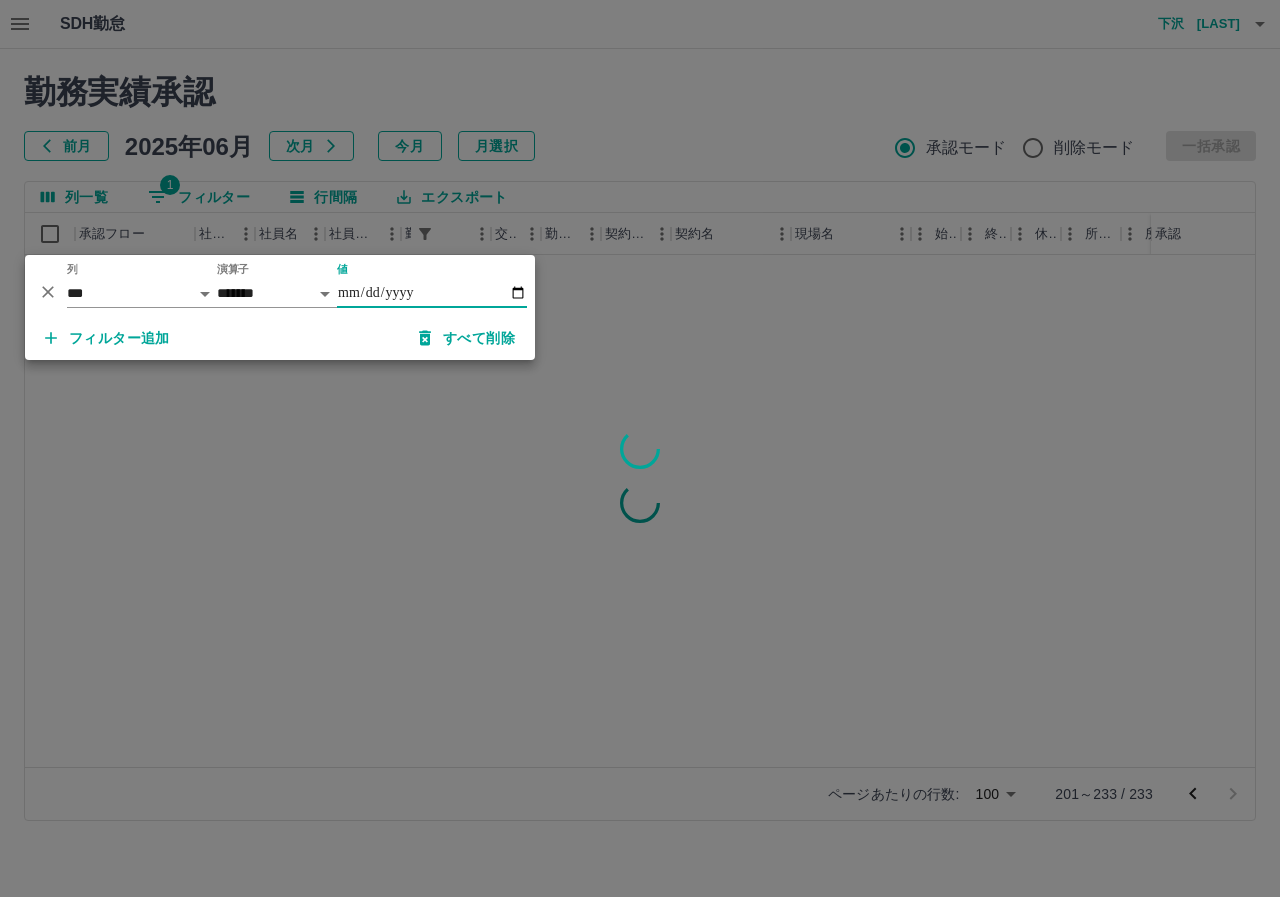 scroll, scrollTop: 0, scrollLeft: 0, axis: both 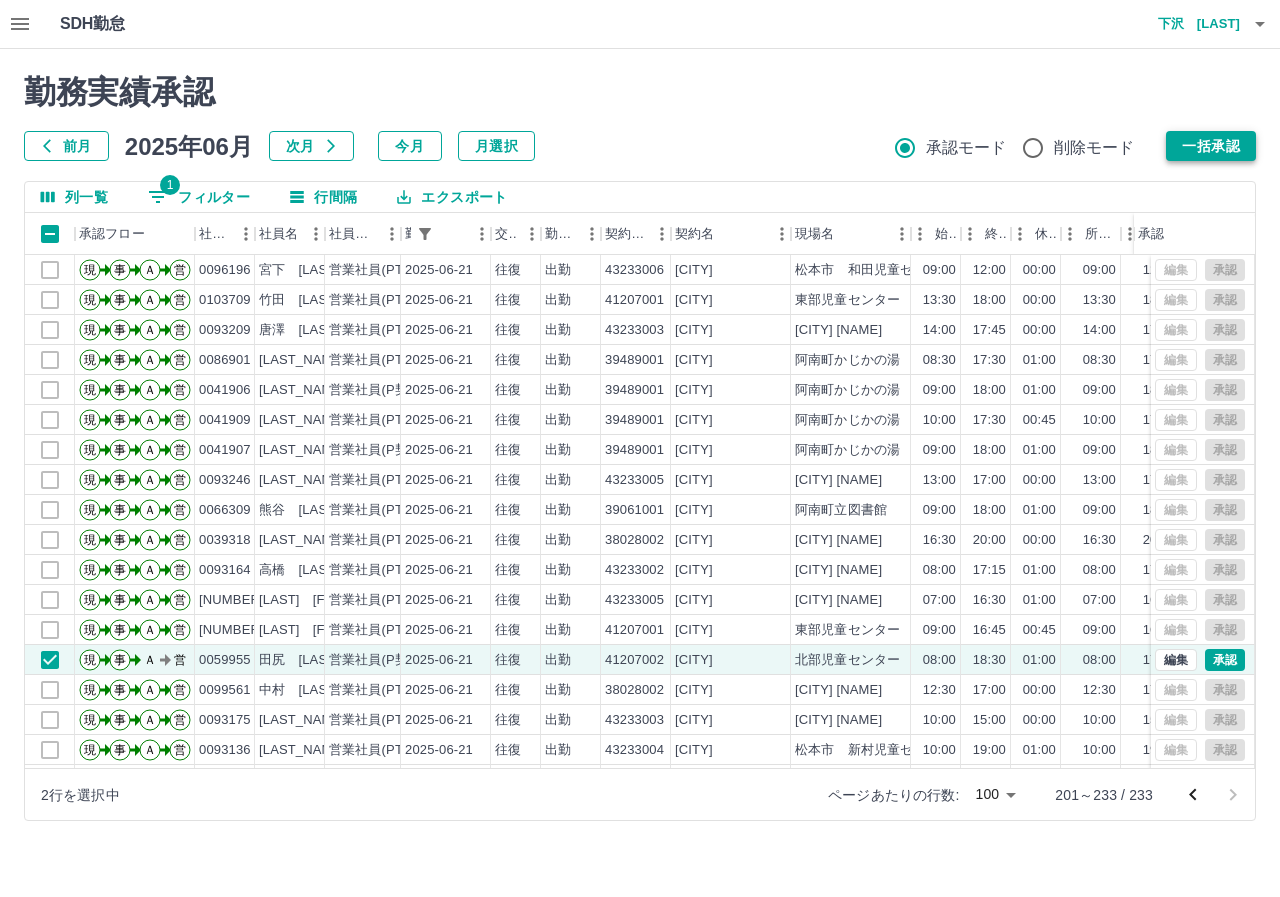 click on "一括承認" at bounding box center [1211, 146] 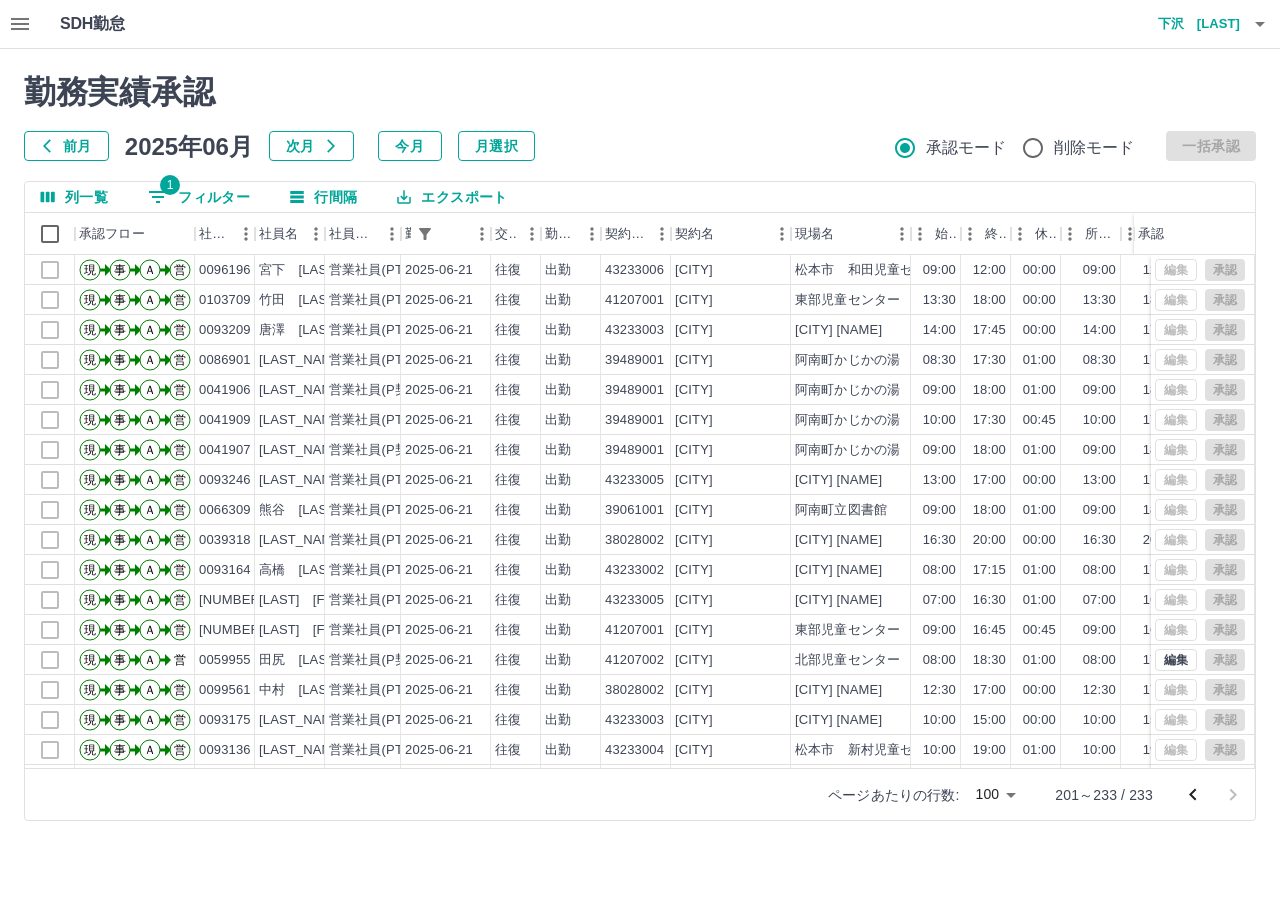 scroll, scrollTop: 494, scrollLeft: 0, axis: vertical 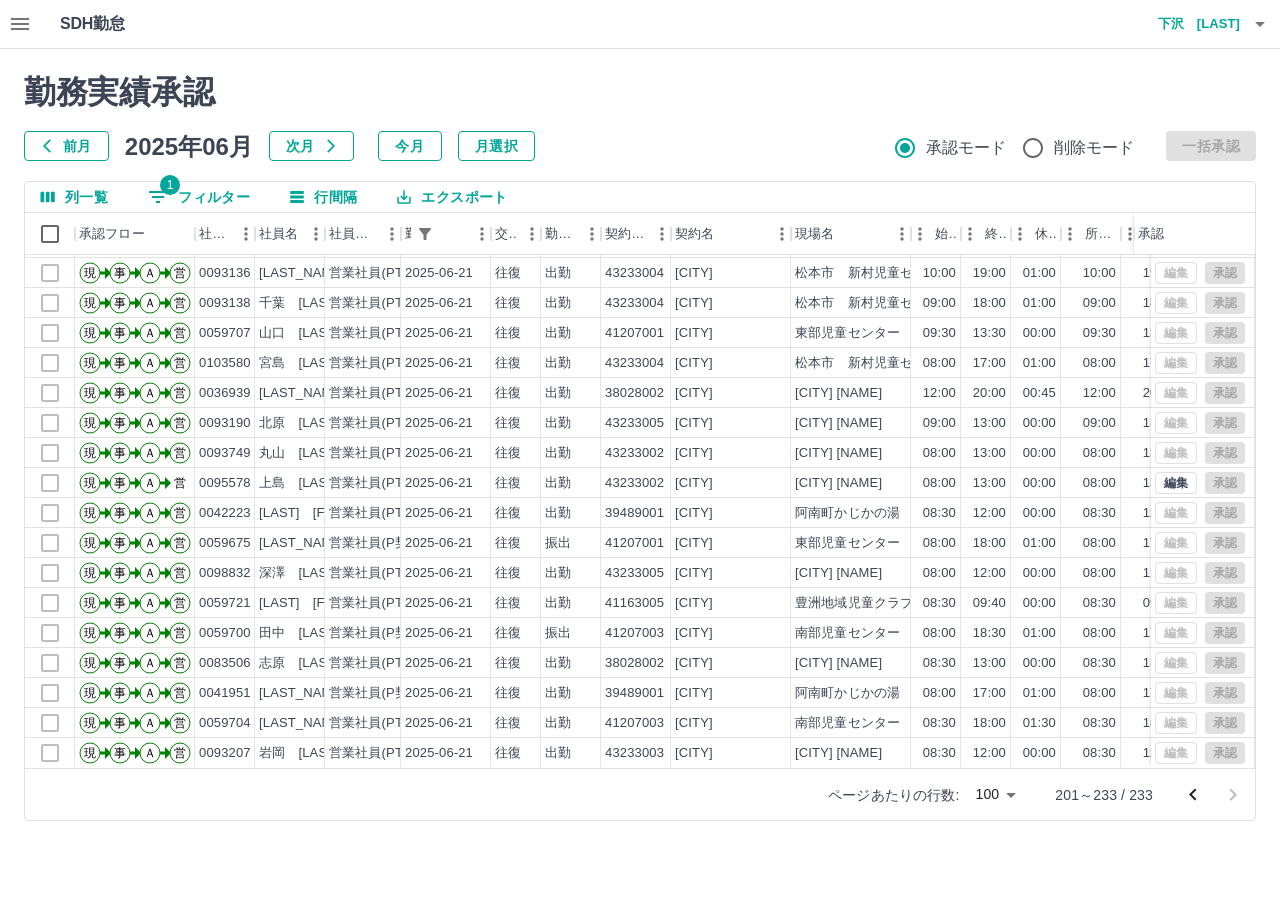 click at bounding box center [1193, 795] 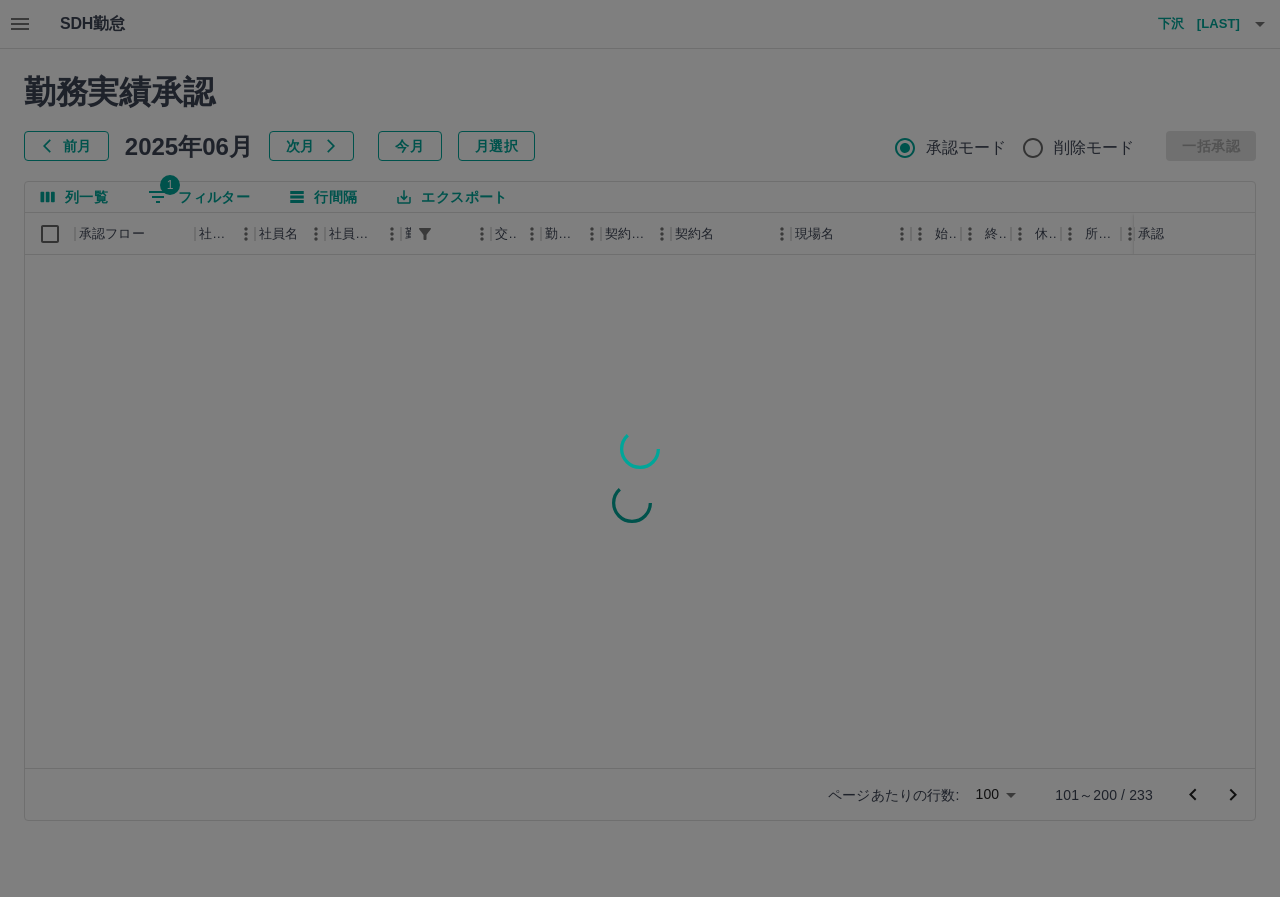 scroll, scrollTop: 0, scrollLeft: 0, axis: both 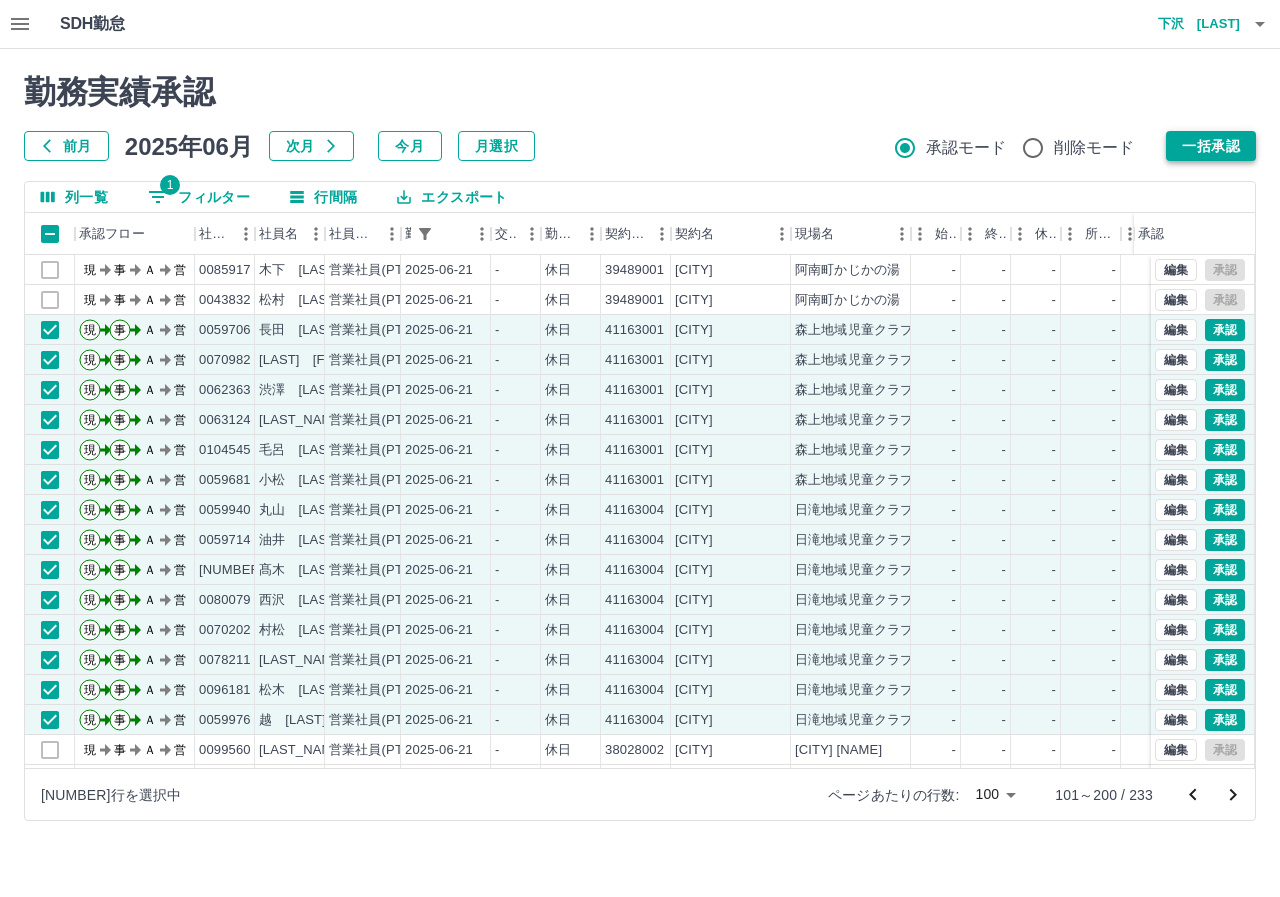 click on "一括承認" at bounding box center [1211, 146] 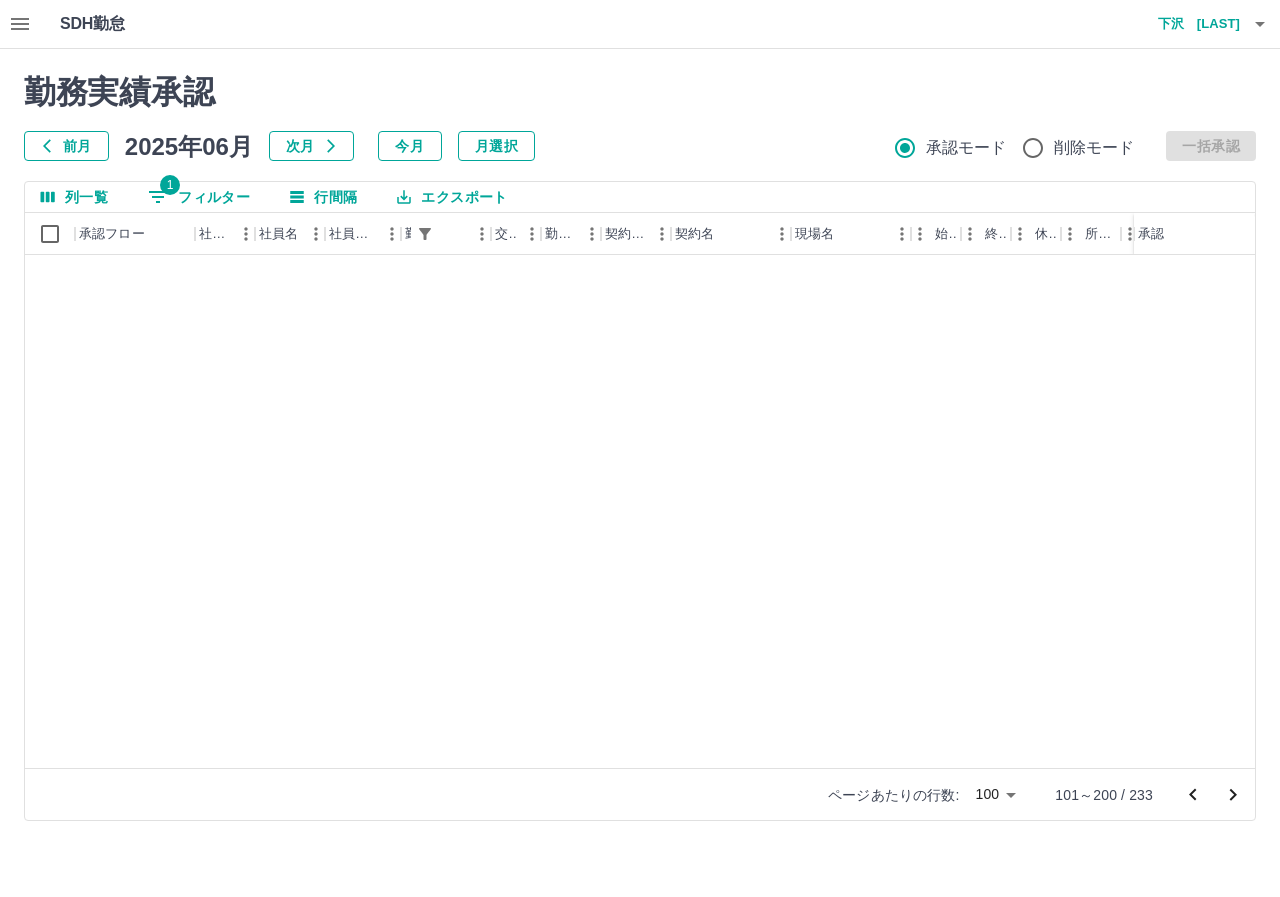 scroll, scrollTop: 2504, scrollLeft: 0, axis: vertical 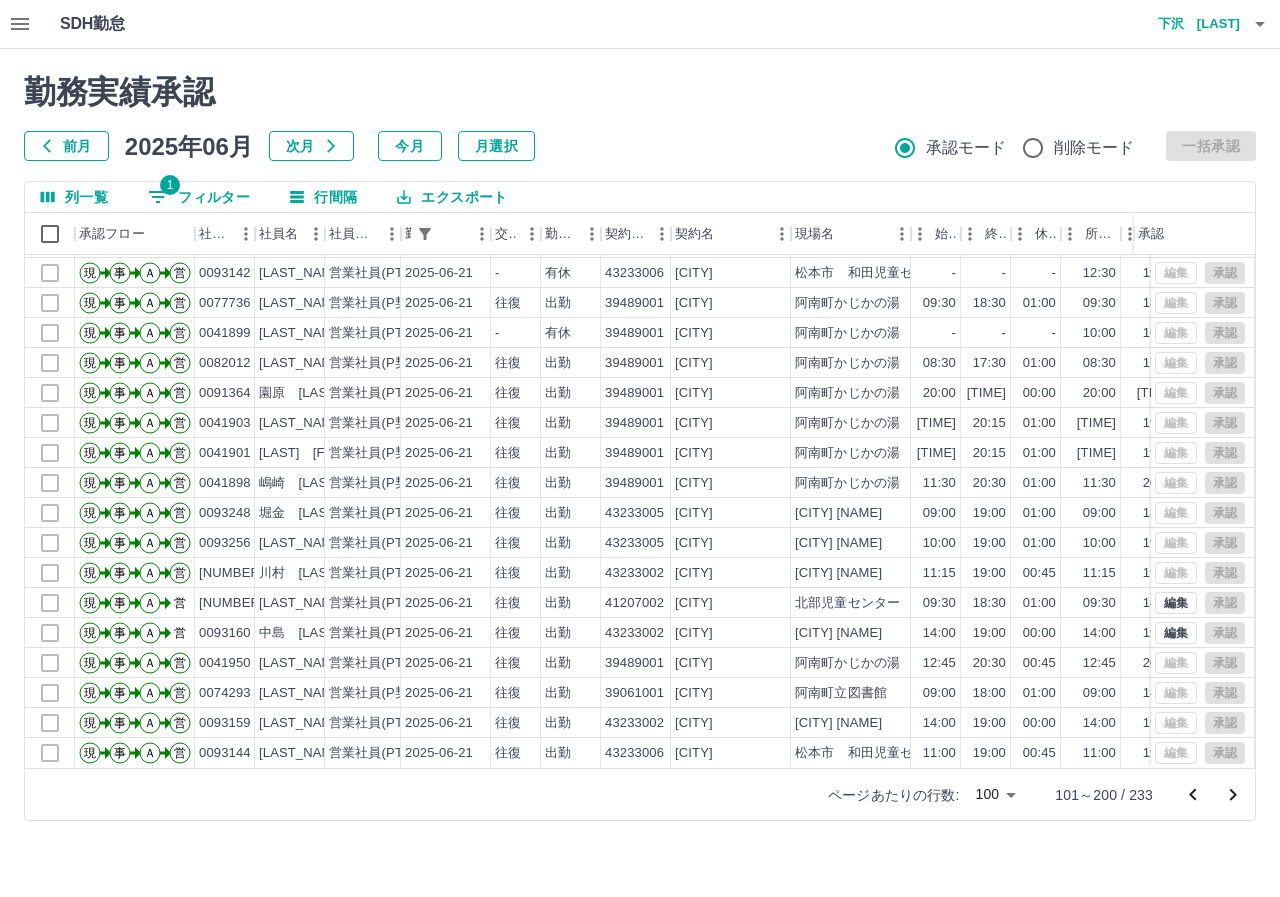 drag, startPoint x: 1233, startPoint y: 790, endPoint x: 1162, endPoint y: 770, distance: 73.76314 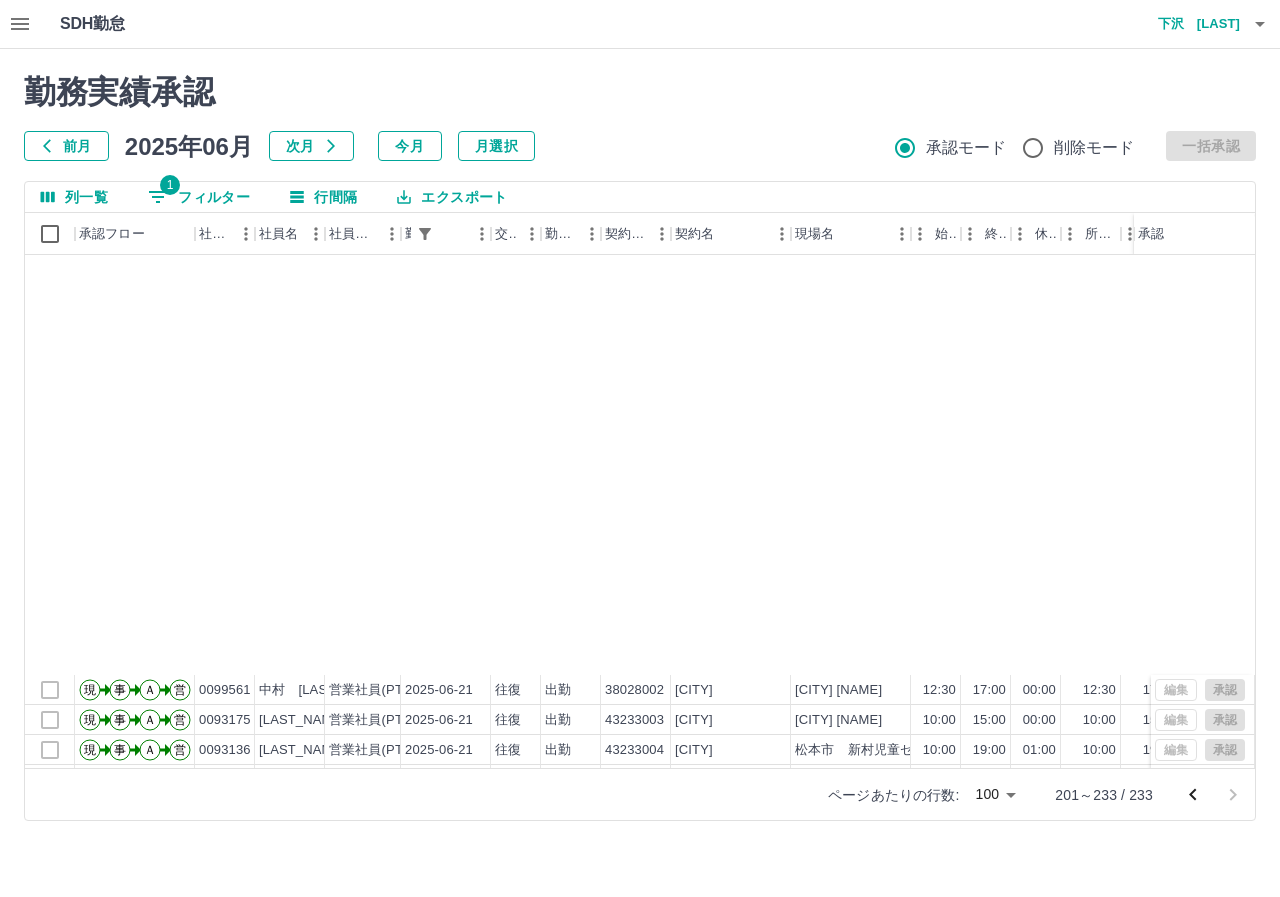 scroll, scrollTop: 494, scrollLeft: 0, axis: vertical 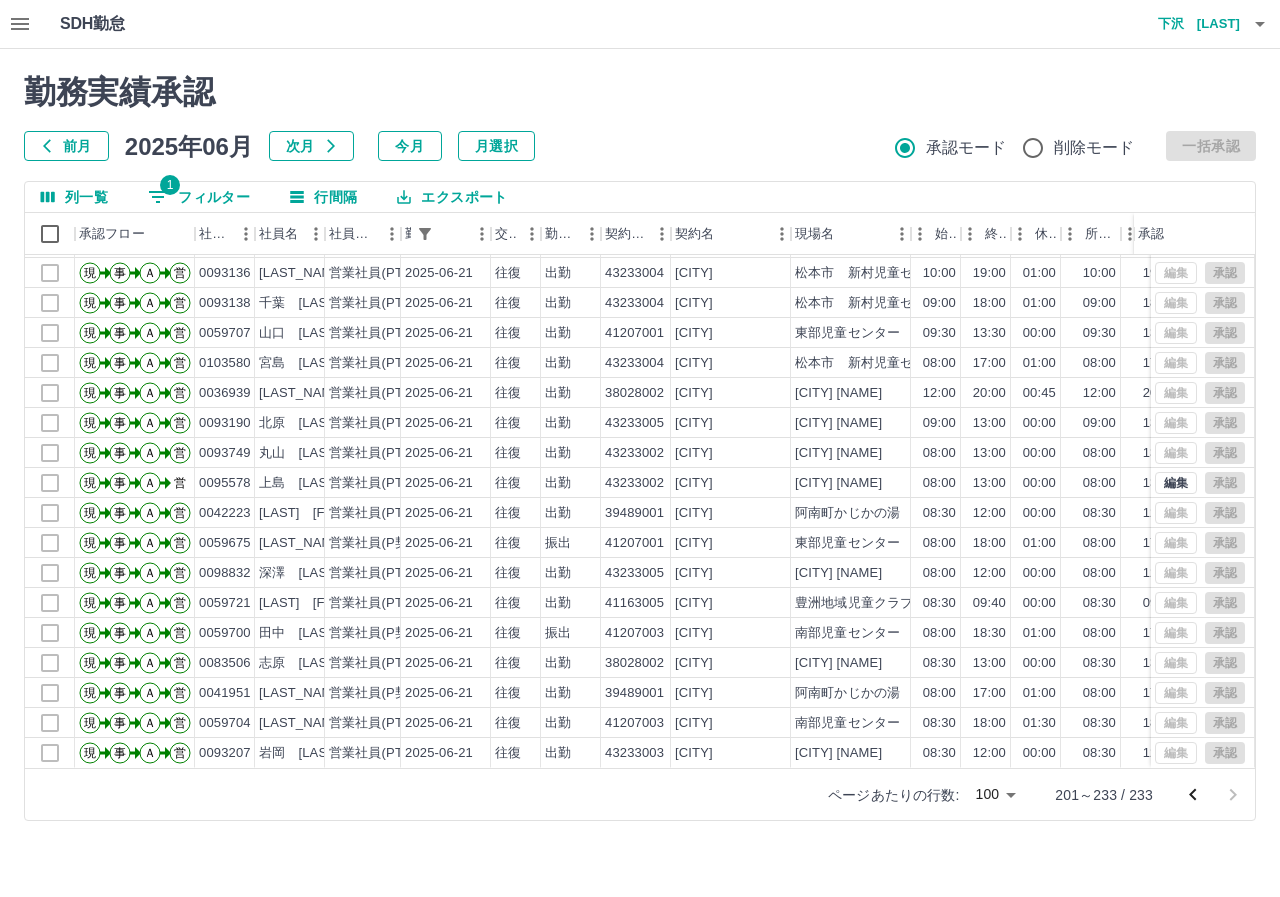drag, startPoint x: 1191, startPoint y: 789, endPoint x: 1176, endPoint y: 788, distance: 15.033297 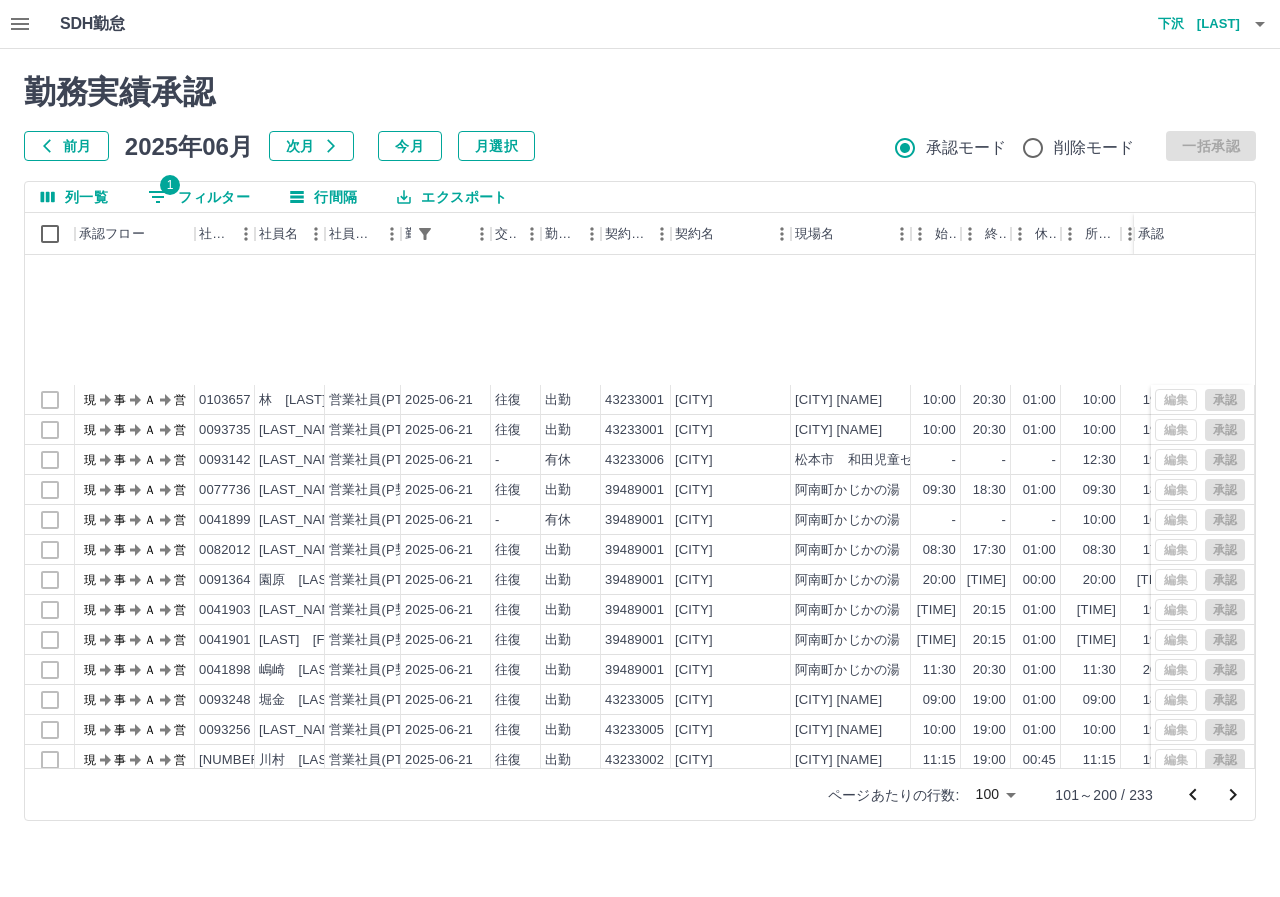 scroll, scrollTop: 2504, scrollLeft: 0, axis: vertical 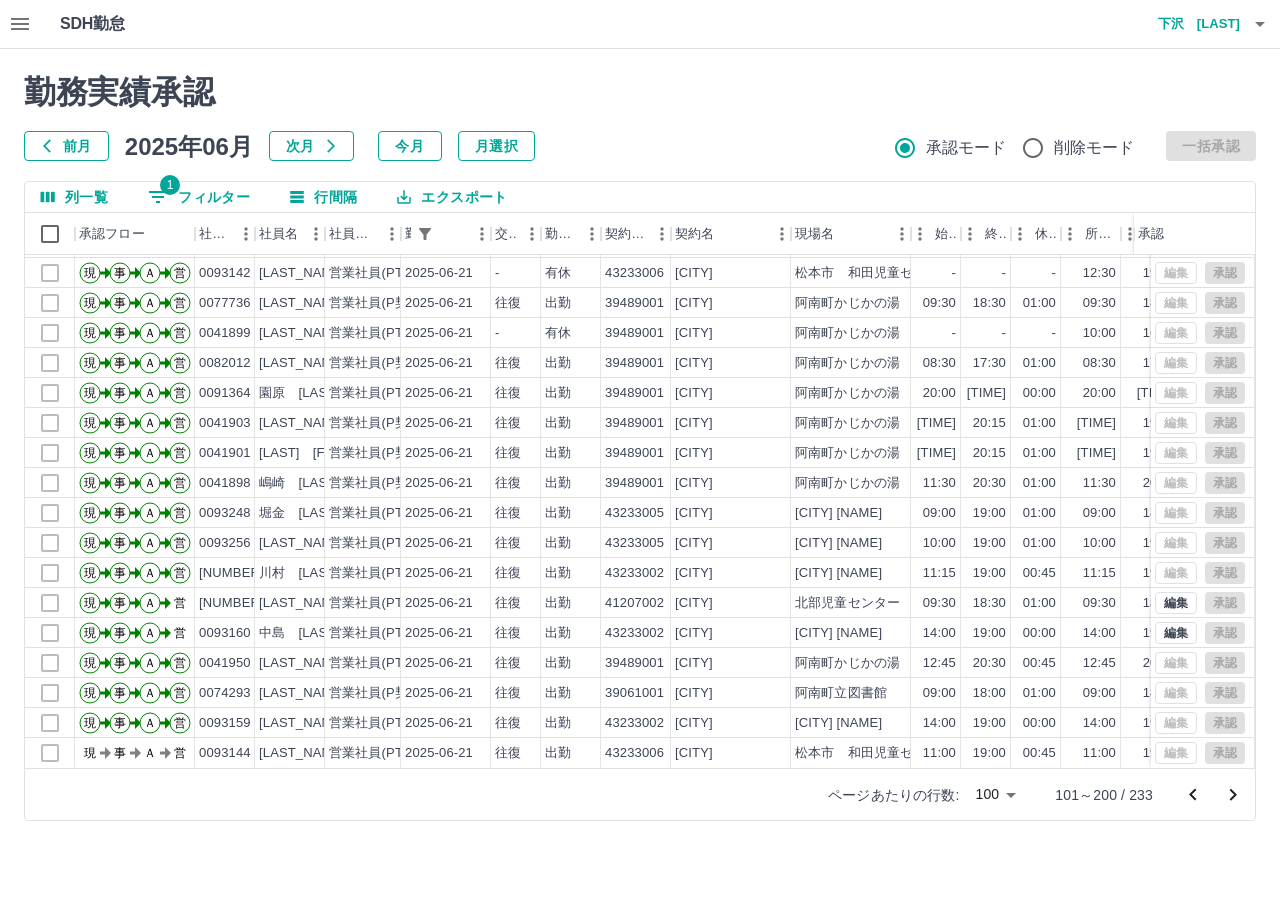 drag, startPoint x: 1184, startPoint y: 791, endPoint x: 1175, endPoint y: 786, distance: 10.29563 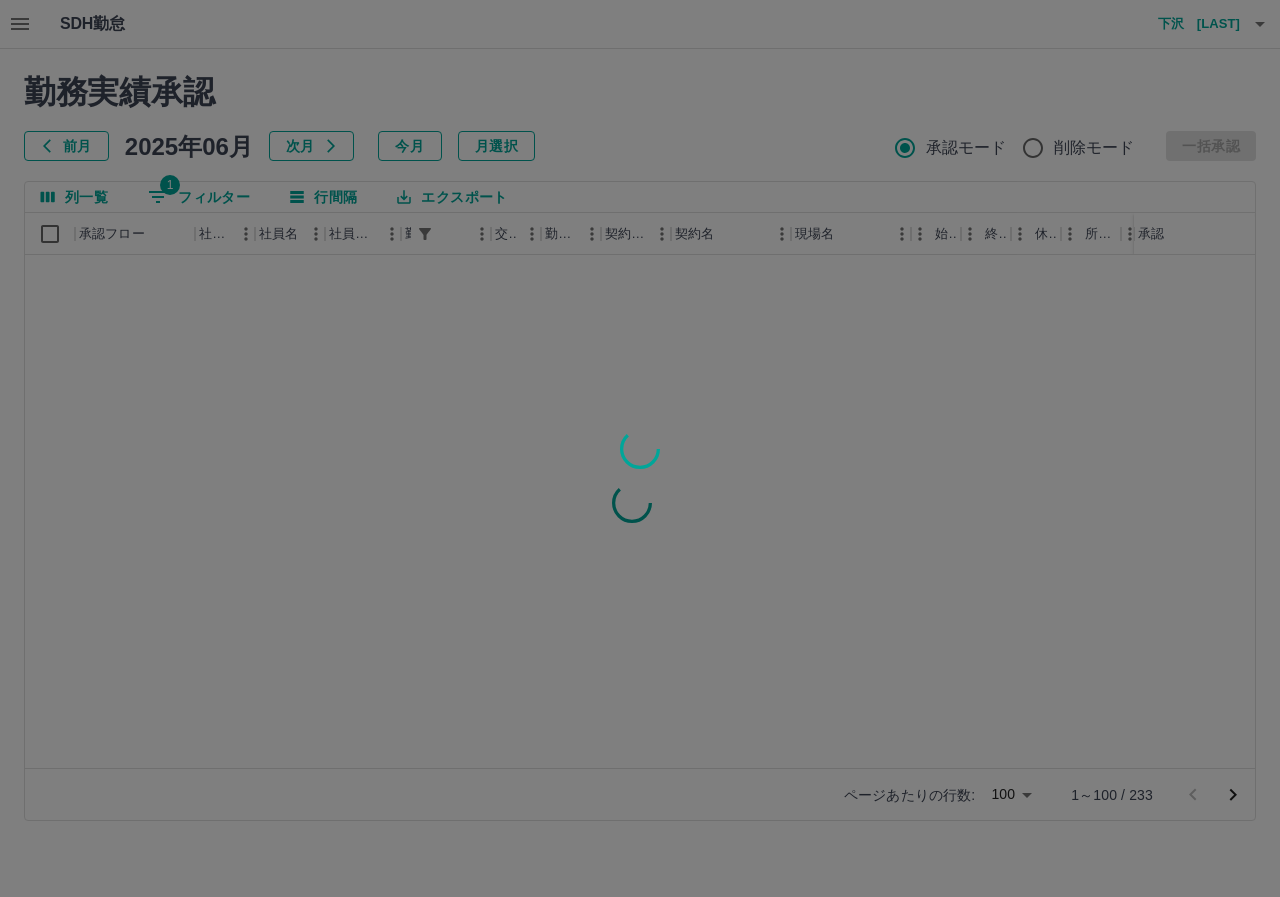 scroll, scrollTop: 0, scrollLeft: 0, axis: both 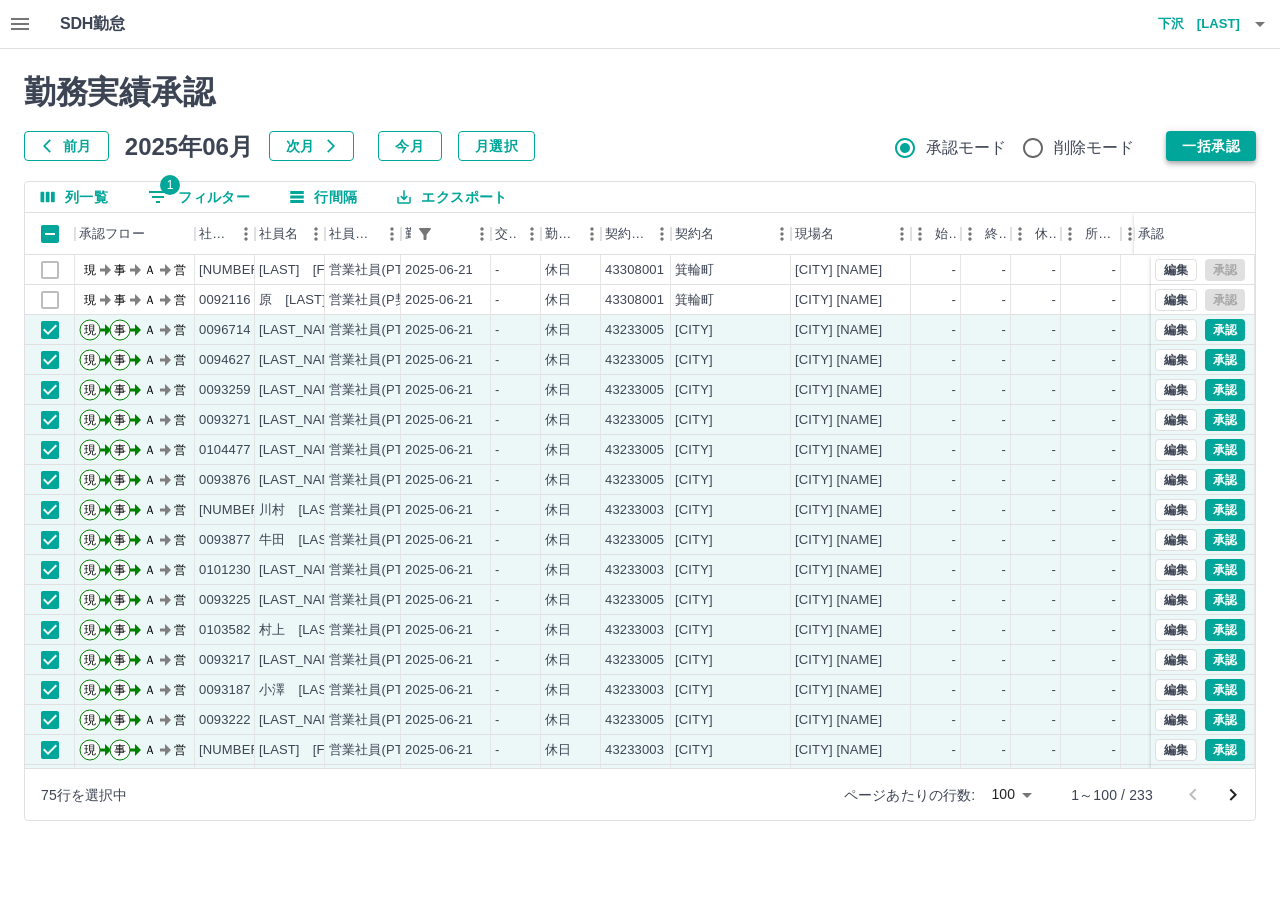 click on "一括承認" at bounding box center (1211, 146) 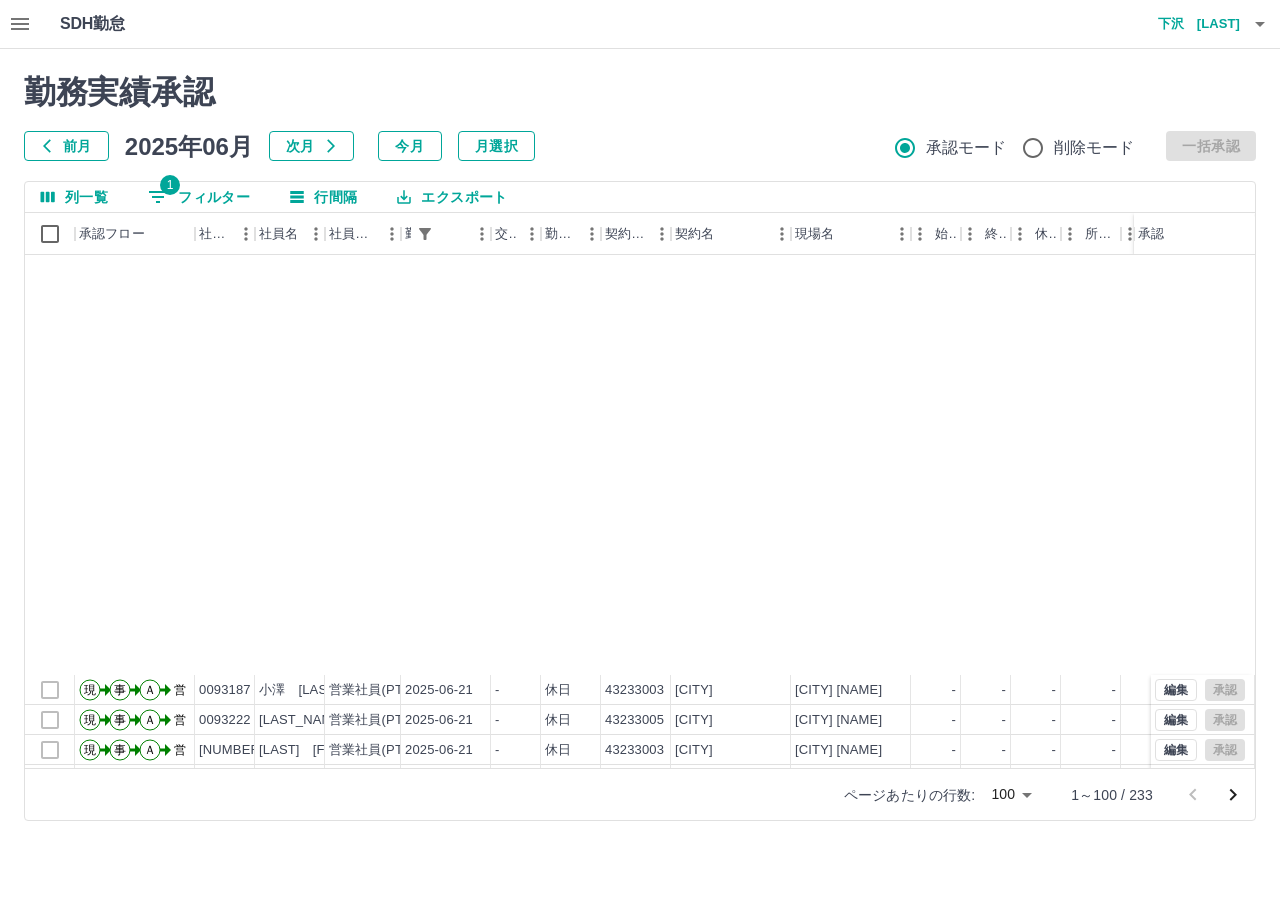 scroll, scrollTop: 500, scrollLeft: 0, axis: vertical 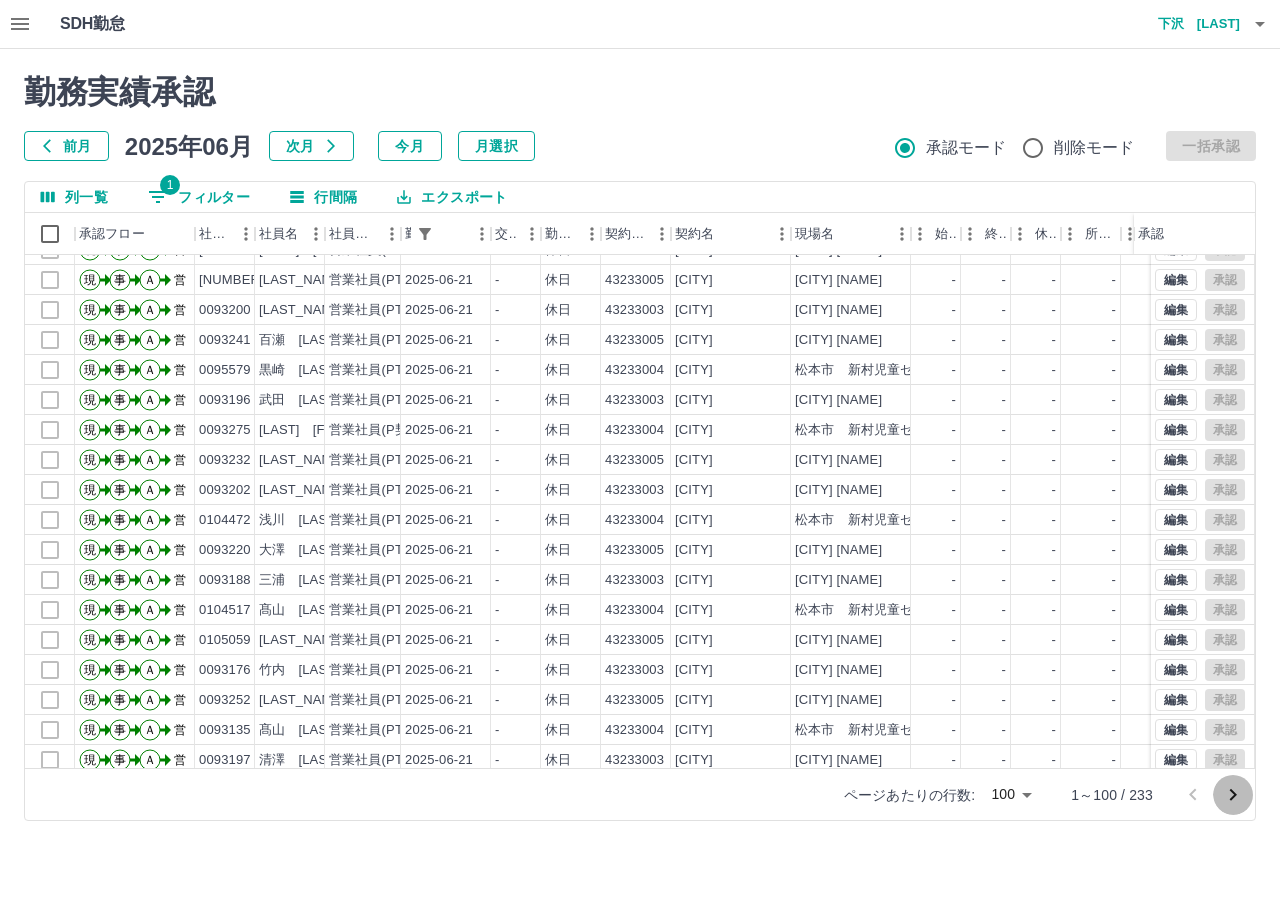 click at bounding box center [1233, 795] 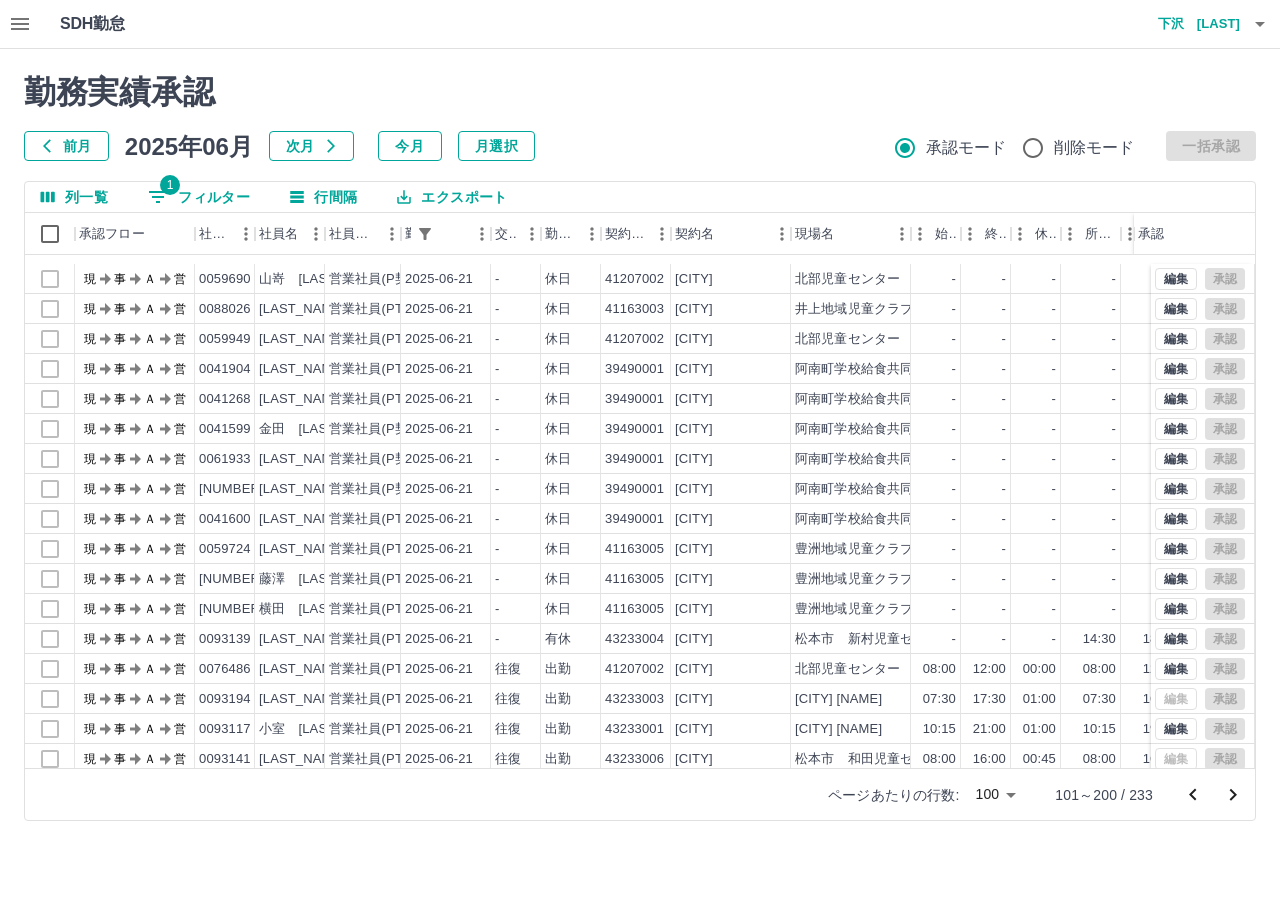 scroll, scrollTop: 1700, scrollLeft: 0, axis: vertical 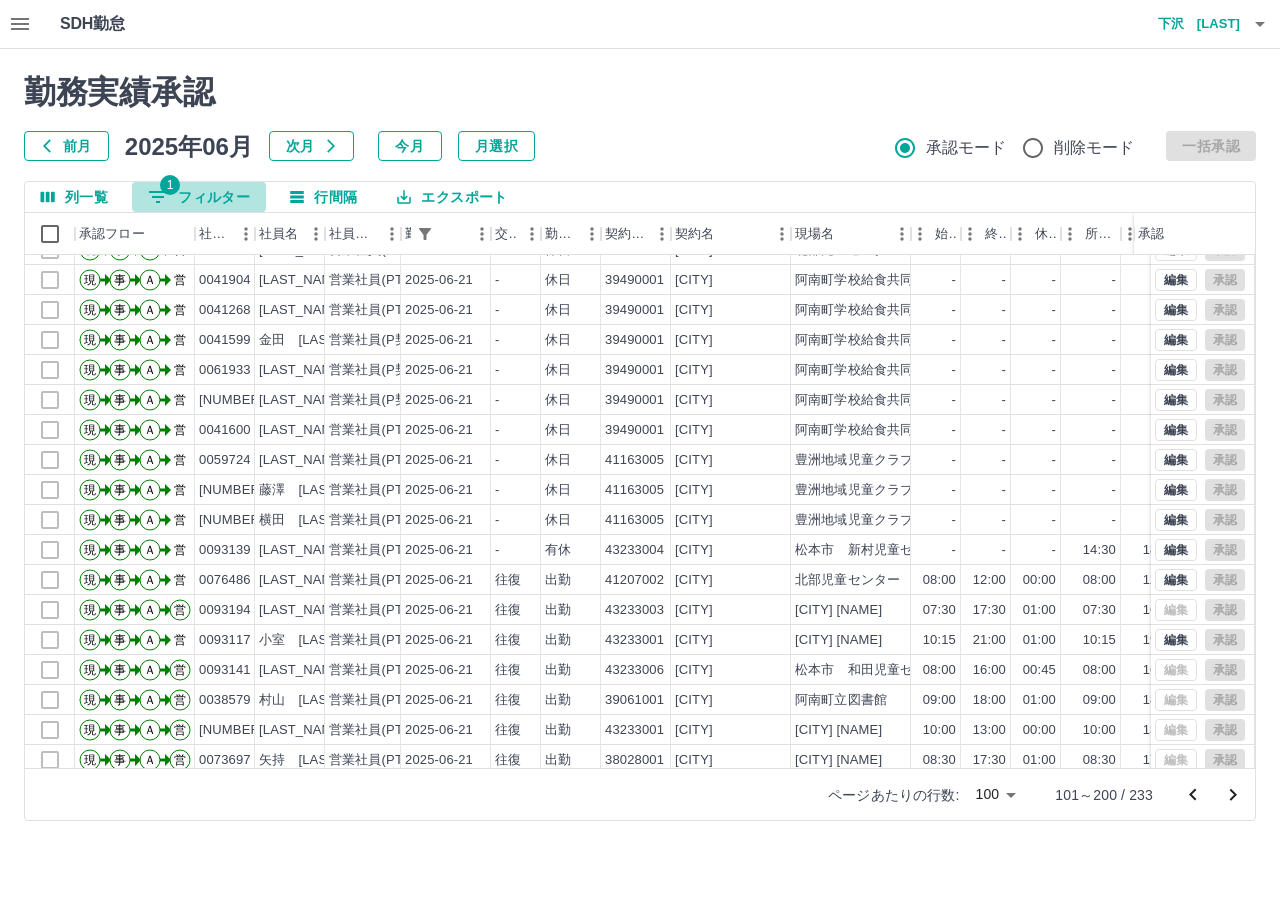 click on "1 フィルター" at bounding box center (199, 197) 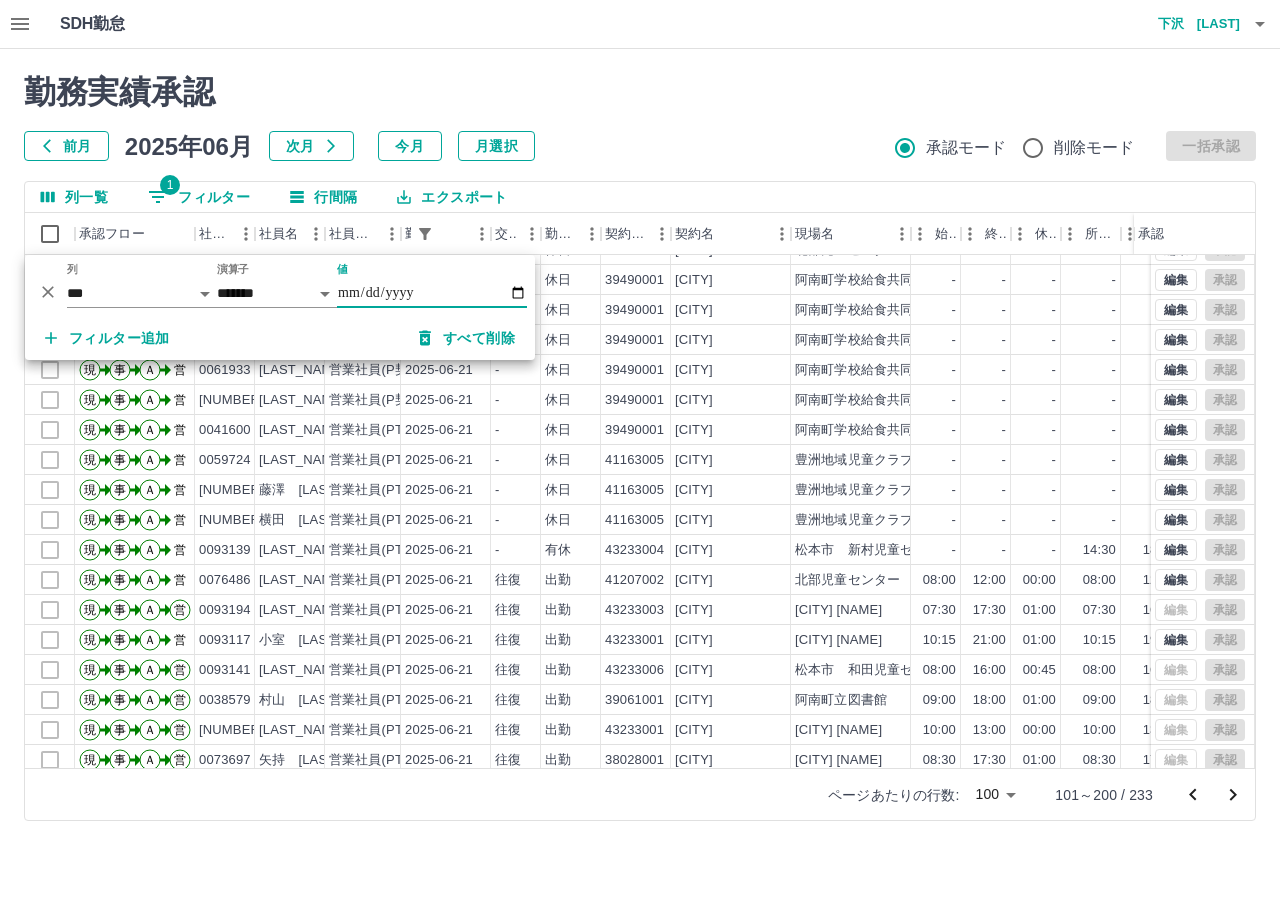 drag, startPoint x: 404, startPoint y: 288, endPoint x: 405, endPoint y: 277, distance: 11.045361 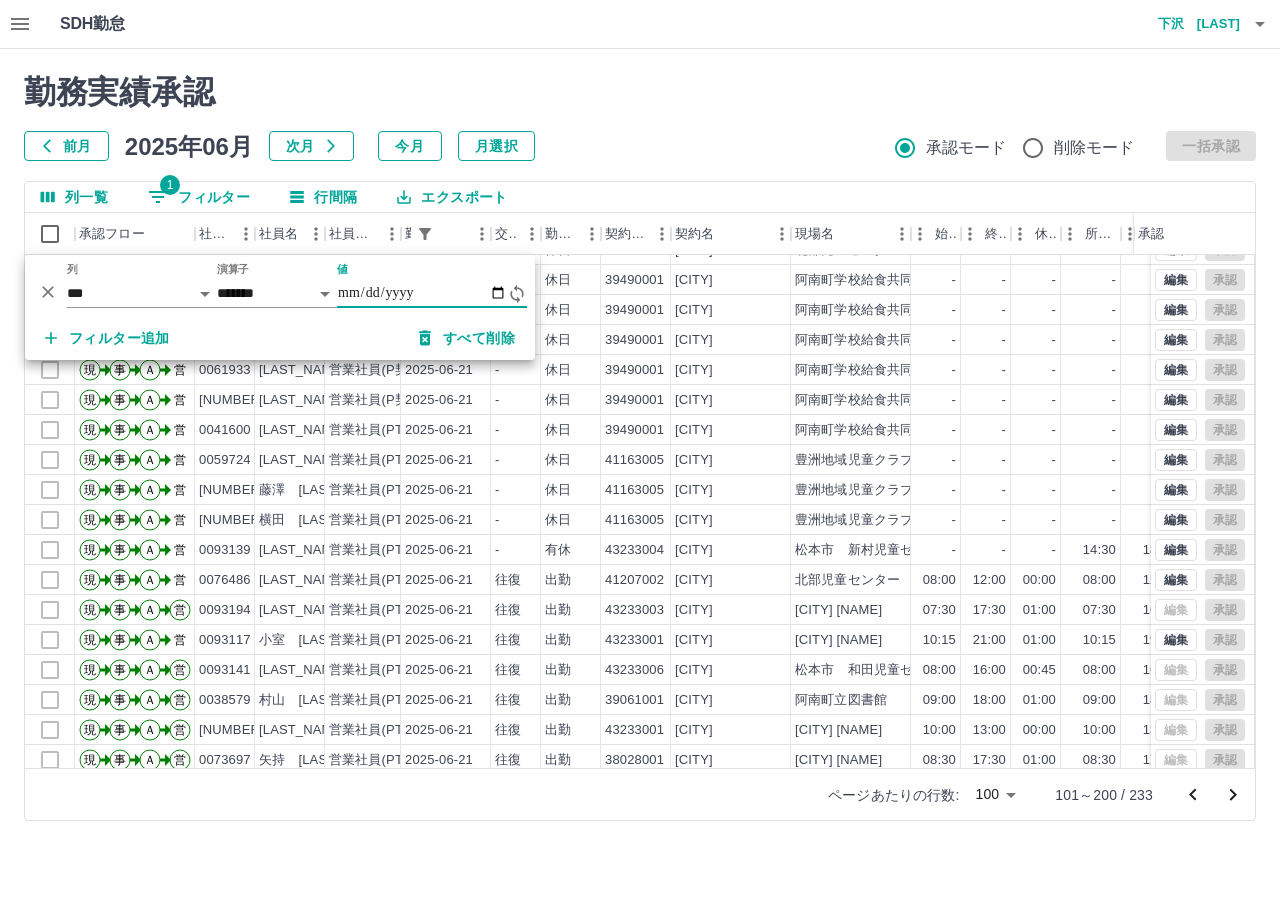 type on "**********" 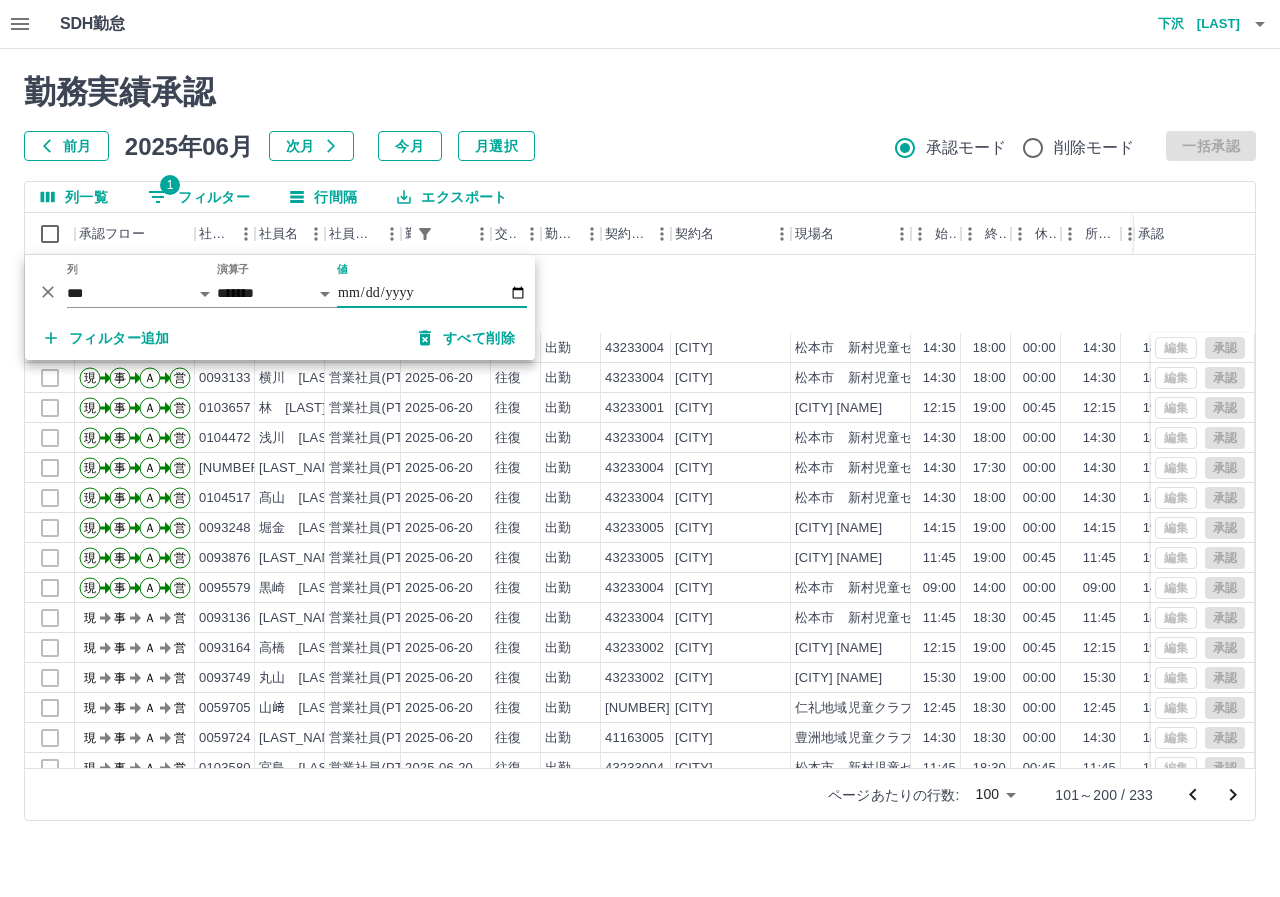scroll, scrollTop: 400, scrollLeft: 0, axis: vertical 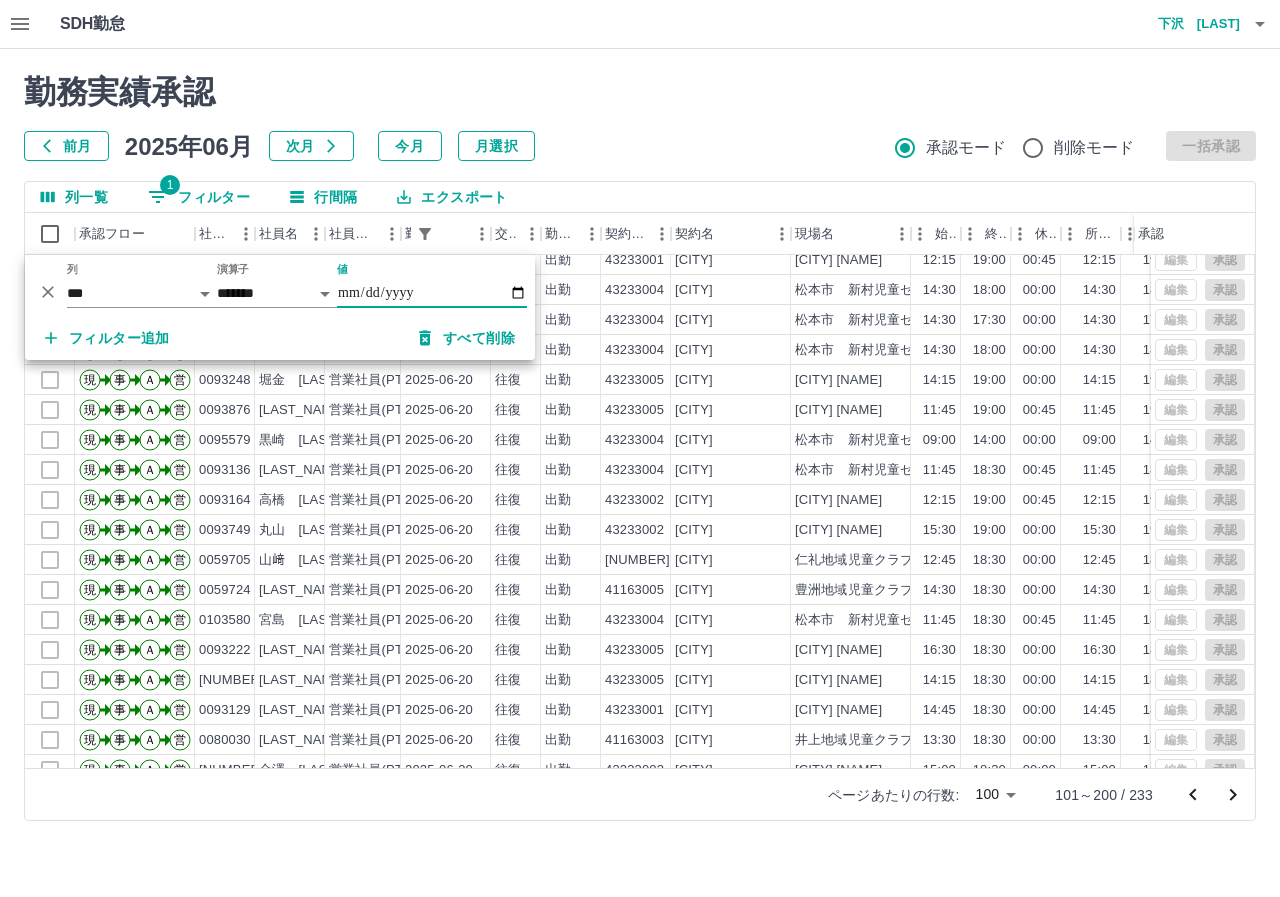 click at bounding box center [1233, 795] 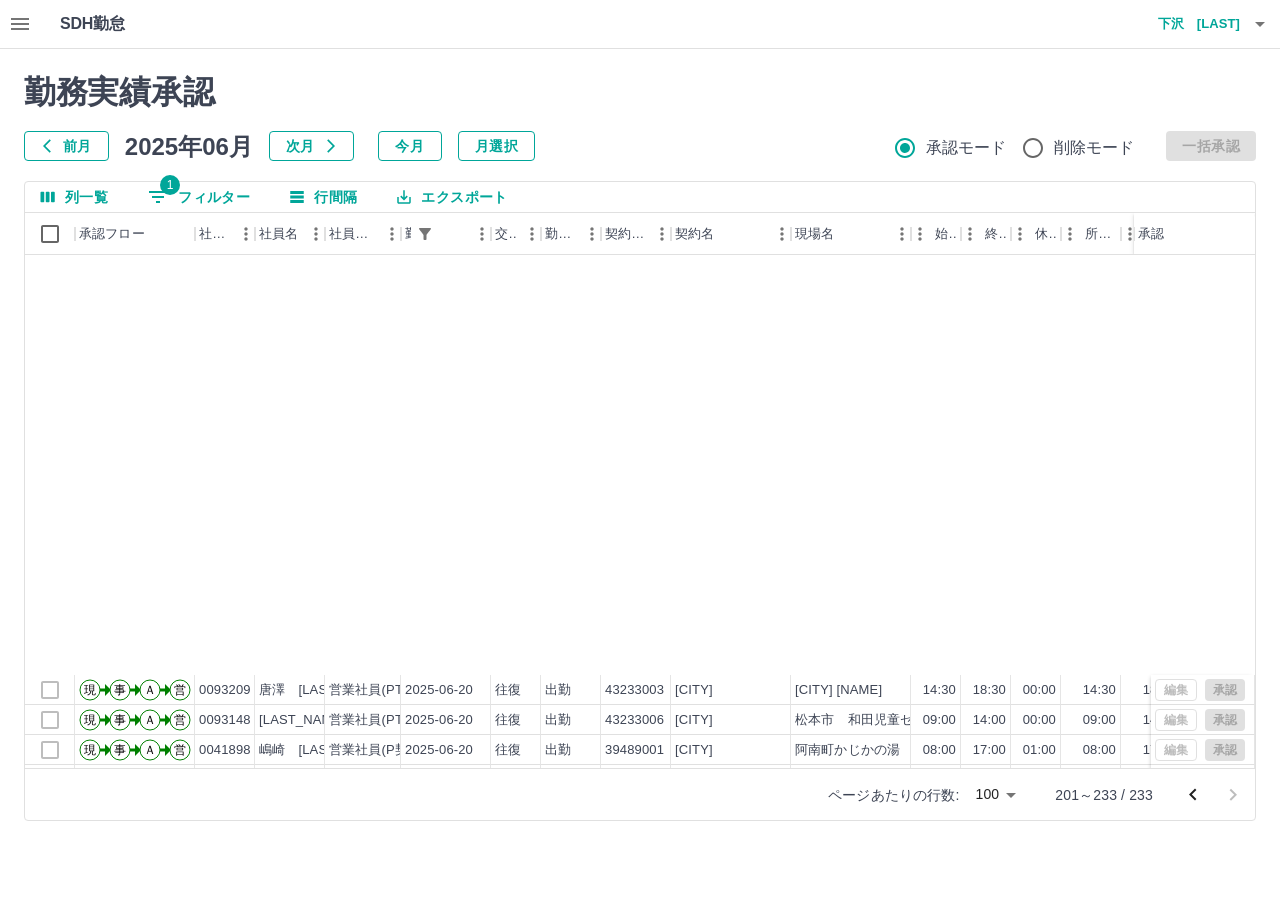 scroll, scrollTop: 494, scrollLeft: 0, axis: vertical 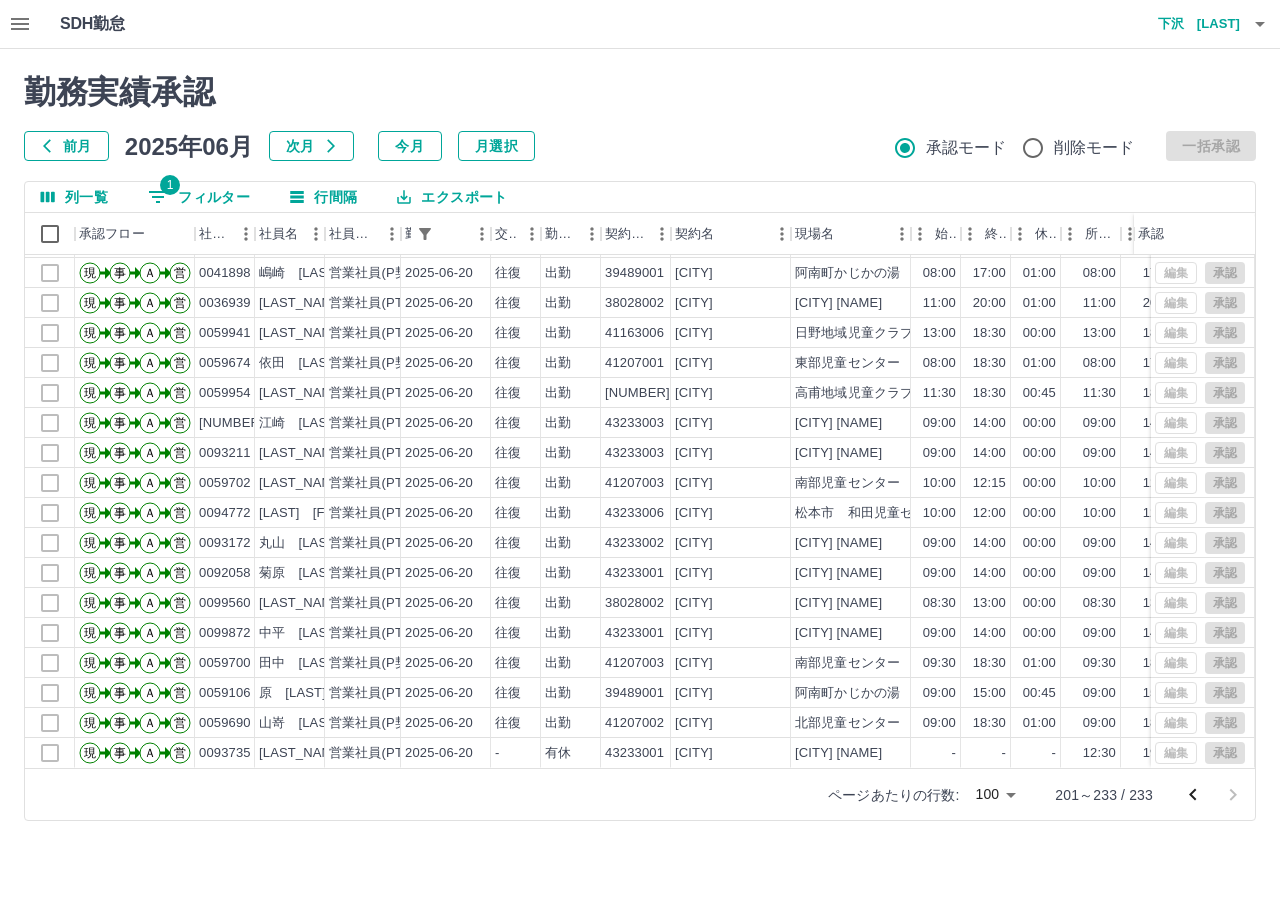 click at bounding box center (1193, 795) 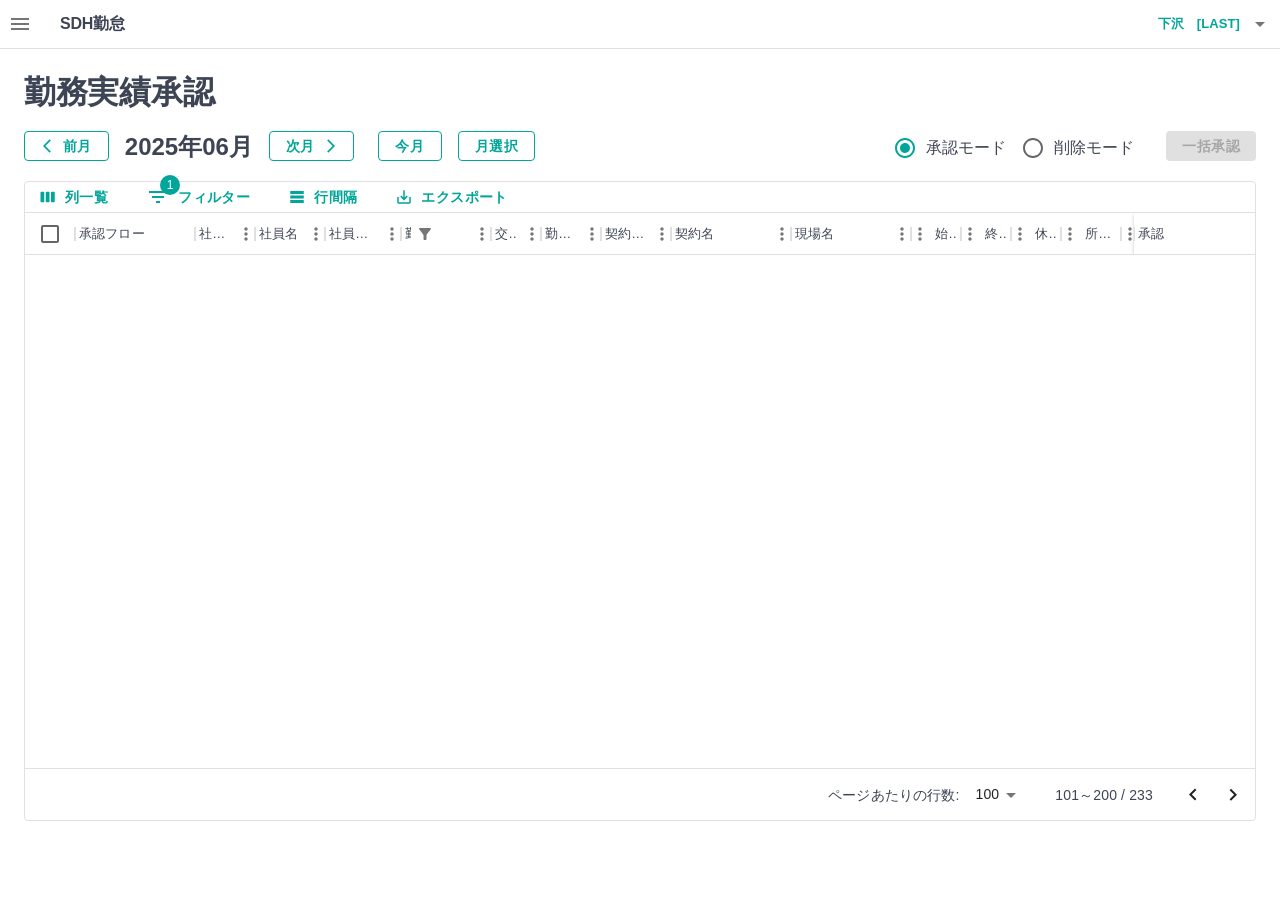scroll, scrollTop: 2504, scrollLeft: 0, axis: vertical 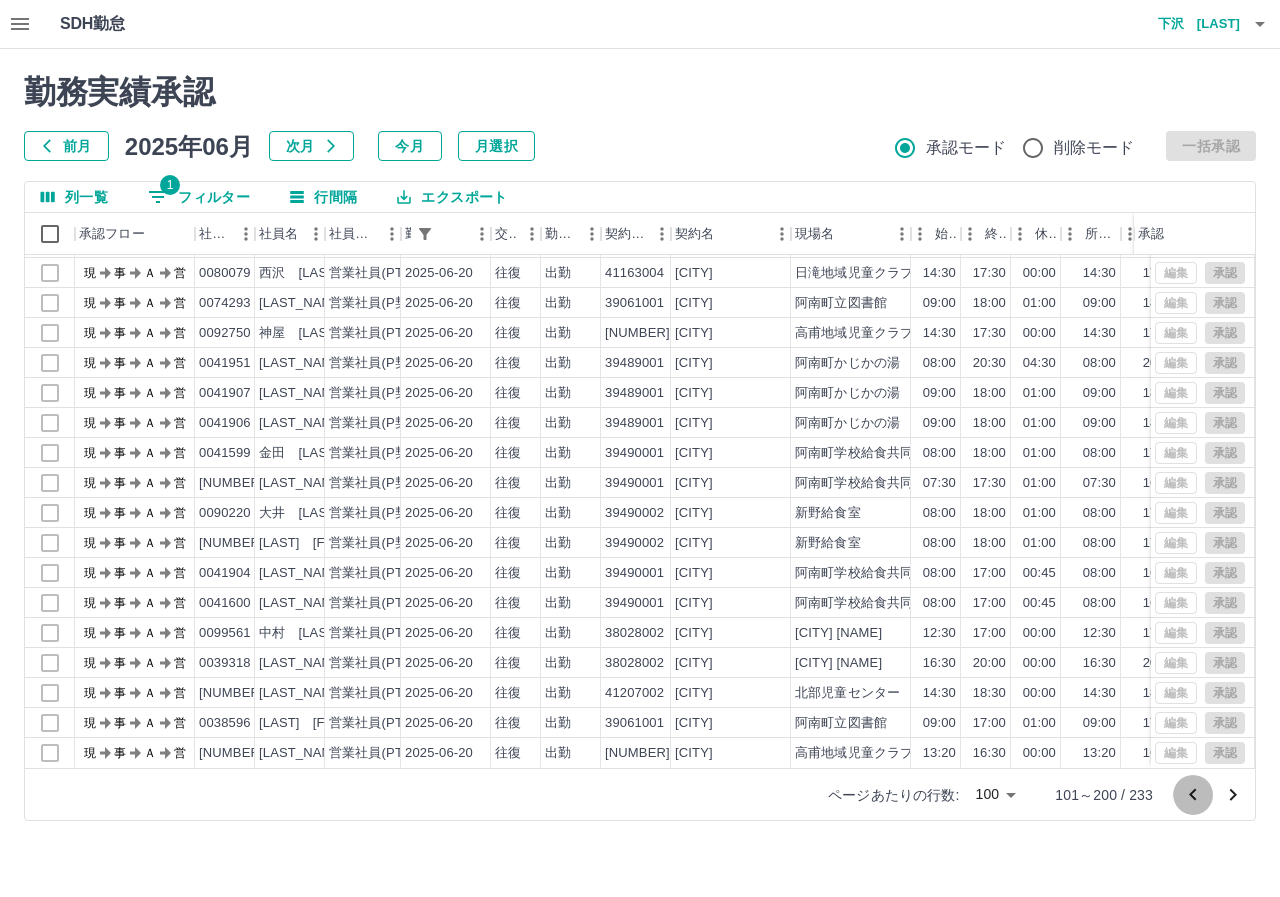 drag, startPoint x: 1192, startPoint y: 795, endPoint x: 1106, endPoint y: 769, distance: 89.84431 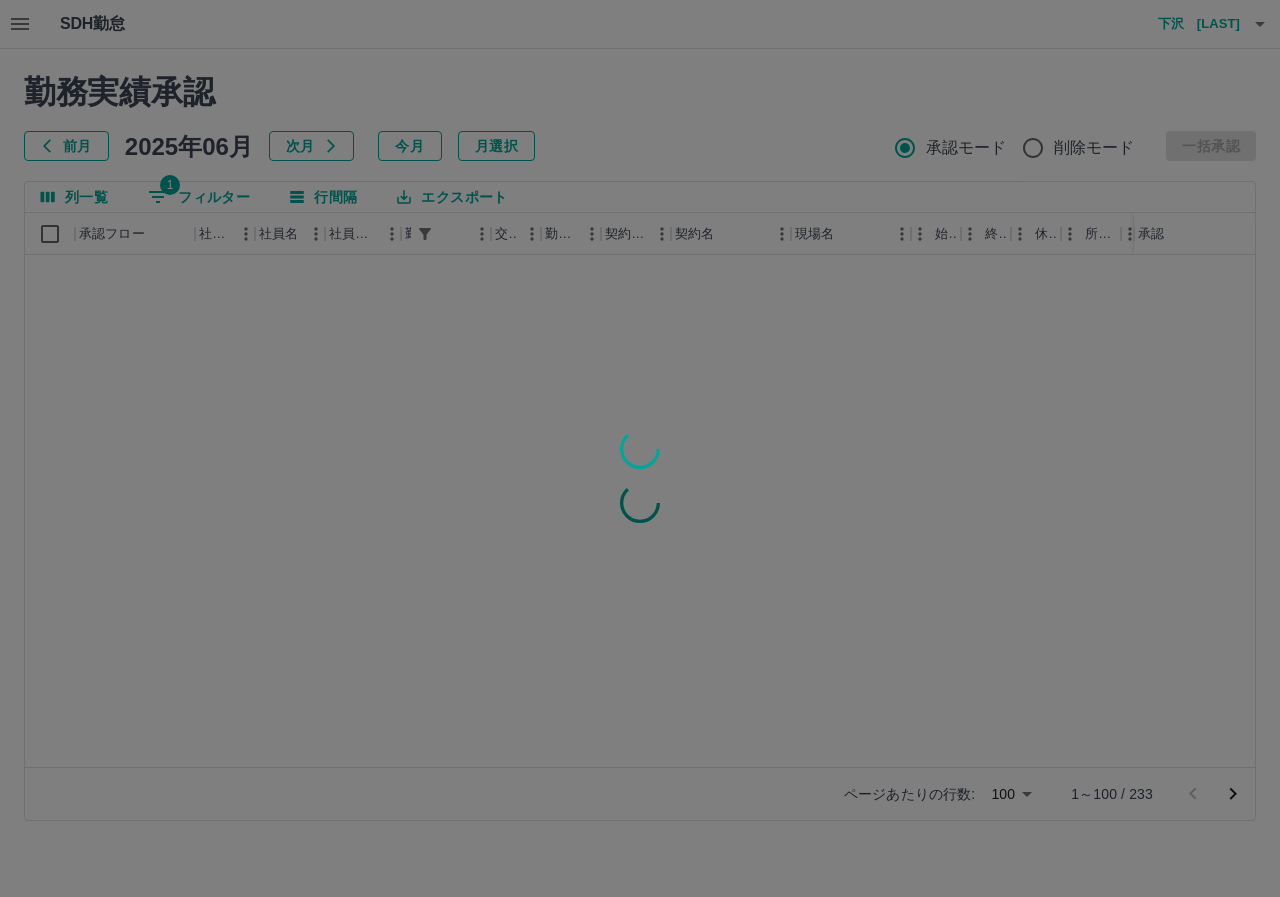 scroll, scrollTop: 0, scrollLeft: 0, axis: both 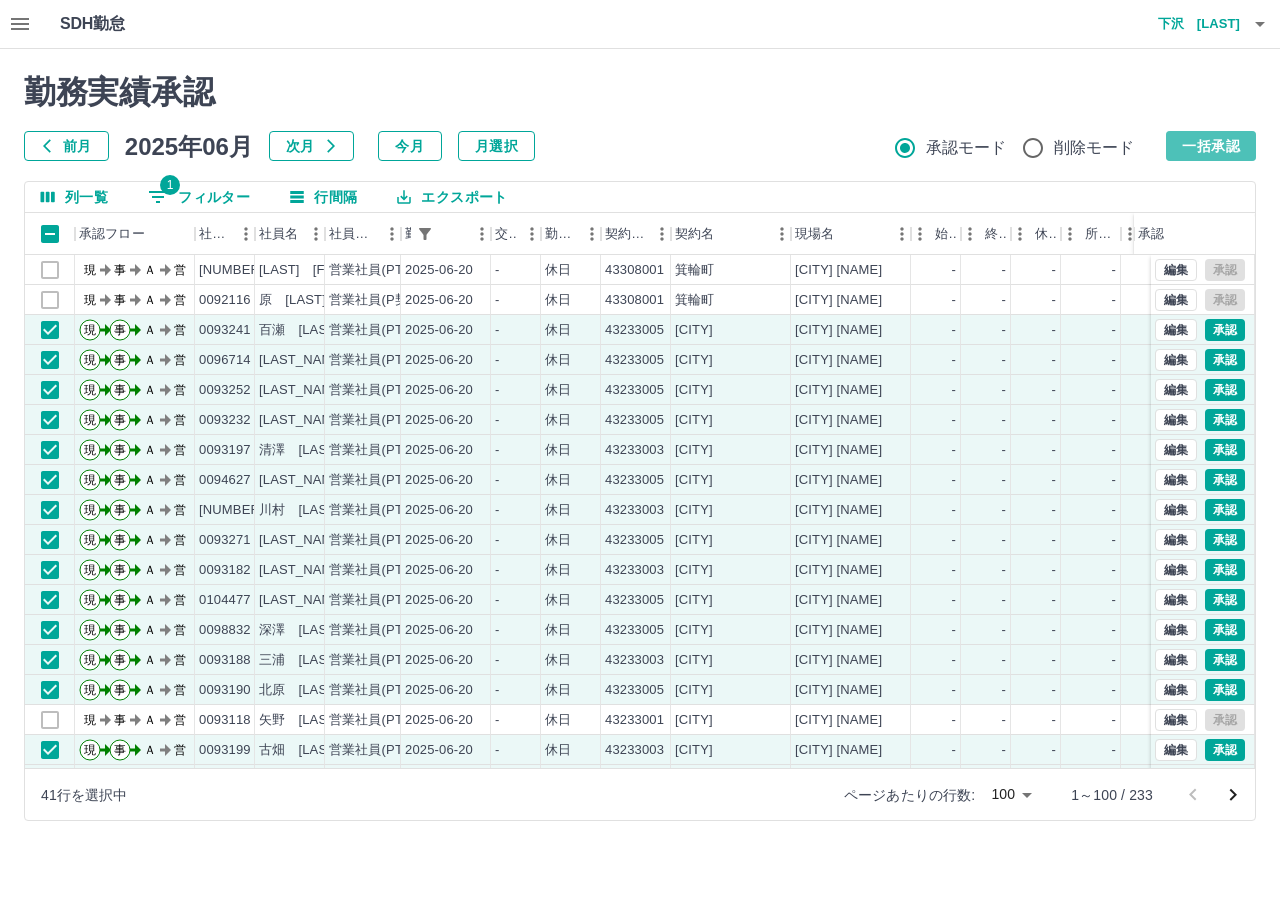 drag, startPoint x: 1215, startPoint y: 150, endPoint x: 1081, endPoint y: 118, distance: 137.76791 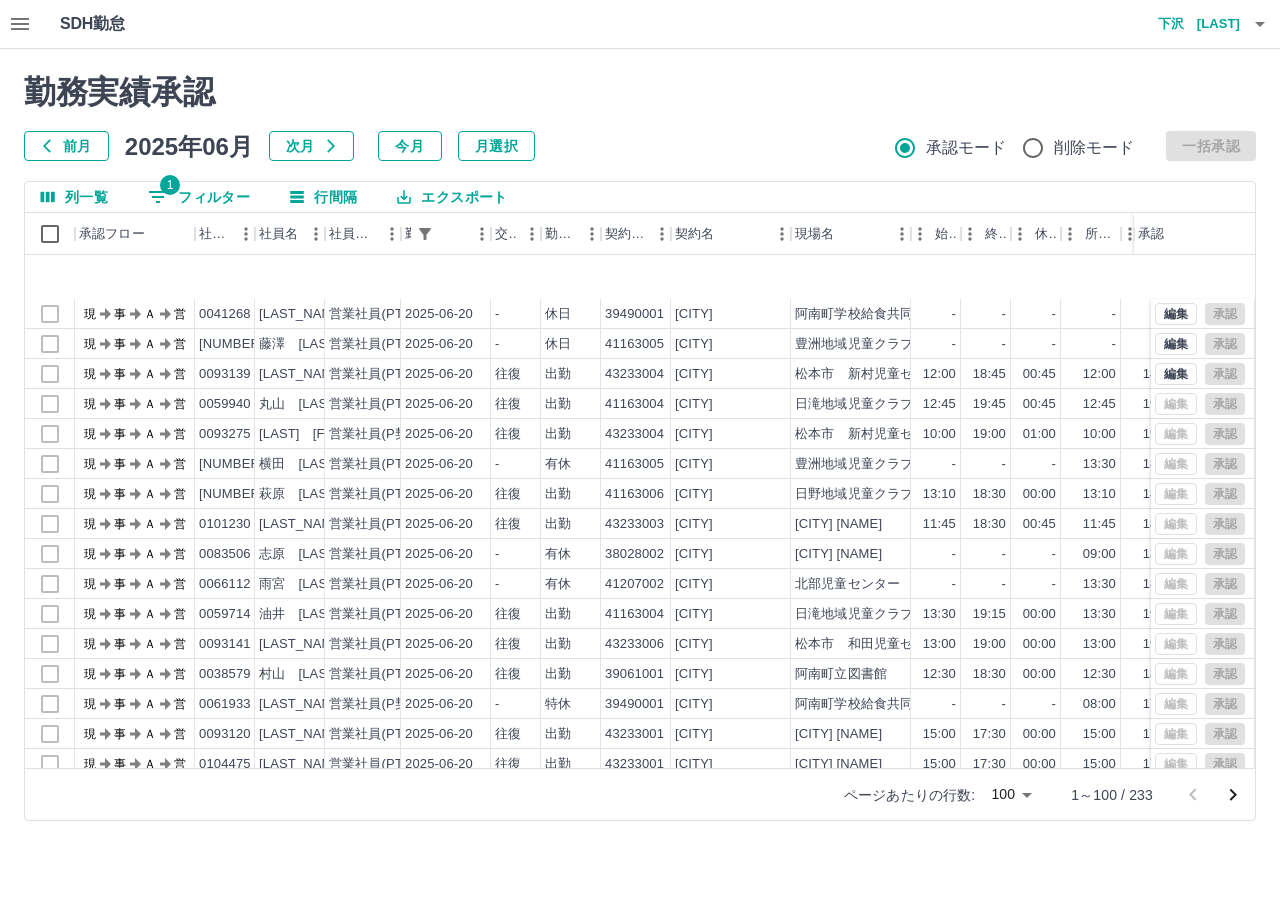 scroll, scrollTop: 2000, scrollLeft: 0, axis: vertical 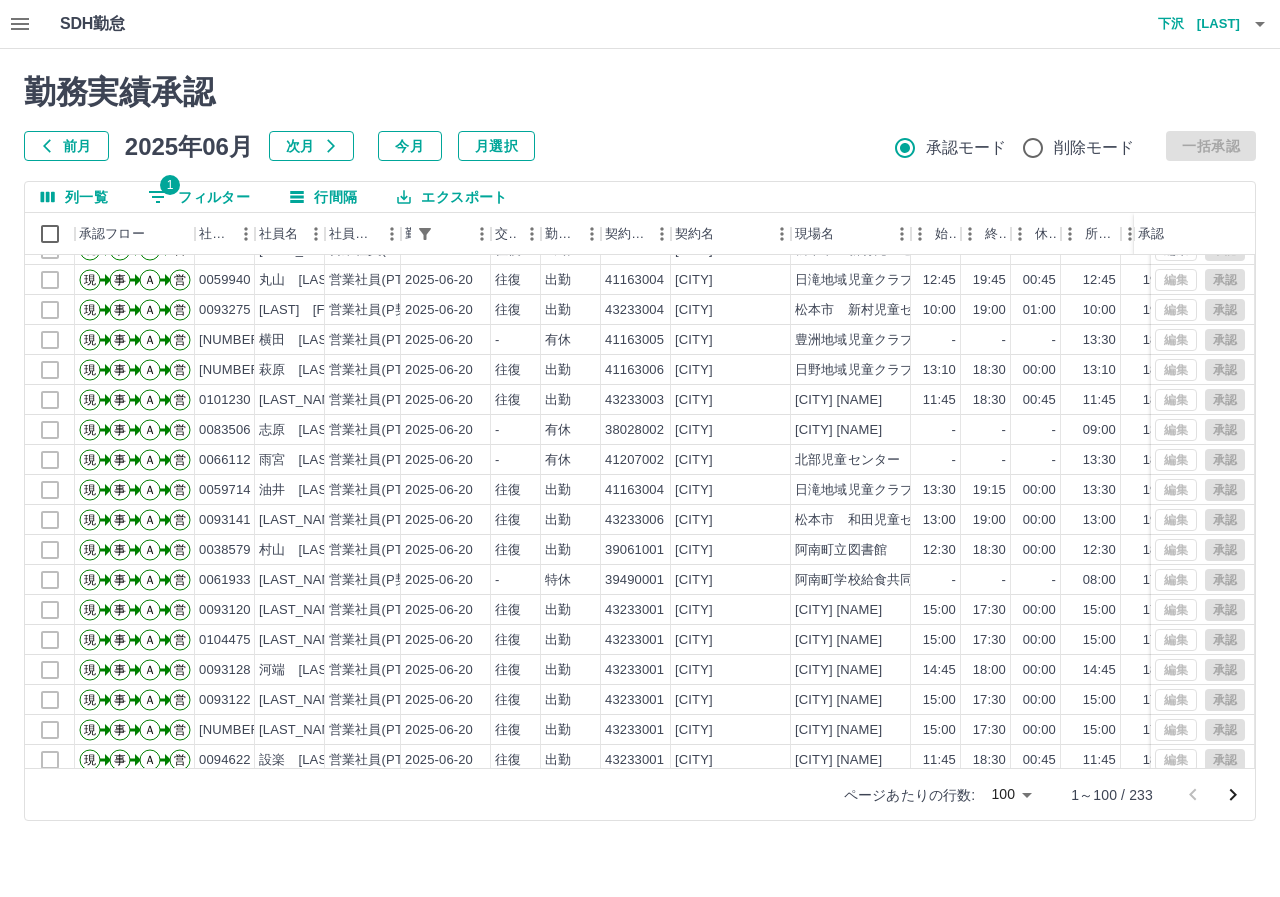 click at bounding box center [1233, 795] 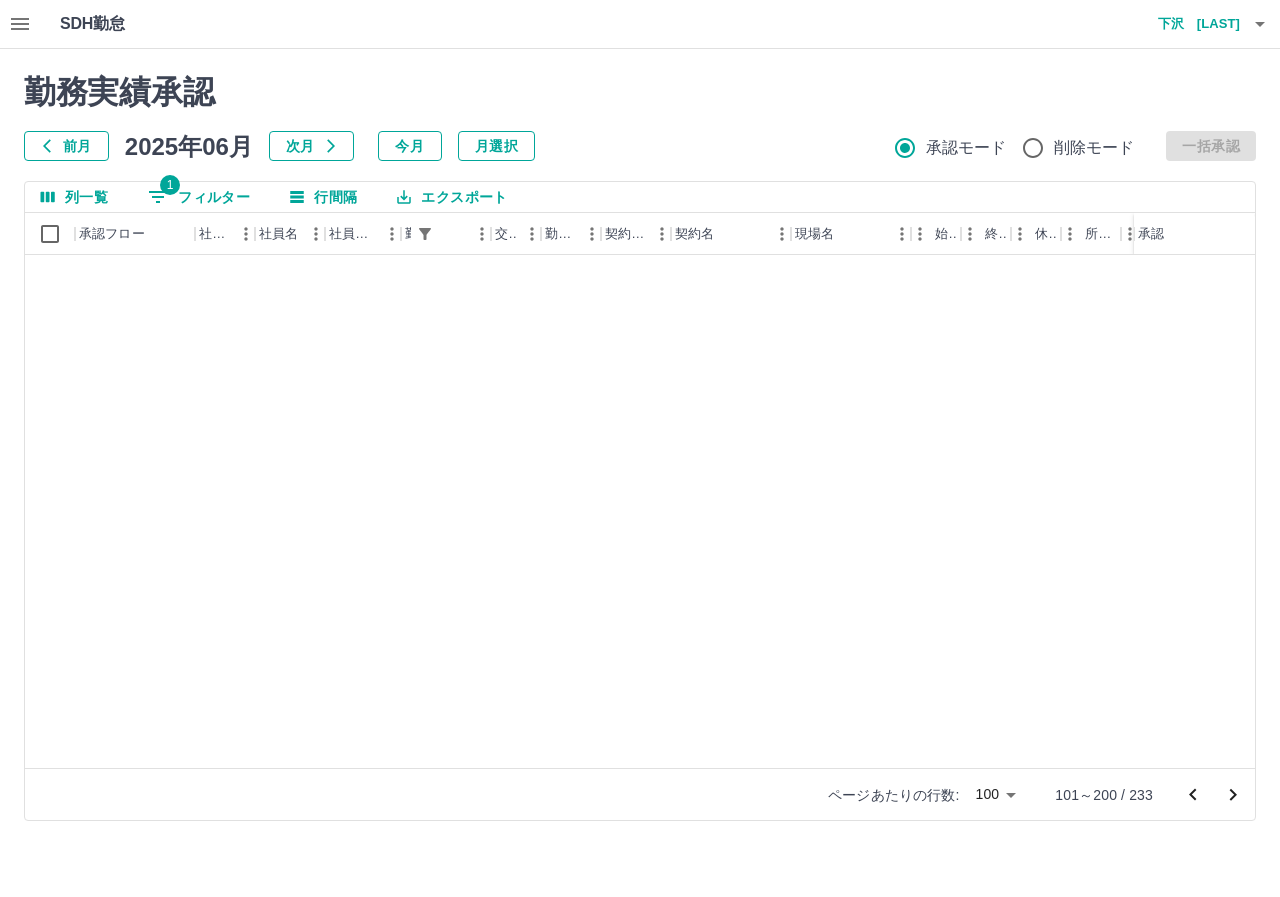 scroll, scrollTop: 0, scrollLeft: 0, axis: both 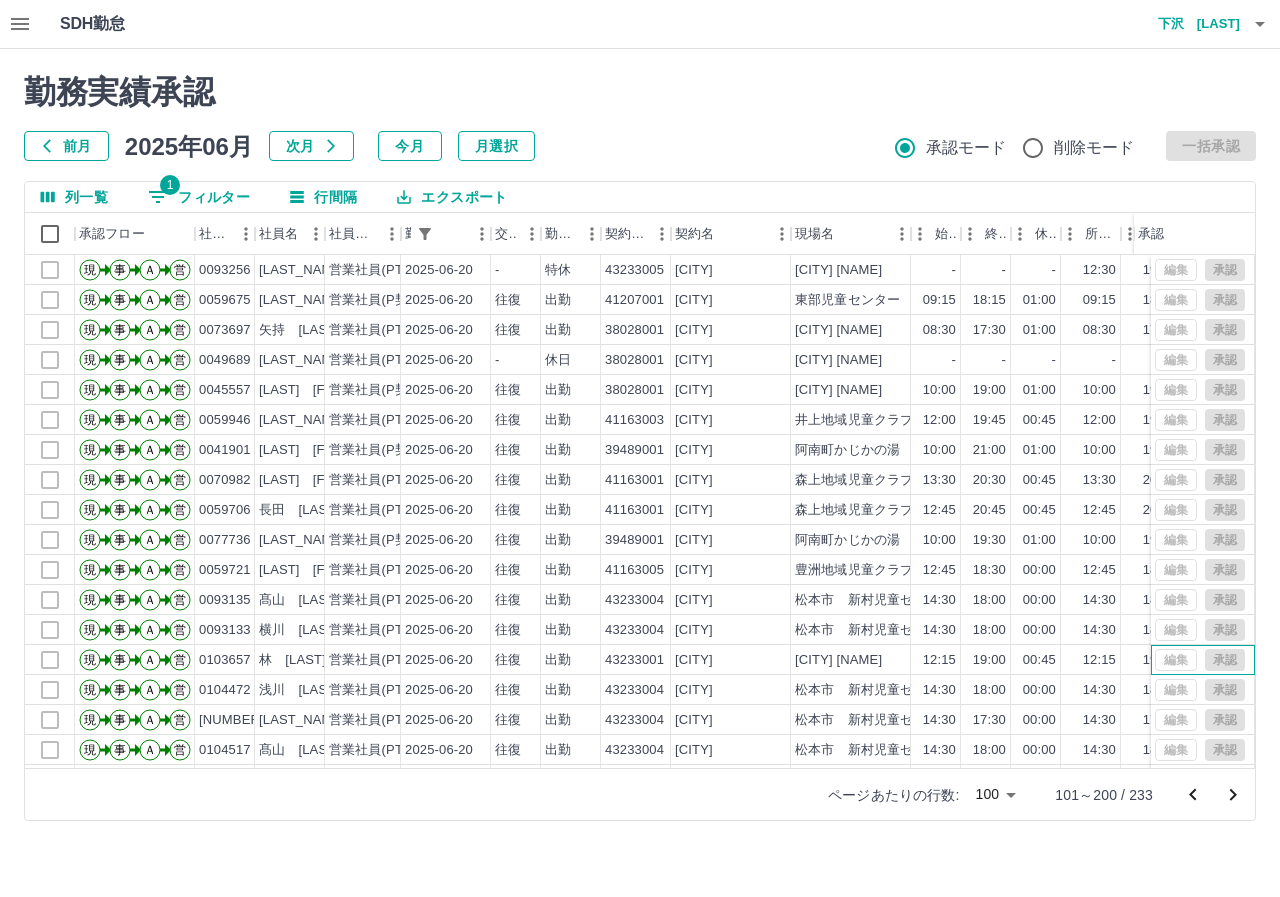 drag, startPoint x: 1199, startPoint y: 672, endPoint x: 1180, endPoint y: 662, distance: 21.470911 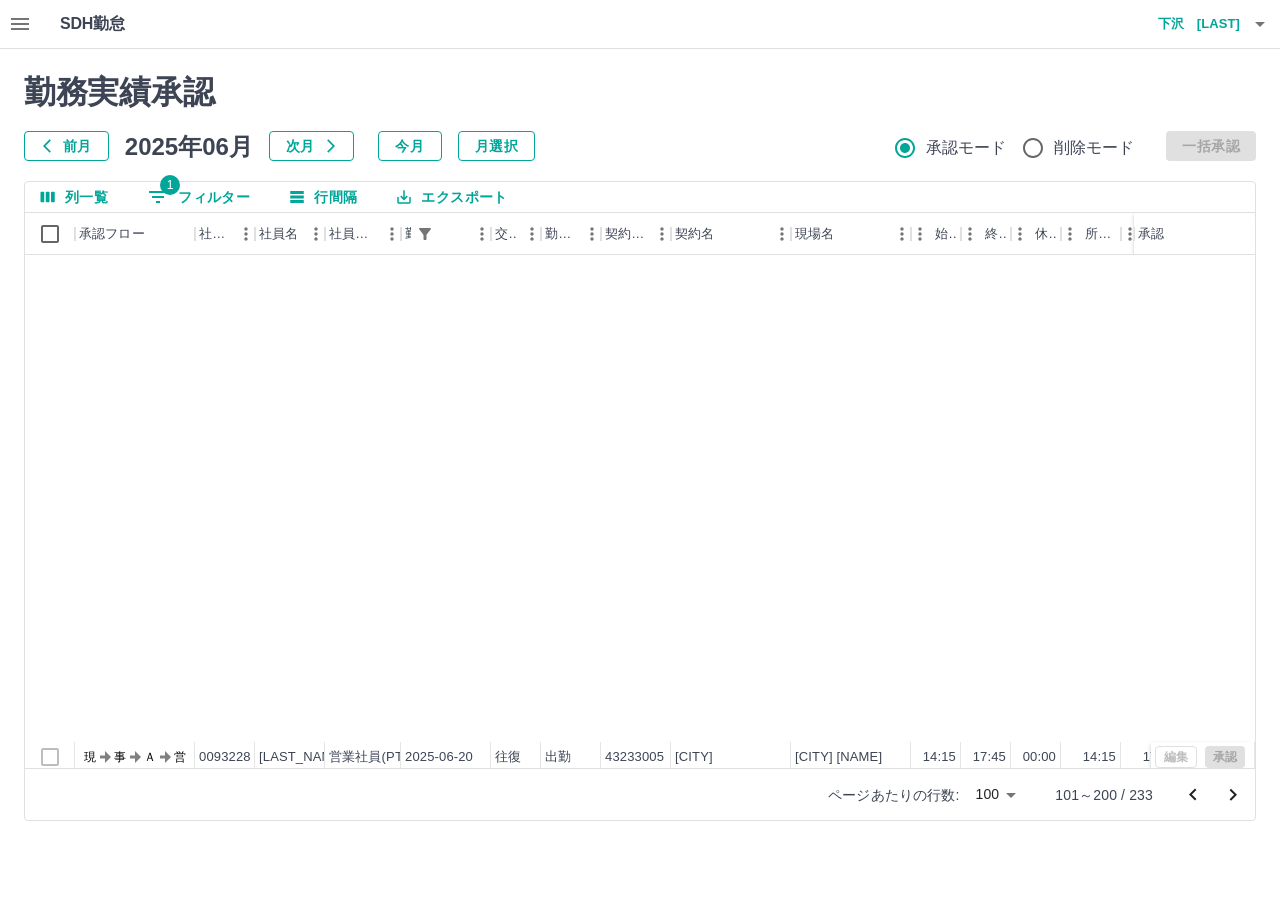 scroll, scrollTop: 2400, scrollLeft: 0, axis: vertical 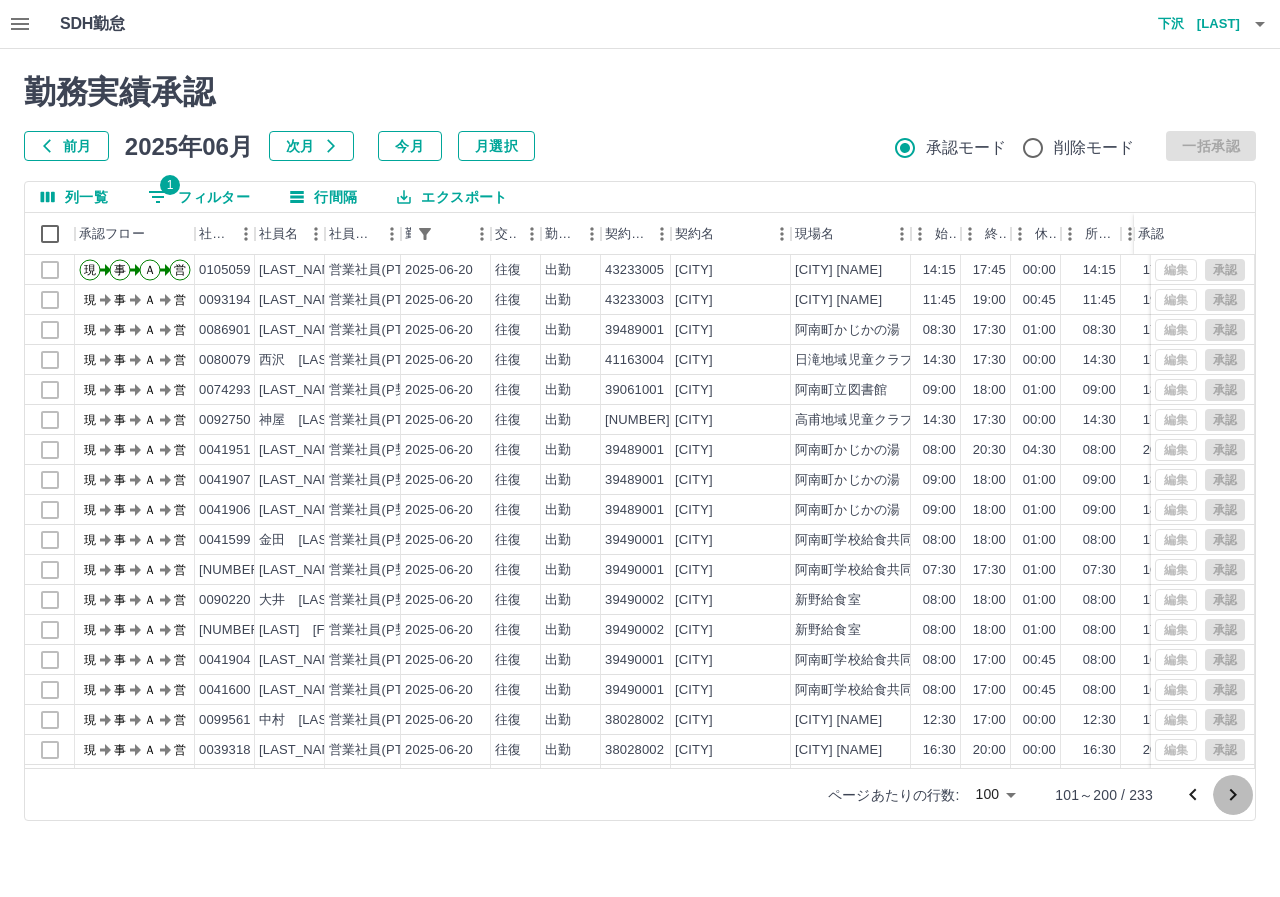 click at bounding box center [1233, 795] 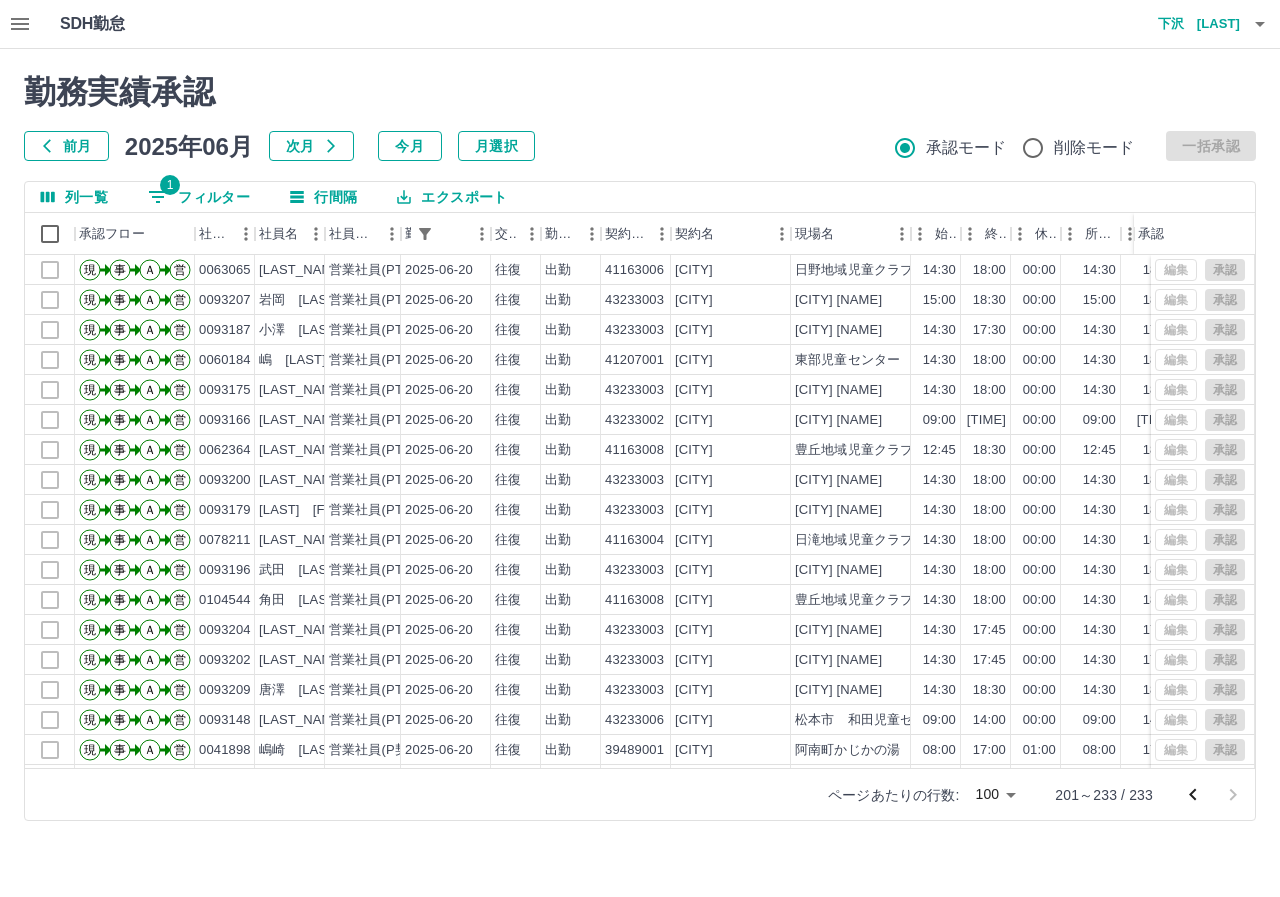 scroll, scrollTop: 494, scrollLeft: 0, axis: vertical 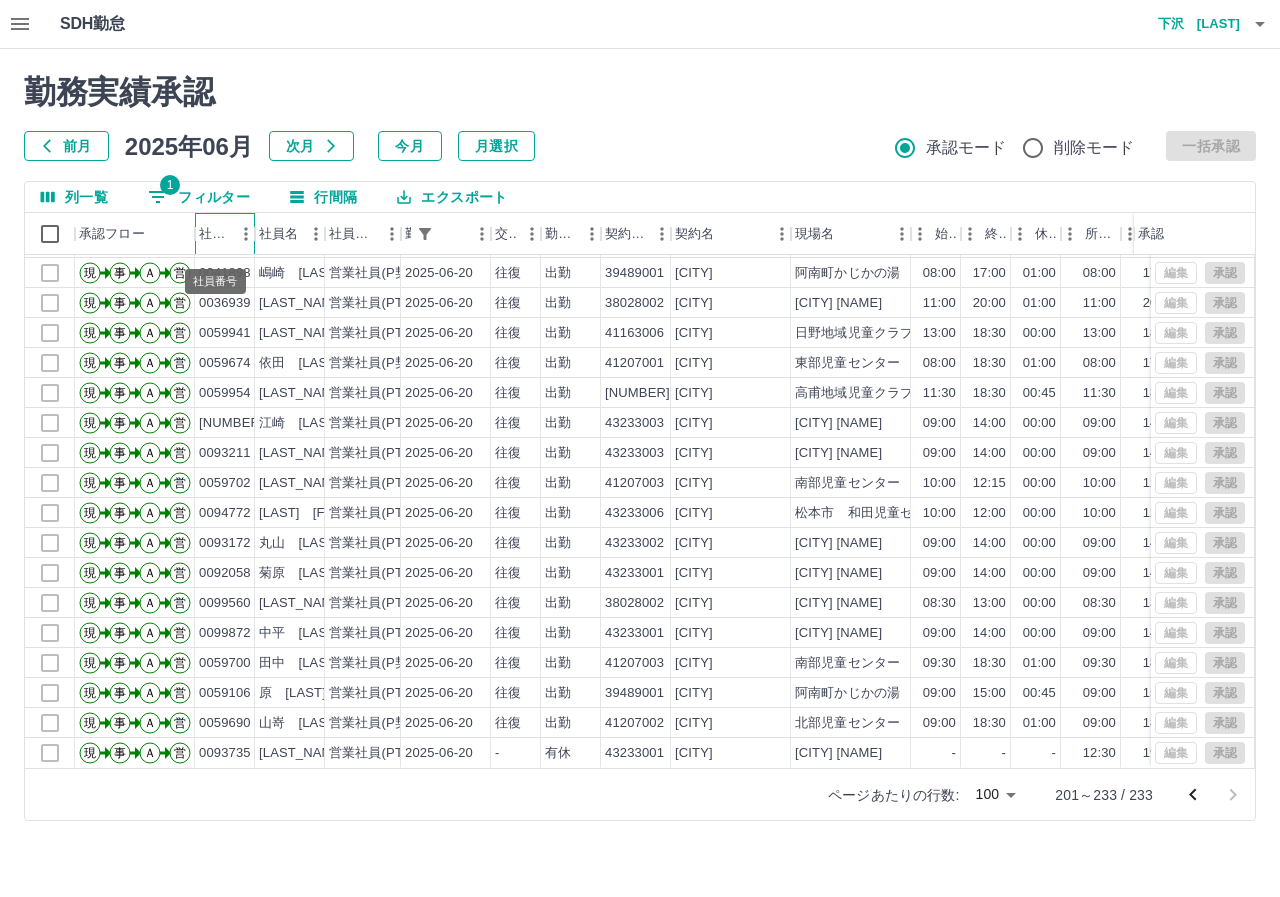 click on "社員番号" at bounding box center [215, 234] 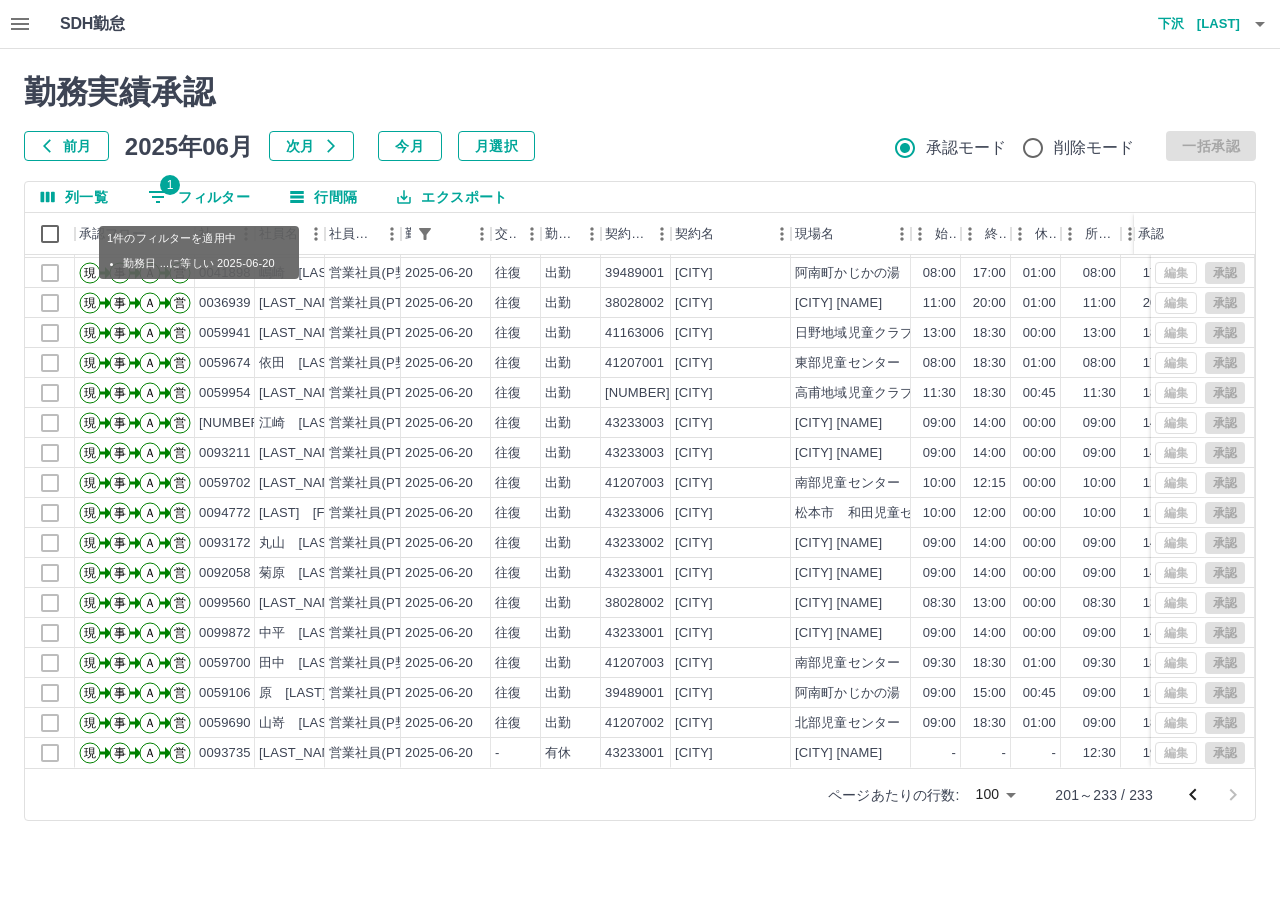 click on "1 フィルター" at bounding box center (199, 197) 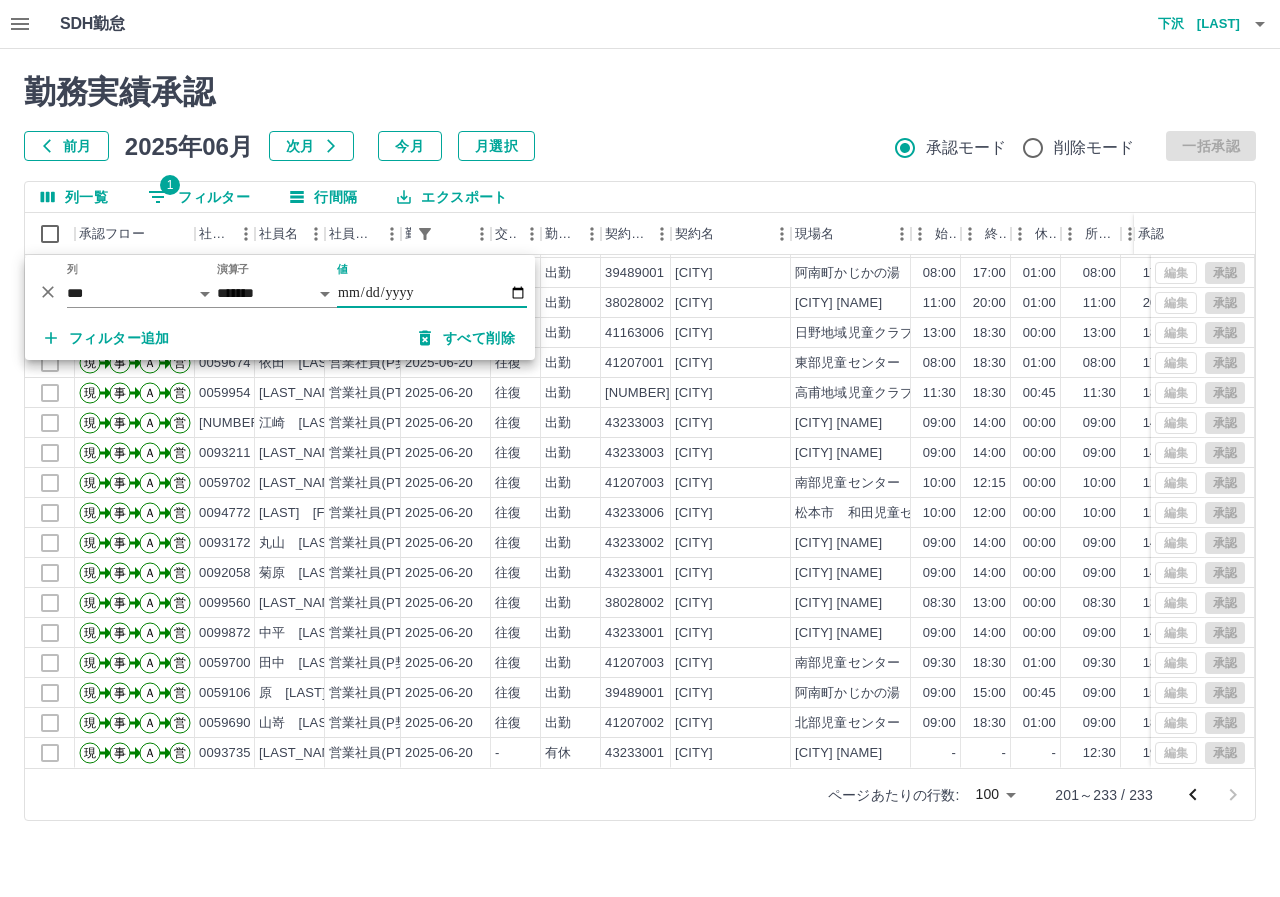 click on "**********" at bounding box center (432, 293) 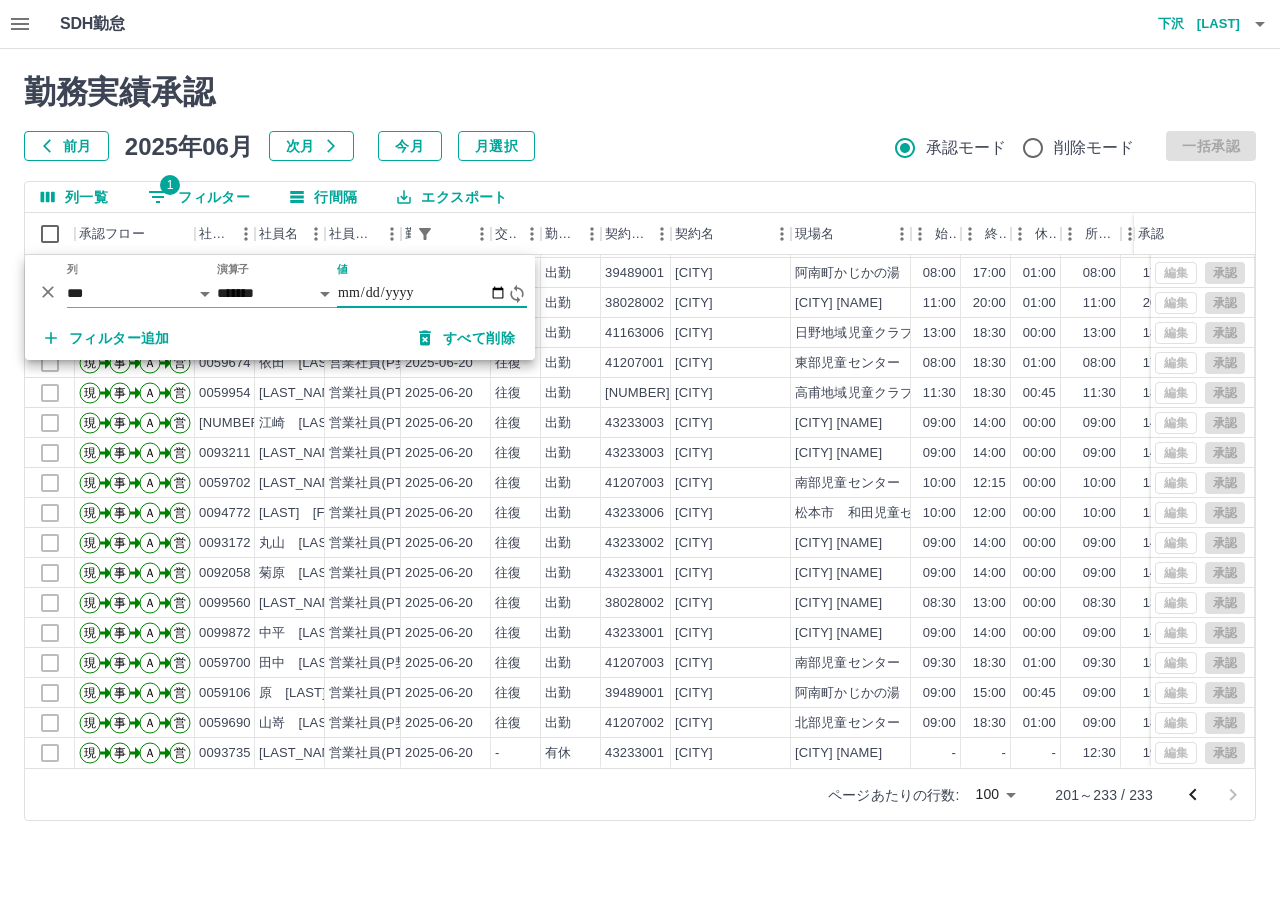 type on "**********" 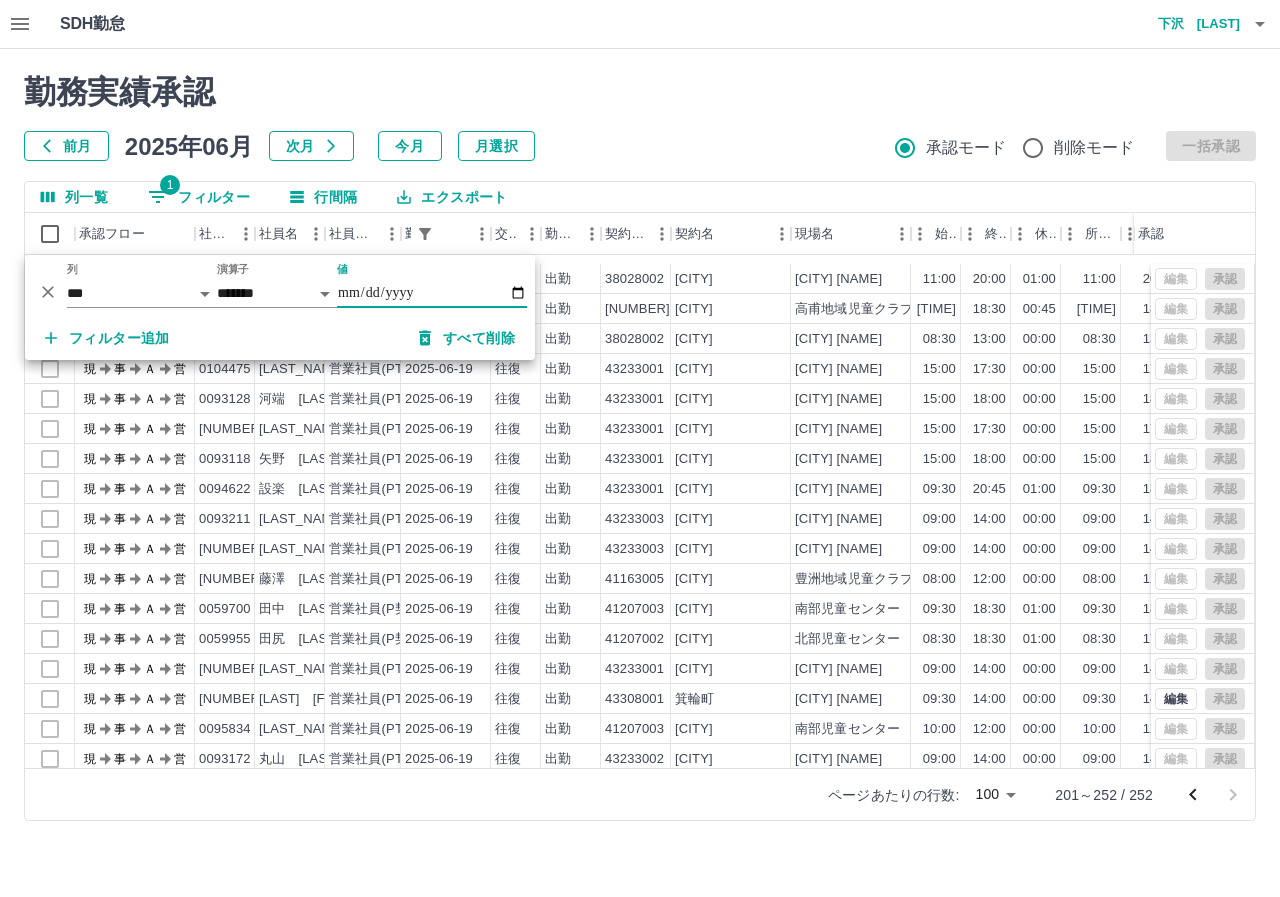 scroll, scrollTop: 1064, scrollLeft: 0, axis: vertical 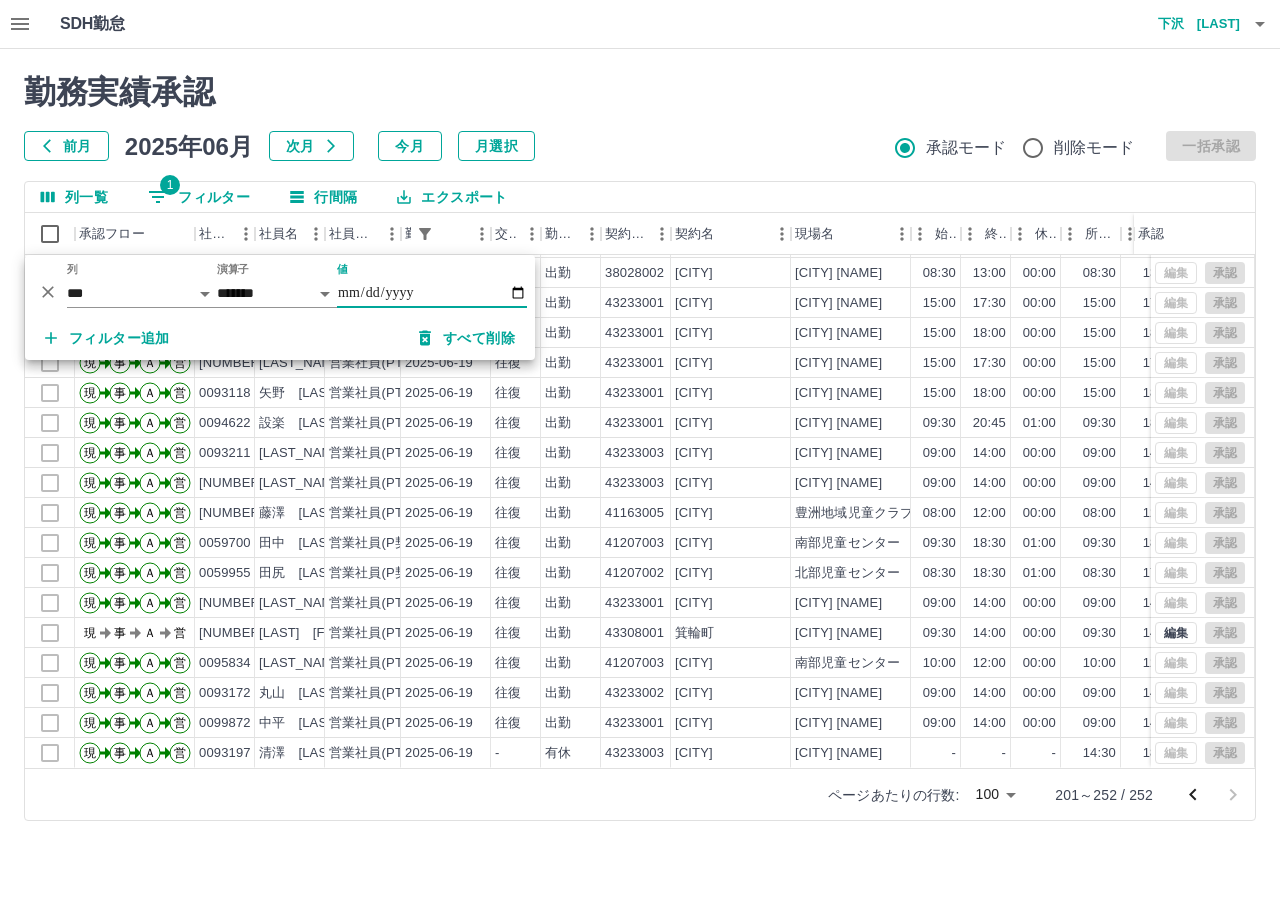 click at bounding box center (1193, 795) 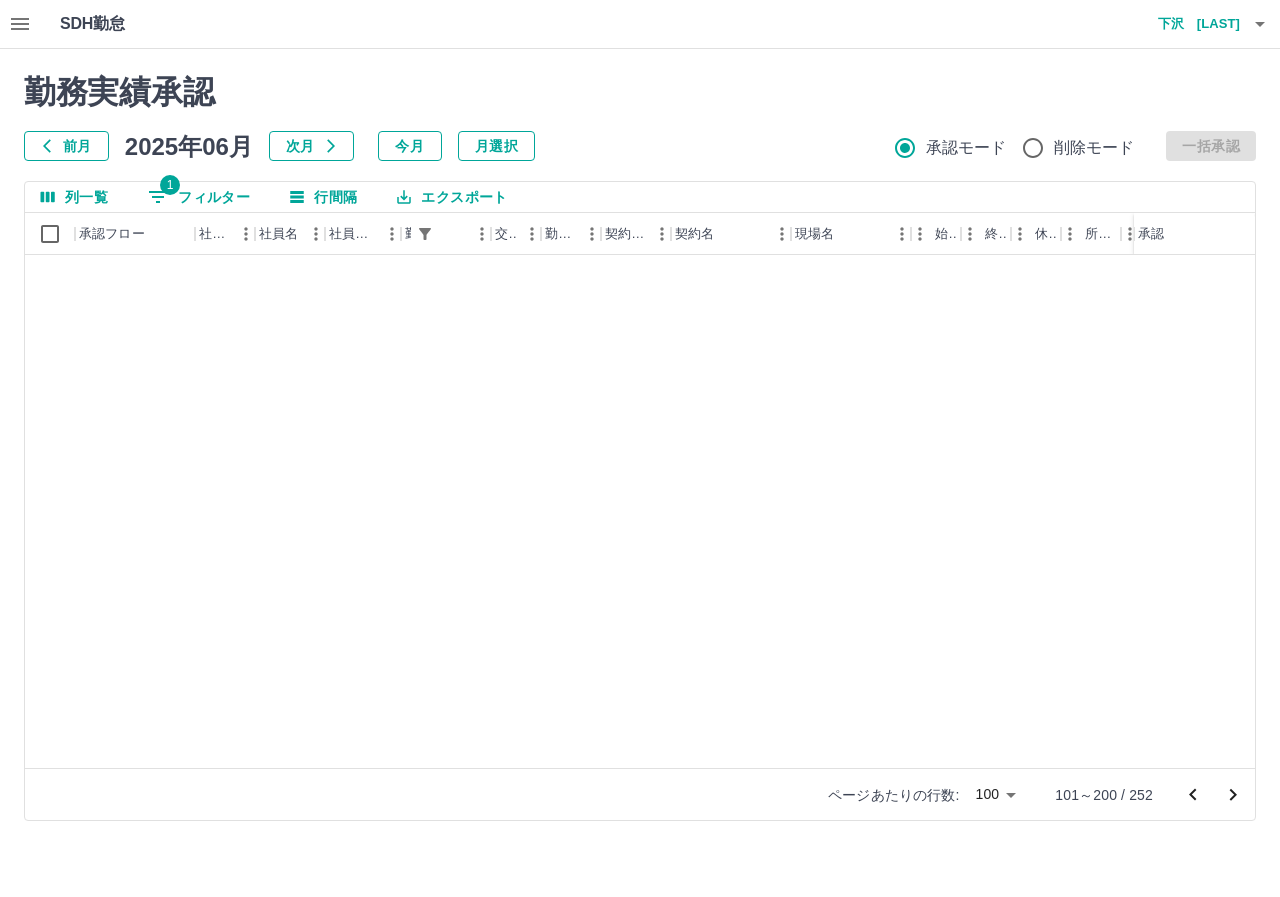 scroll, scrollTop: 2100, scrollLeft: 0, axis: vertical 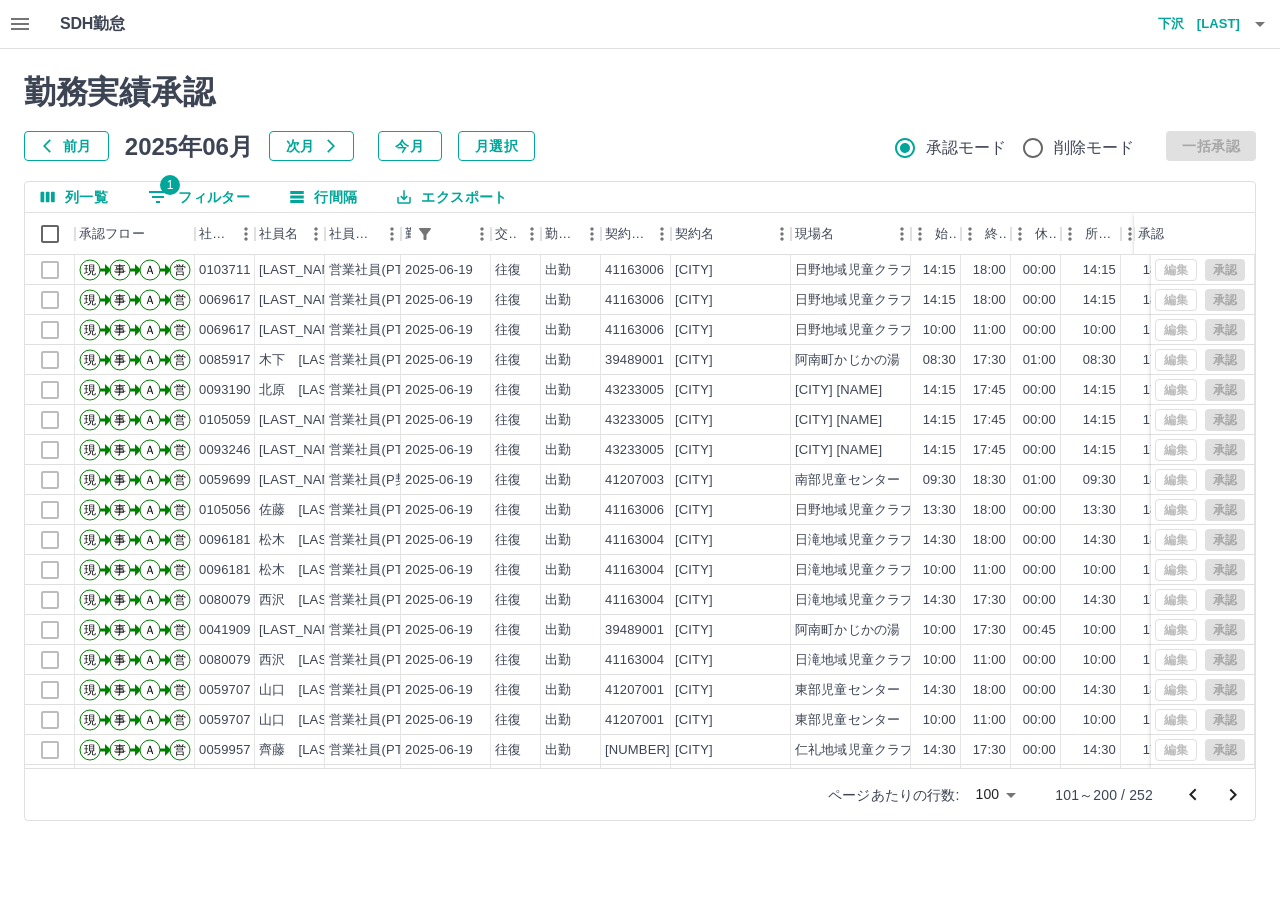 click at bounding box center (1193, 795) 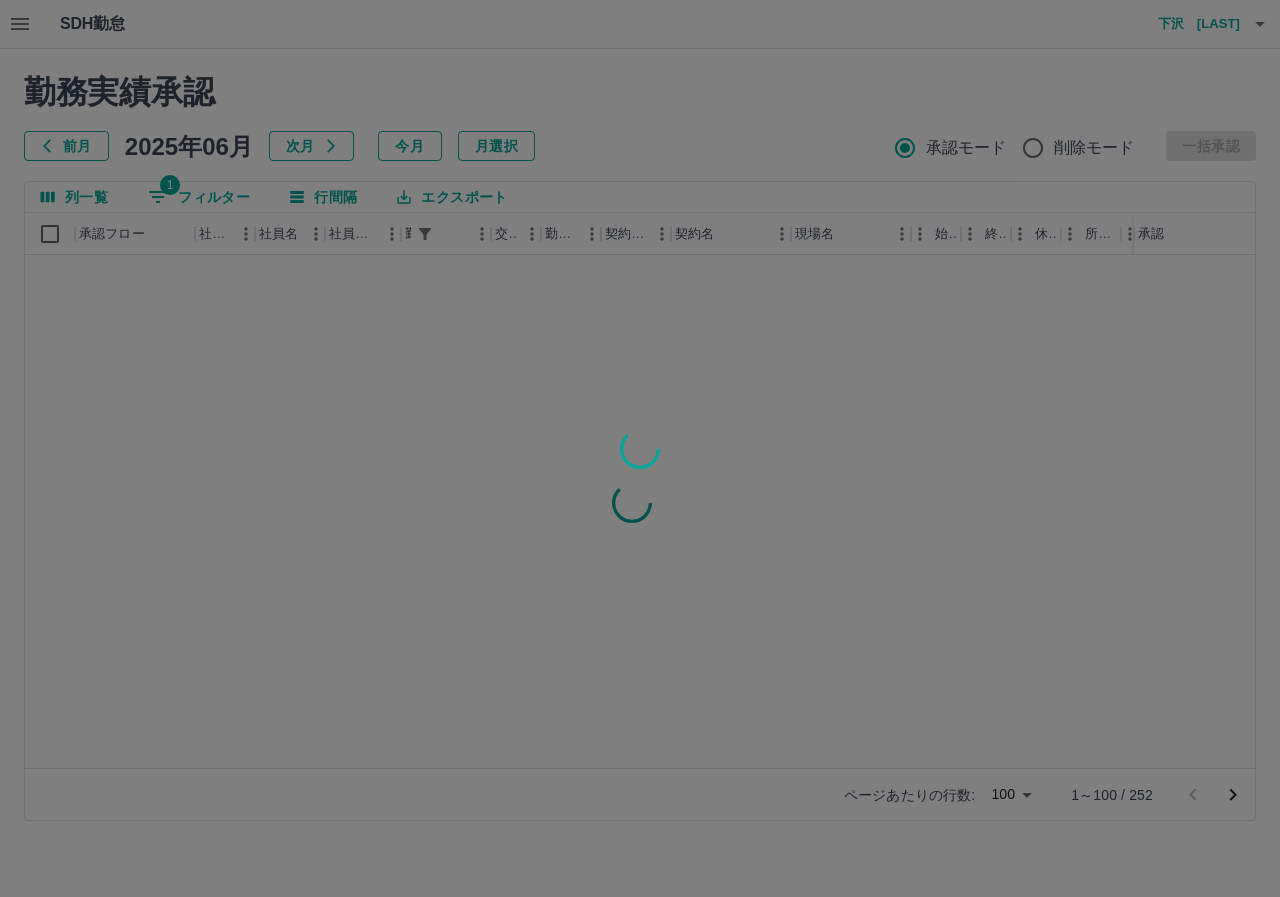 scroll, scrollTop: 0, scrollLeft: 0, axis: both 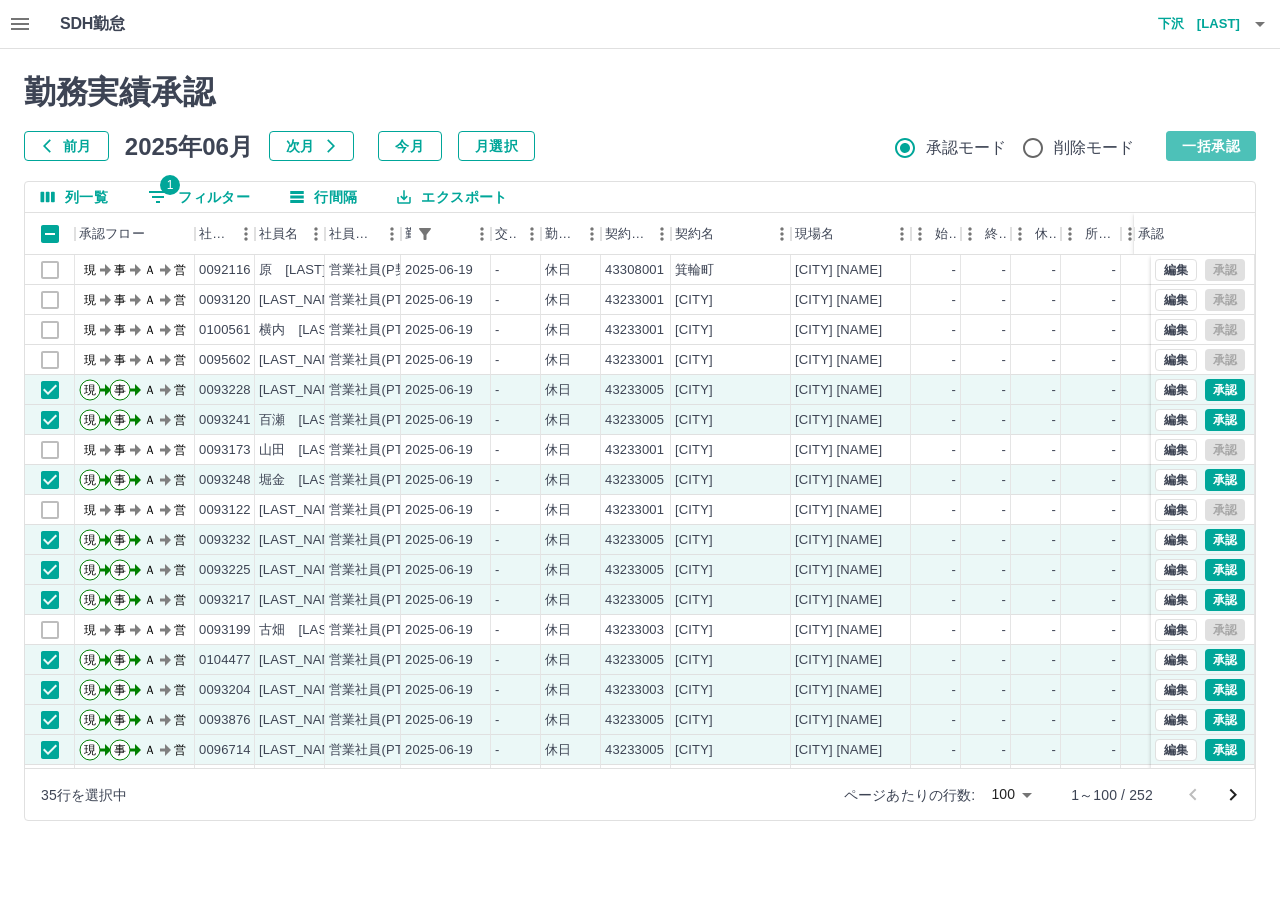 drag, startPoint x: 1194, startPoint y: 150, endPoint x: 1184, endPoint y: 149, distance: 10.049875 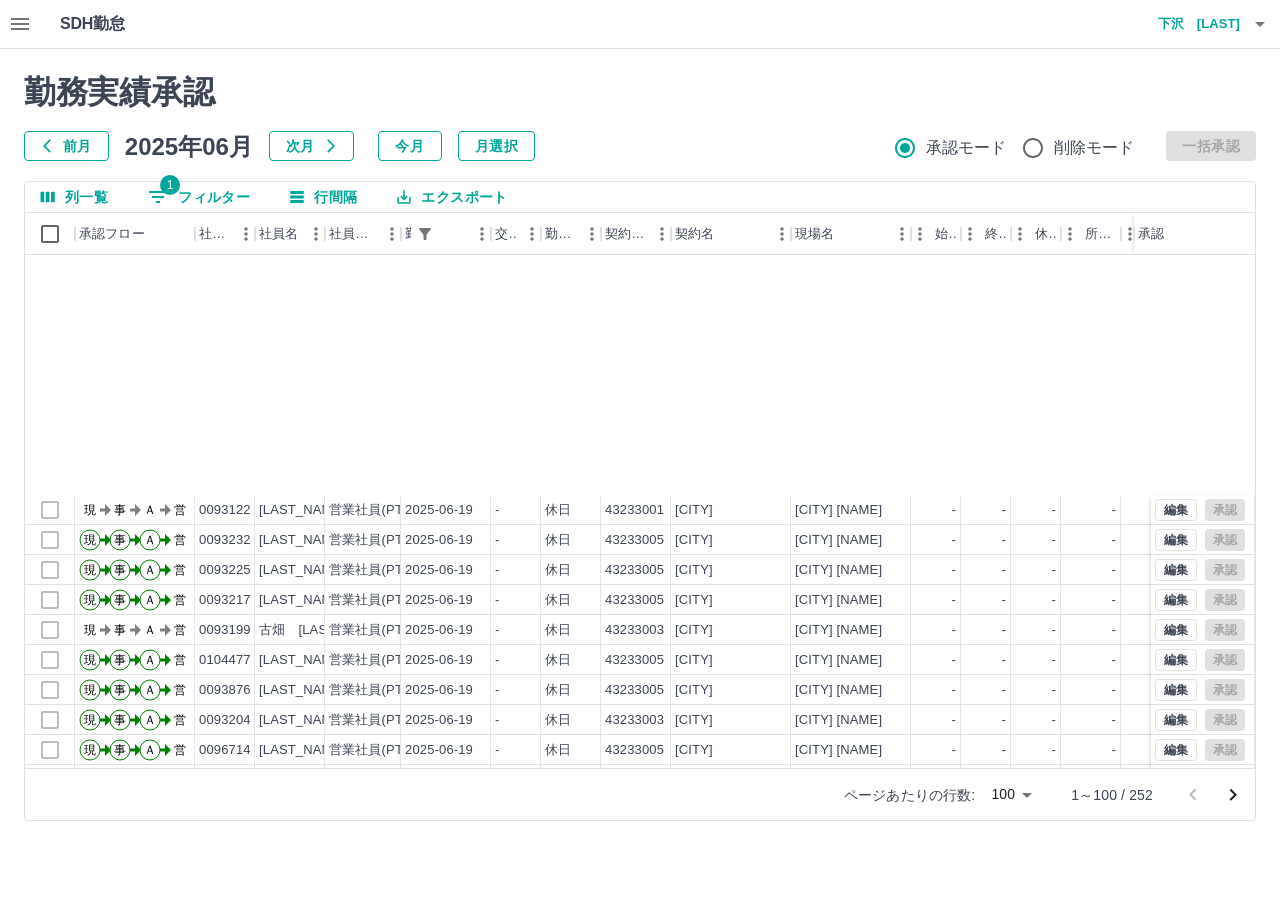 scroll, scrollTop: 400, scrollLeft: 0, axis: vertical 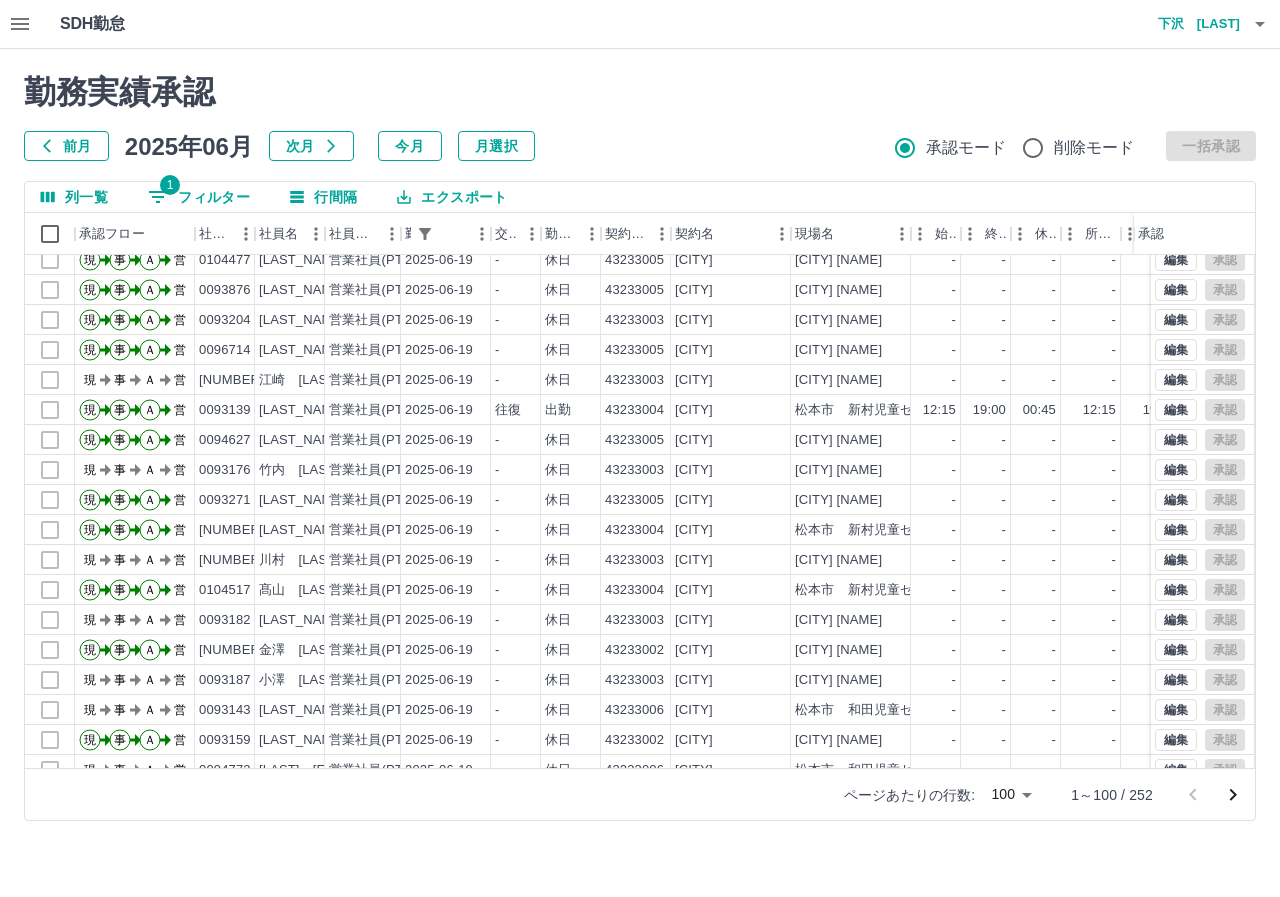 drag, startPoint x: 1234, startPoint y: 795, endPoint x: 1251, endPoint y: 793, distance: 17.117243 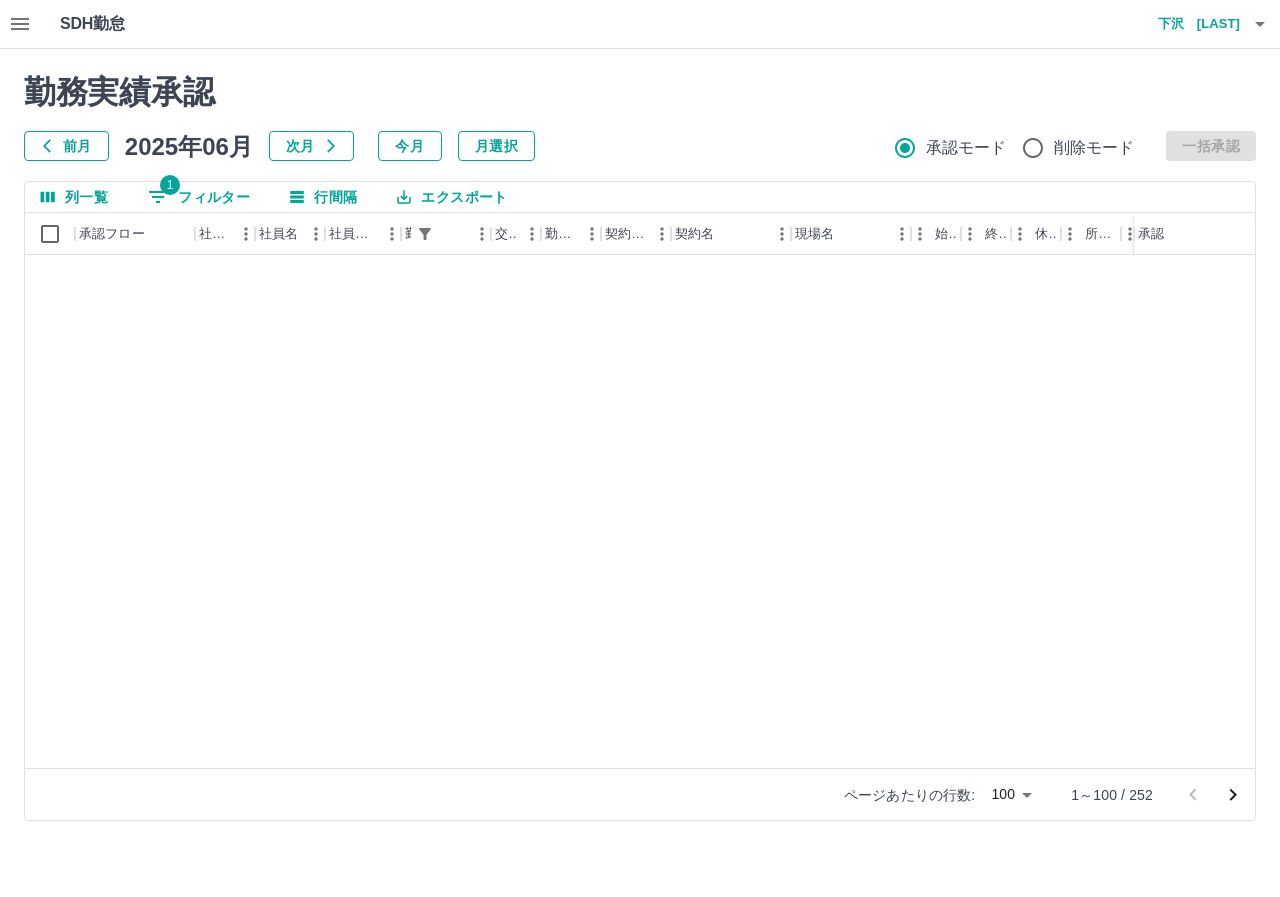 scroll, scrollTop: 1700, scrollLeft: 0, axis: vertical 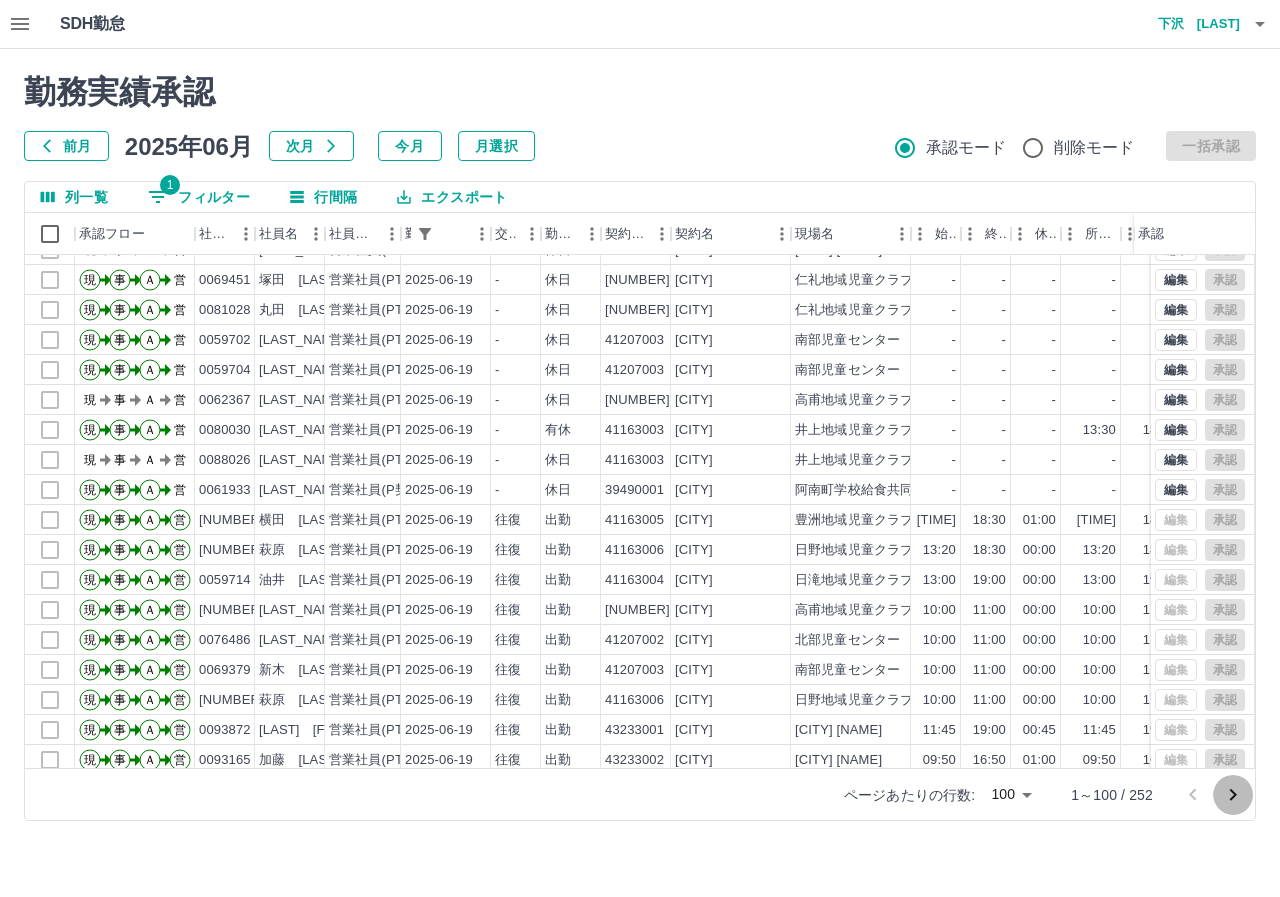 click at bounding box center (1233, 795) 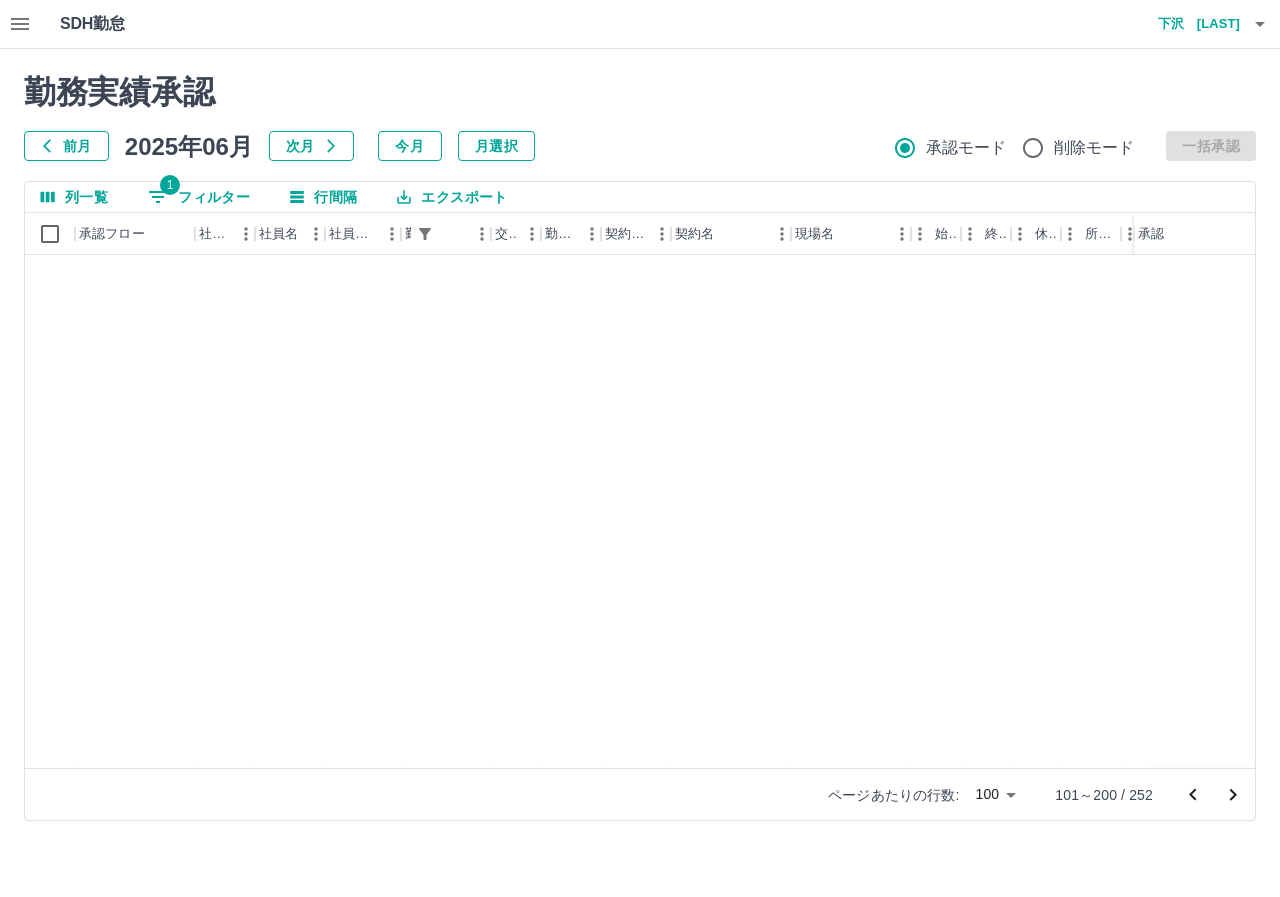 scroll, scrollTop: 1100, scrollLeft: 0, axis: vertical 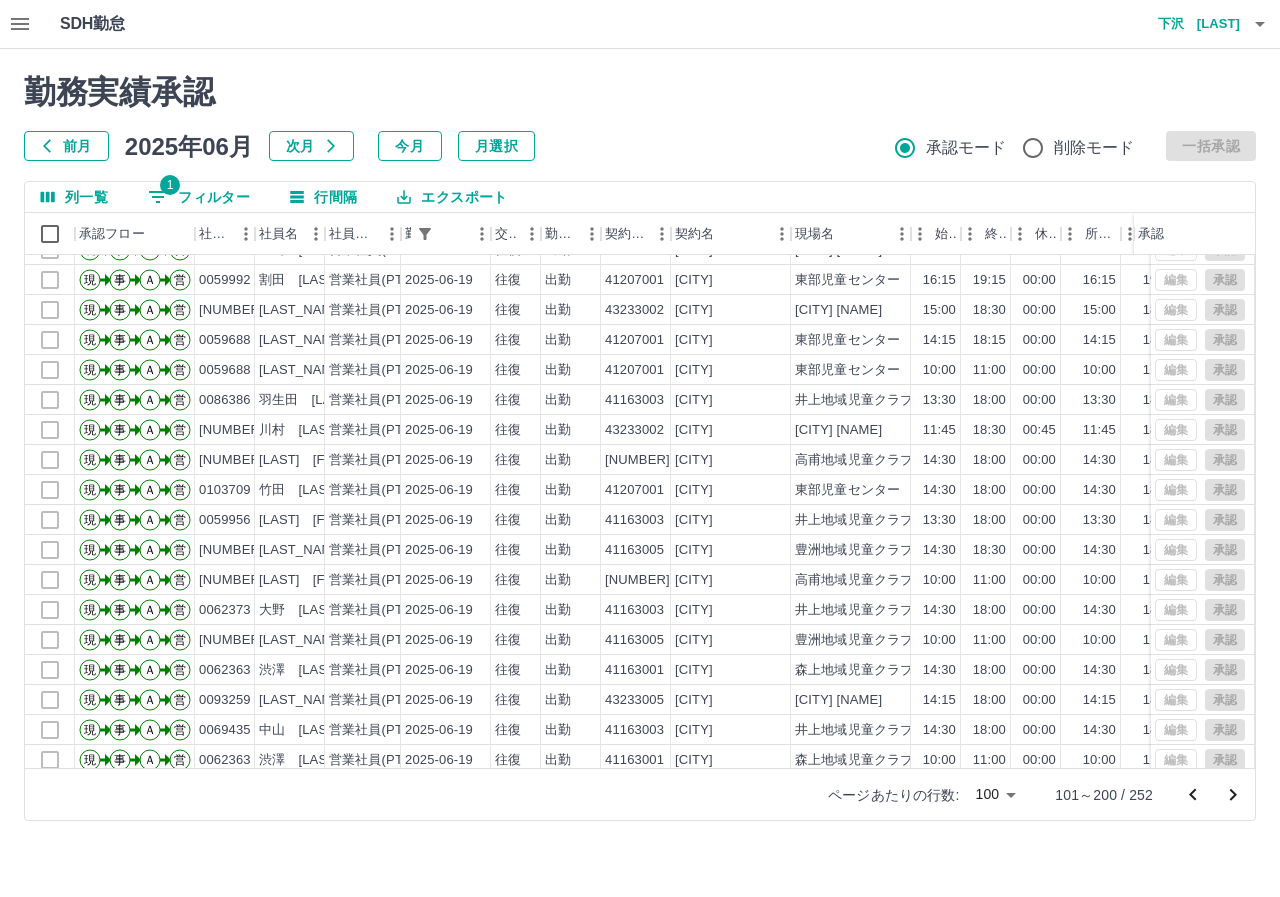 click on "1 フィルター" at bounding box center [199, 197] 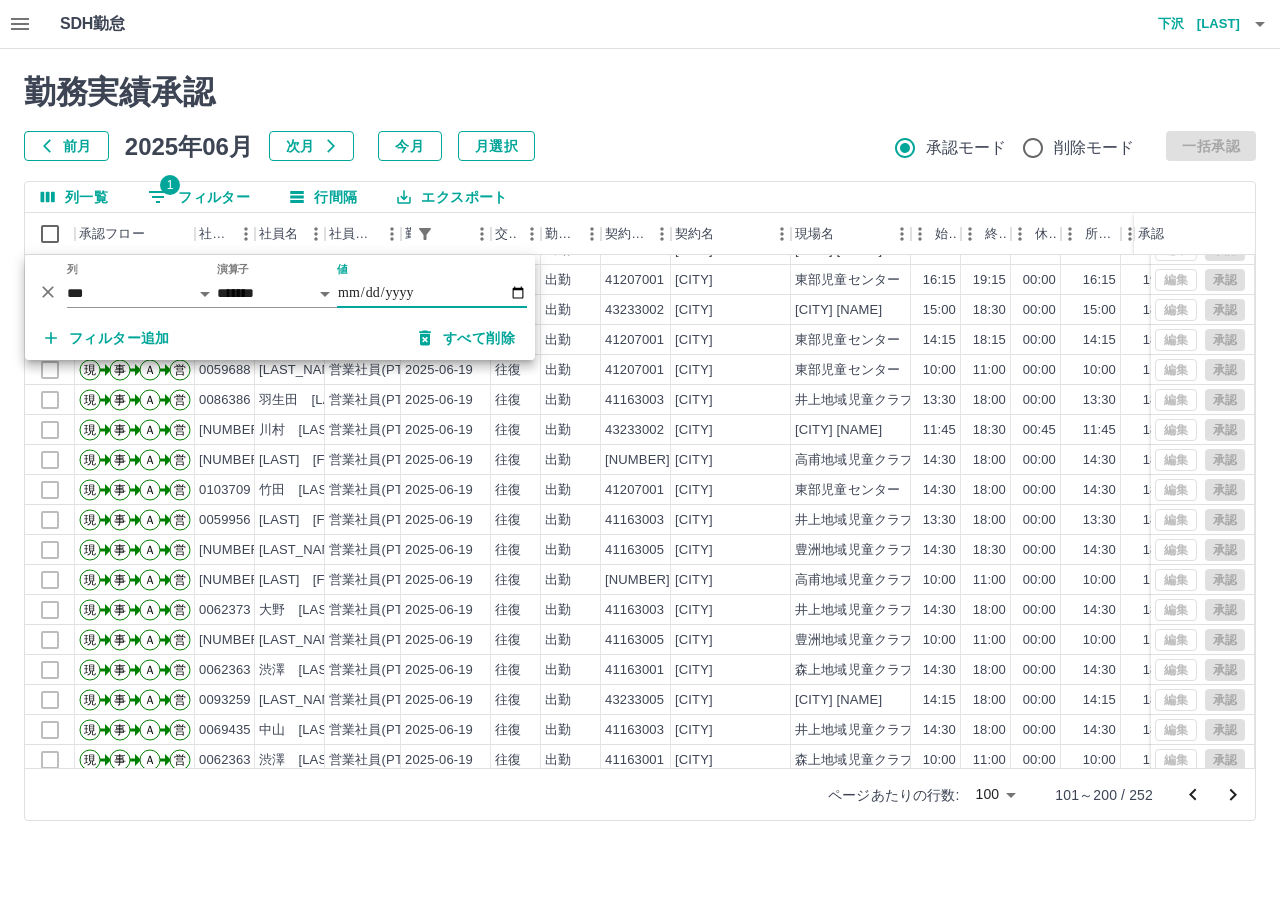 click on "**********" at bounding box center [432, 293] 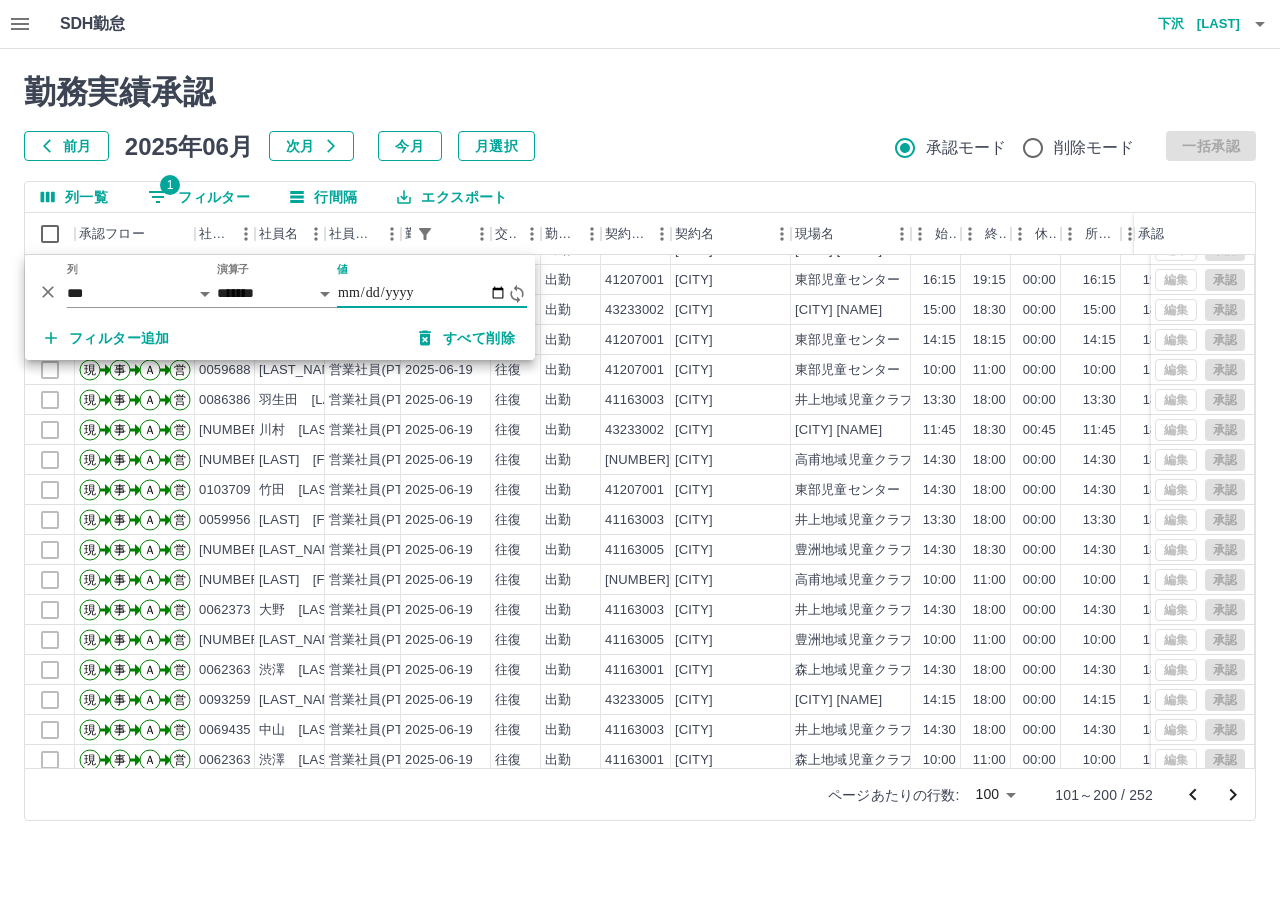 type on "**********" 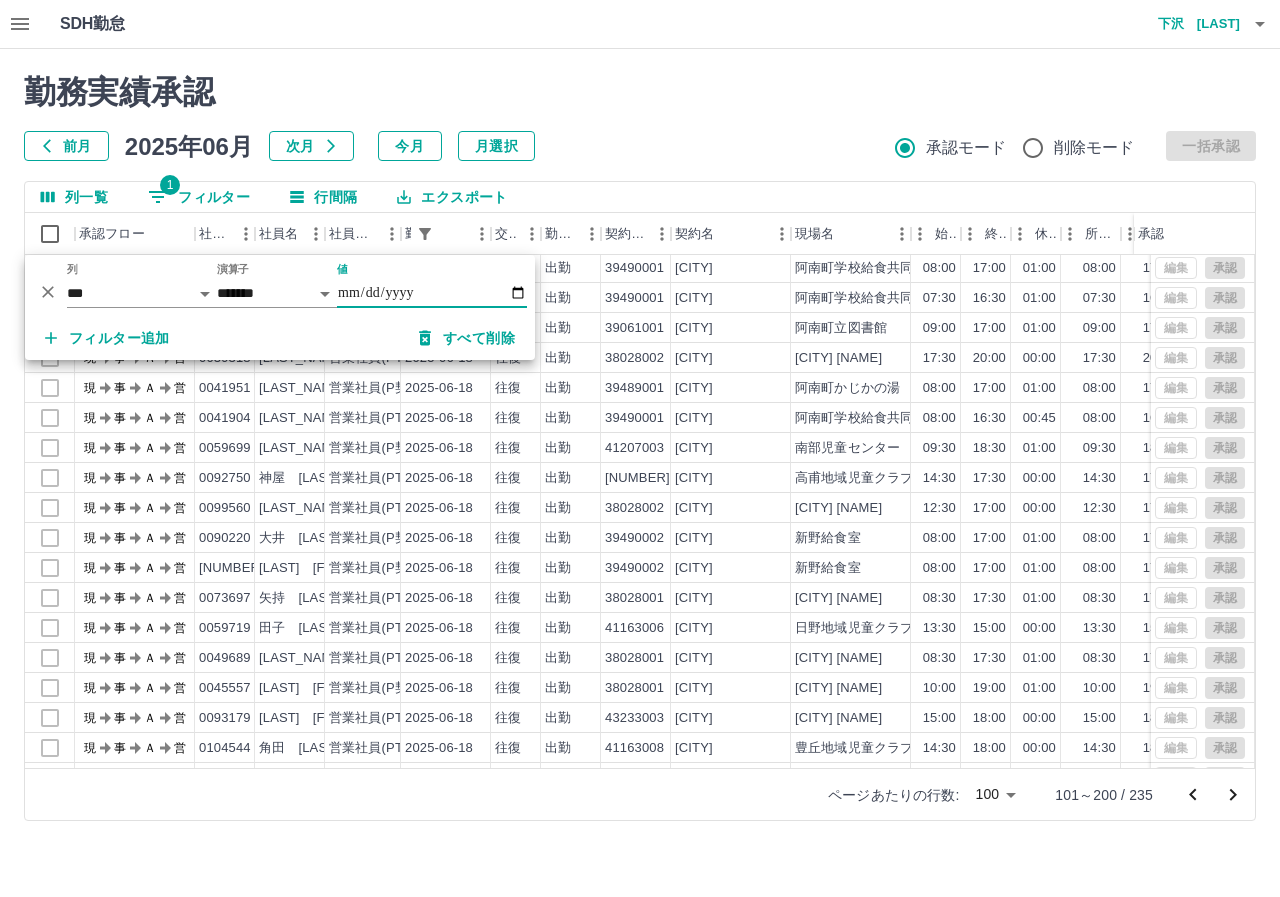 scroll, scrollTop: 2504, scrollLeft: 0, axis: vertical 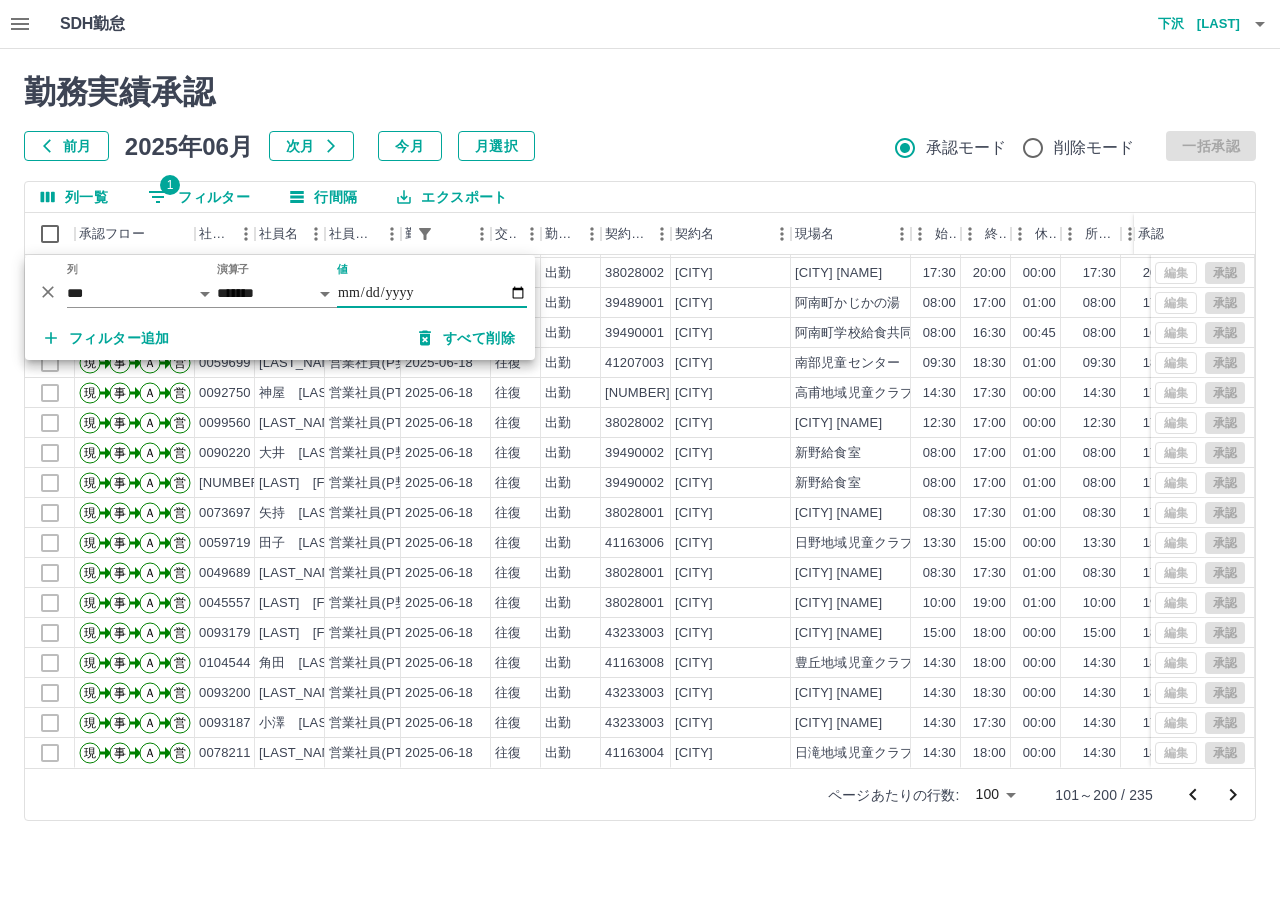 click at bounding box center [1193, 795] 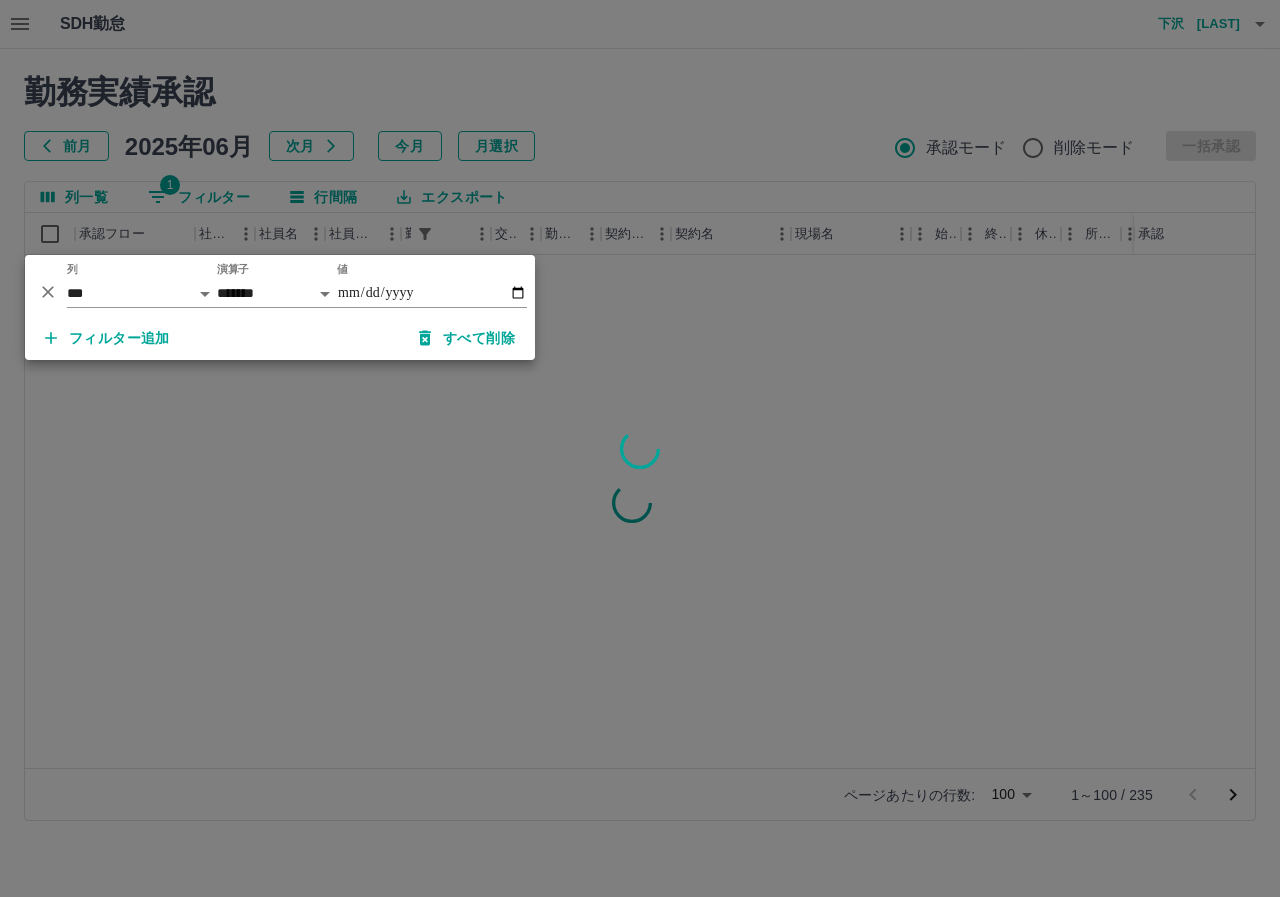 scroll, scrollTop: 0, scrollLeft: 0, axis: both 